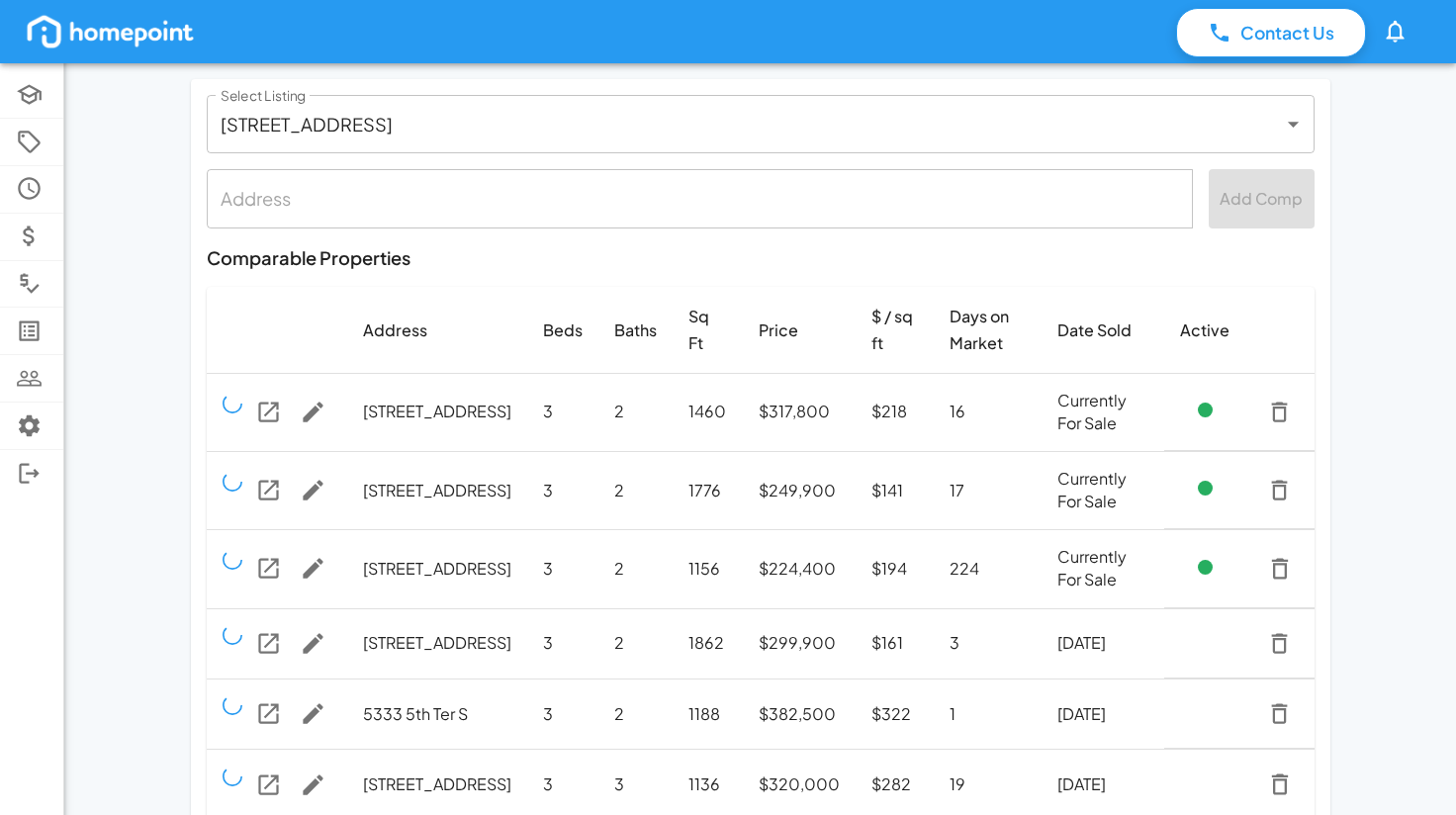 scroll, scrollTop: 0, scrollLeft: 0, axis: both 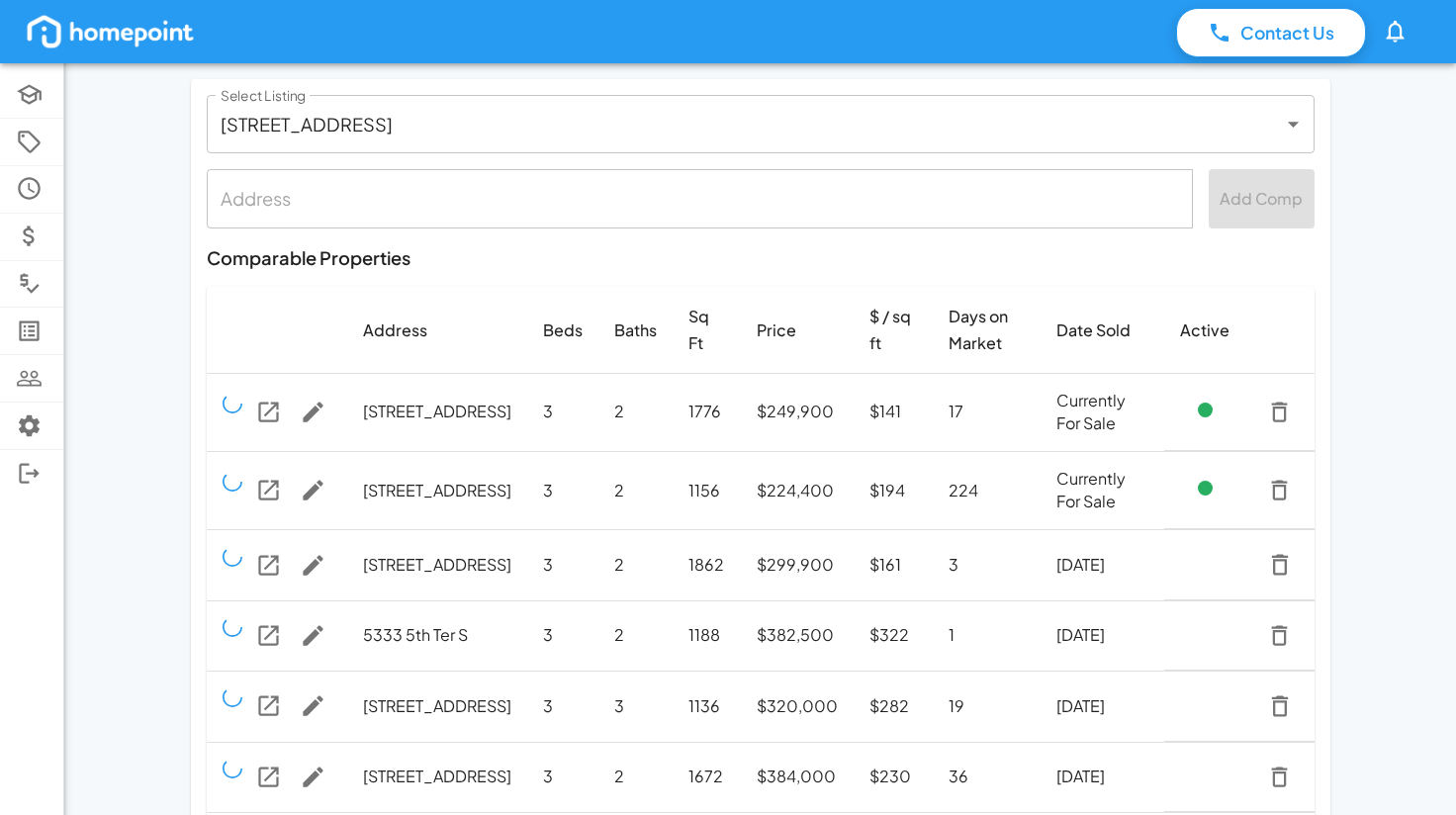 click 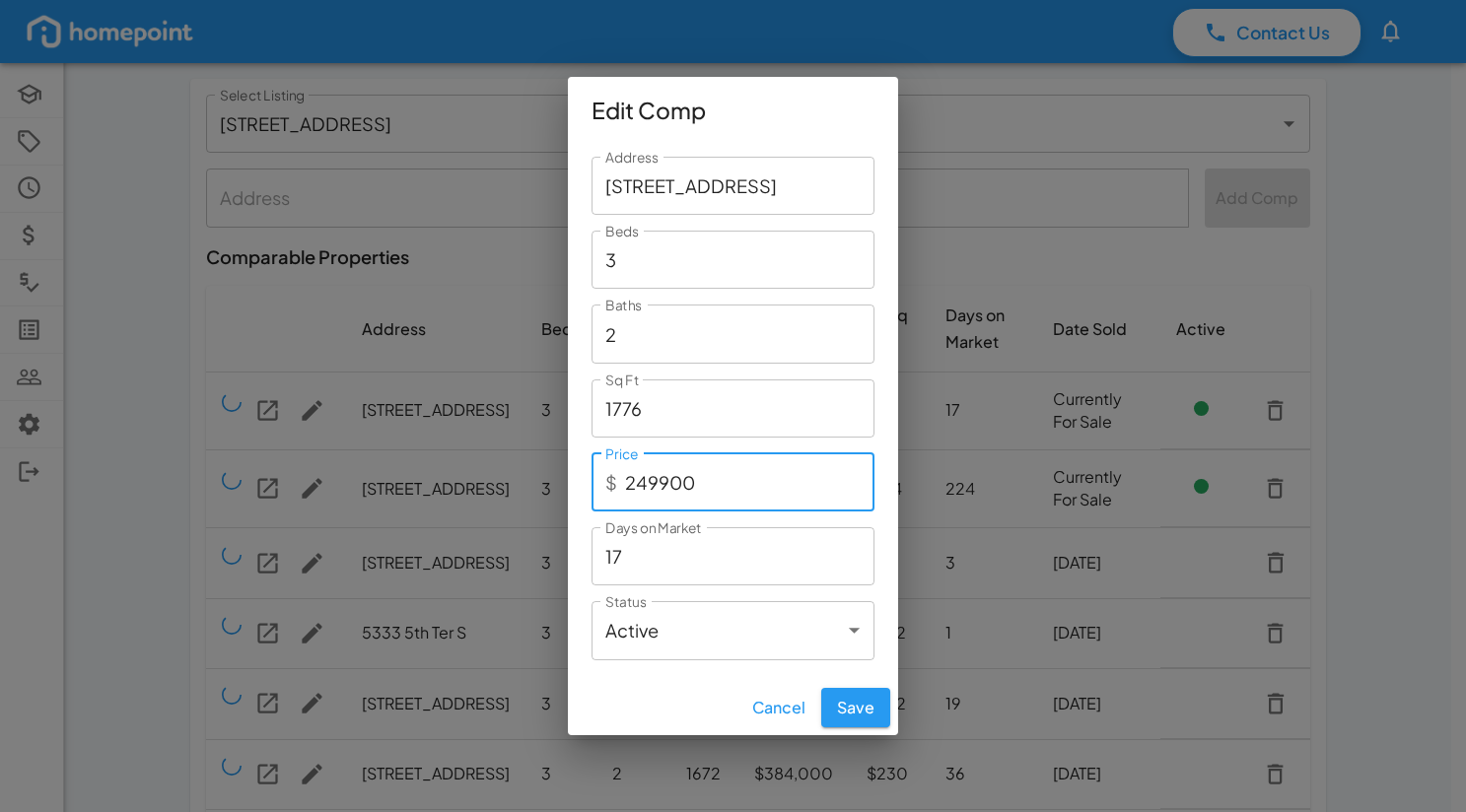 drag, startPoint x: 731, startPoint y: 485, endPoint x: 566, endPoint y: 488, distance: 165.02727 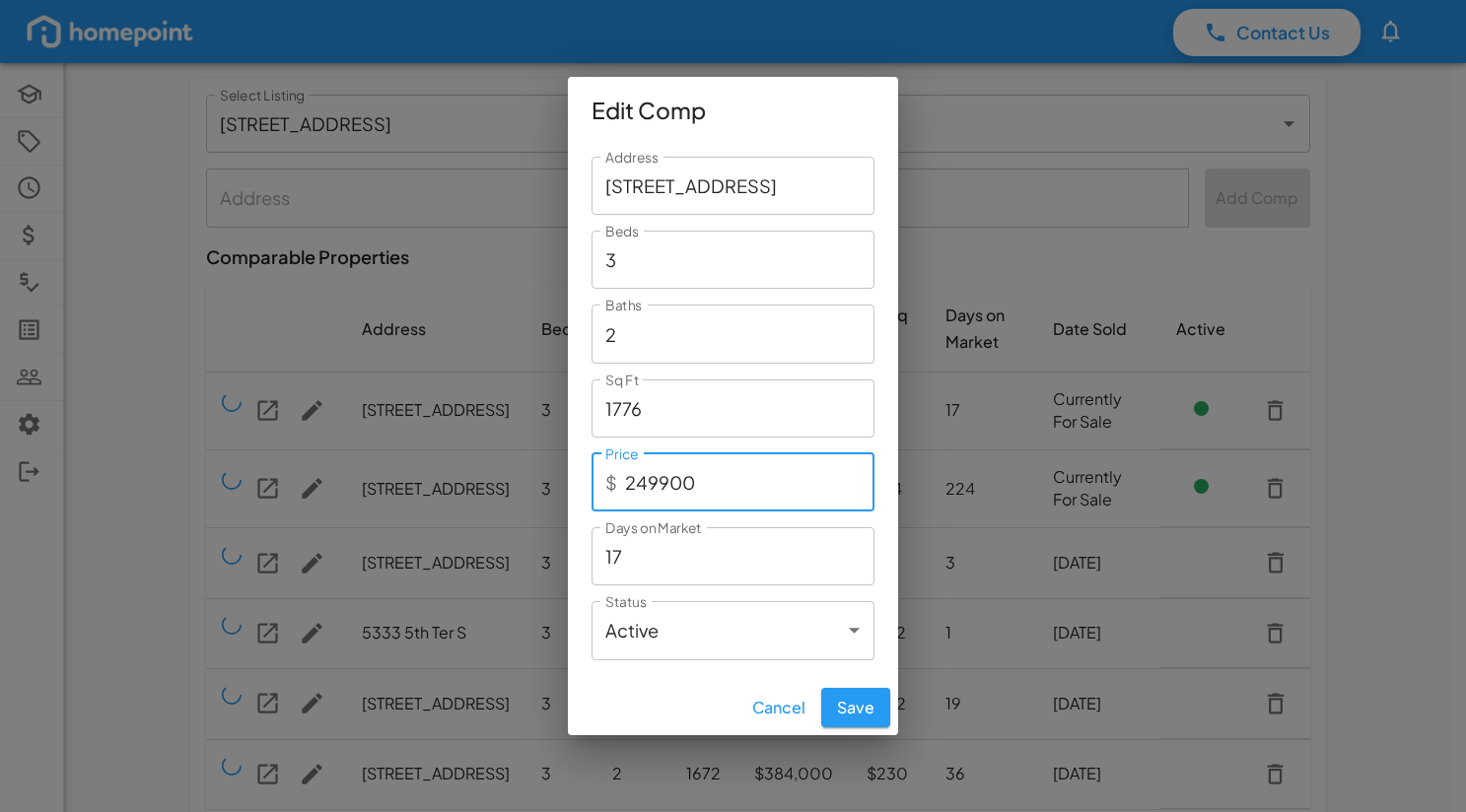 click on "Edit Comp Address 5919 1st Ave S Address Beds 3 Beds Baths 2 Baths Sq Ft 1776 Sq Ft Price $ 249900 Price Days on Market 17 Days on Market Status Active * Status Cancel Save" at bounding box center (733, 406) 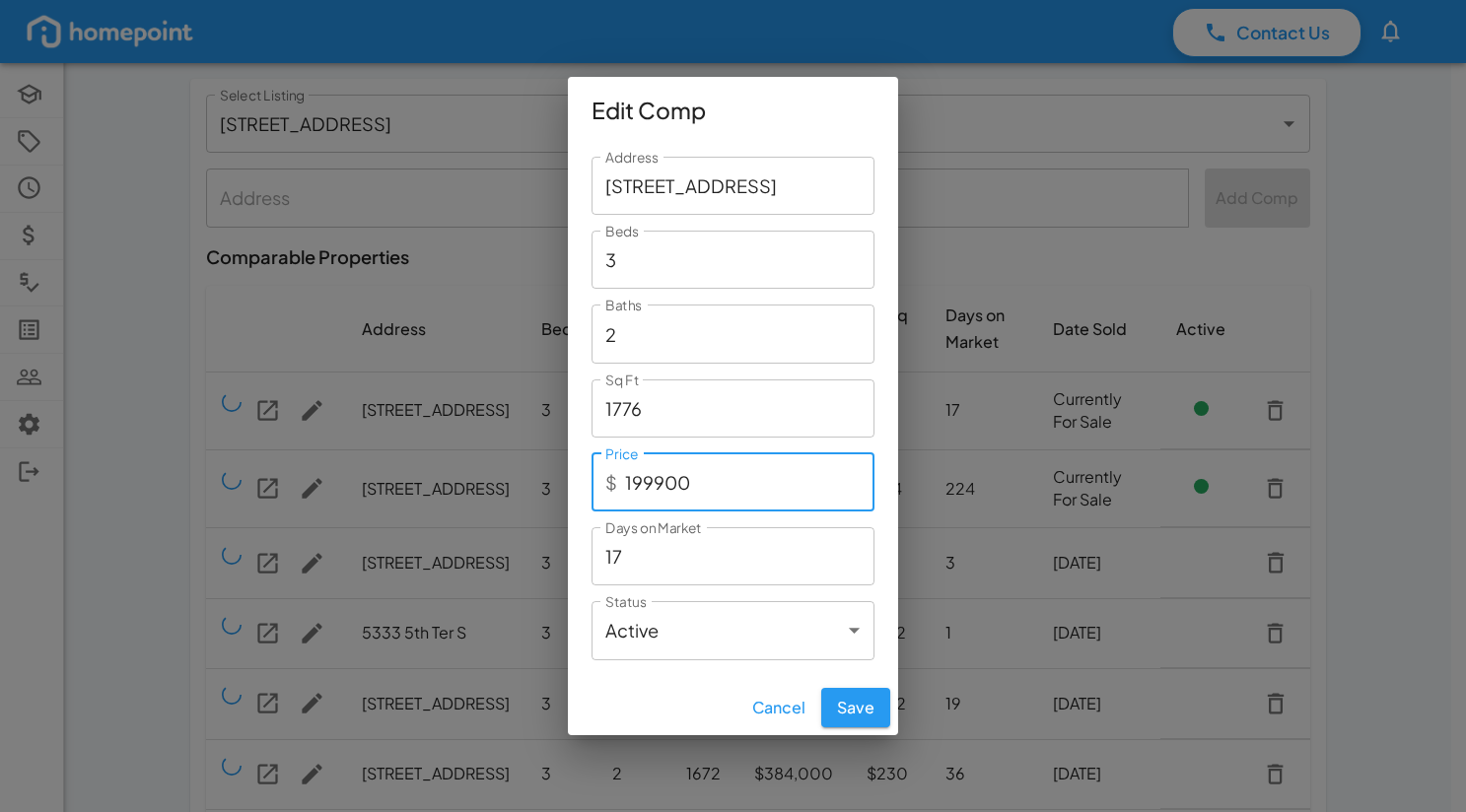 type on "199900" 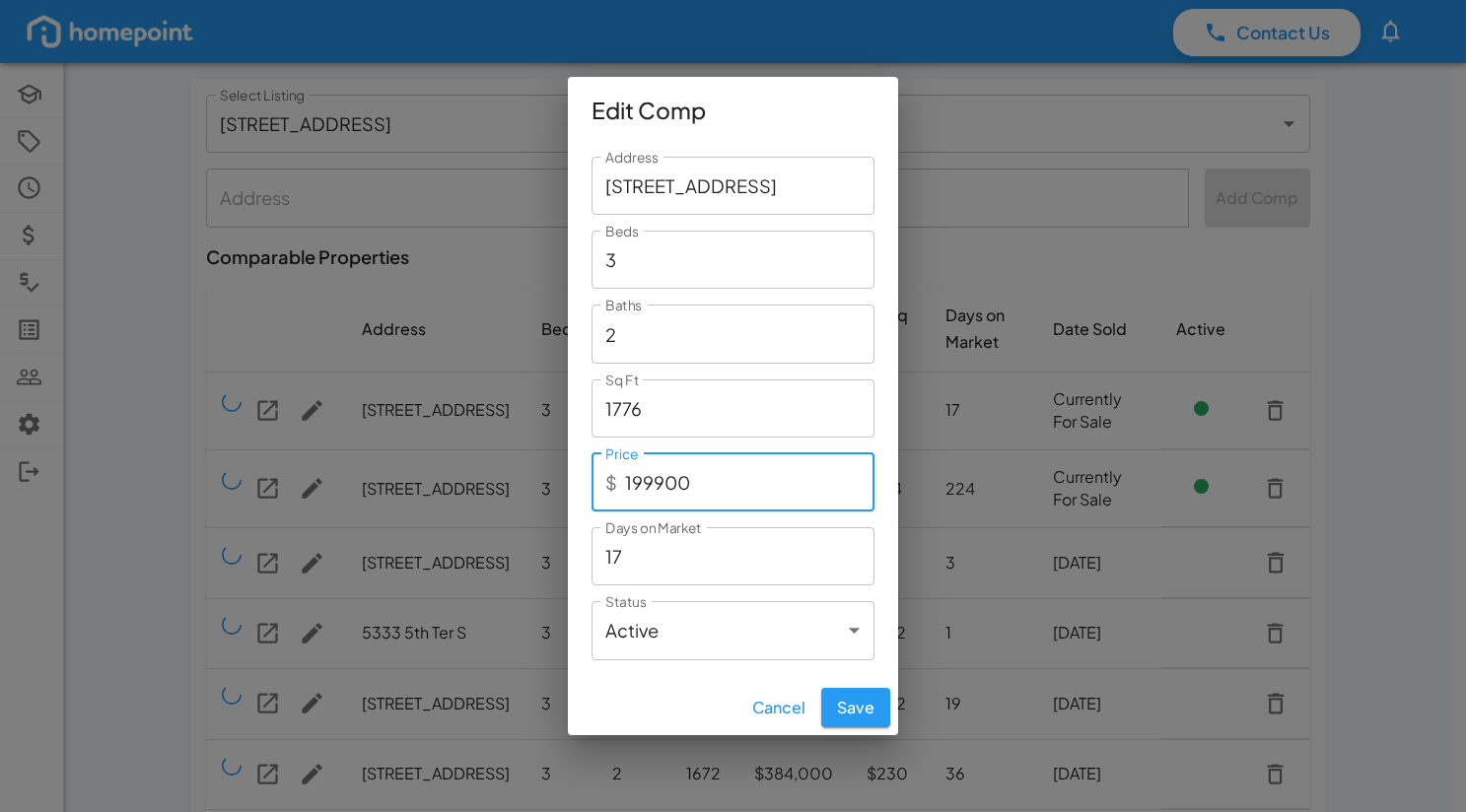 click on "17" at bounding box center (733, 556) 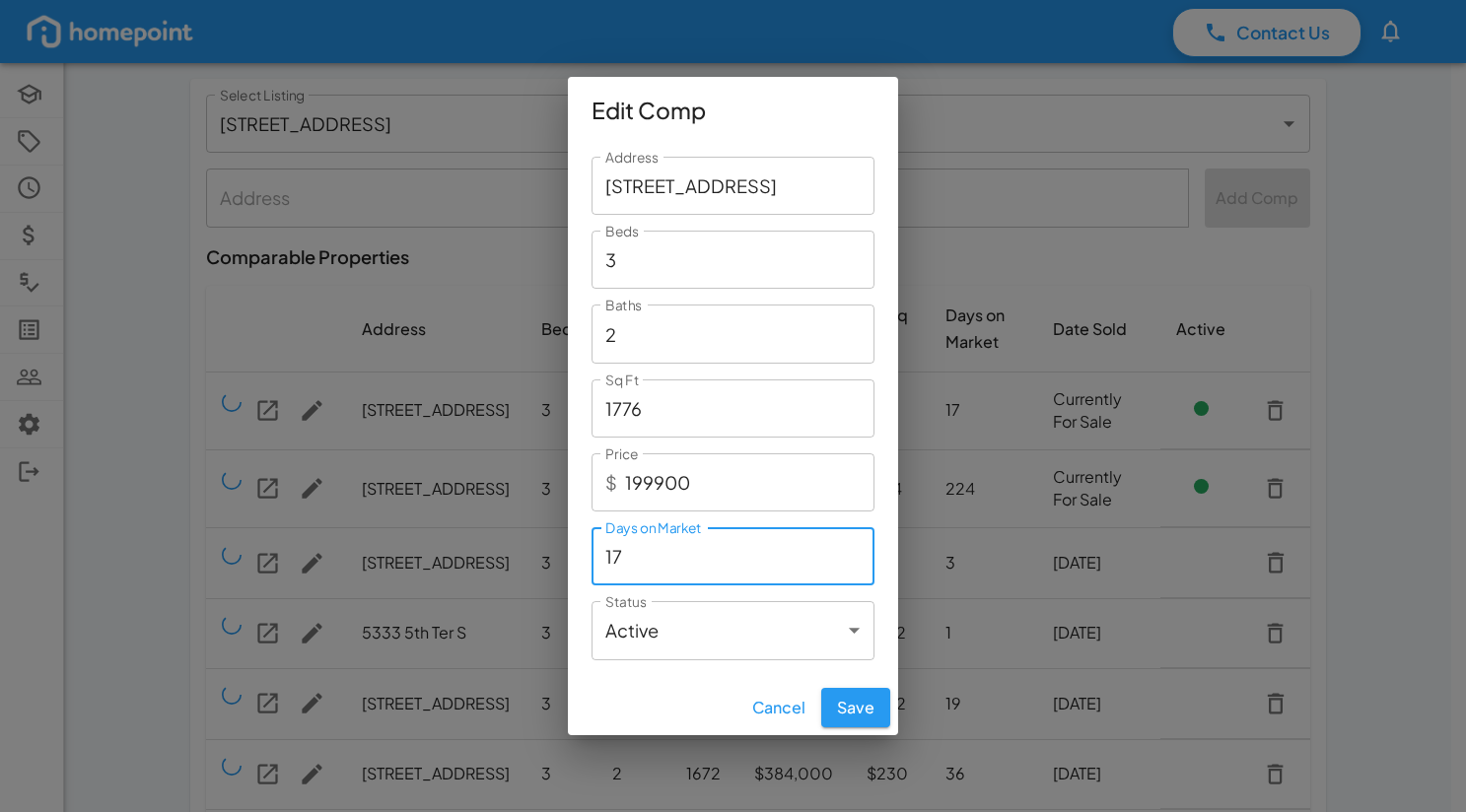 click on "17" at bounding box center (733, 556) 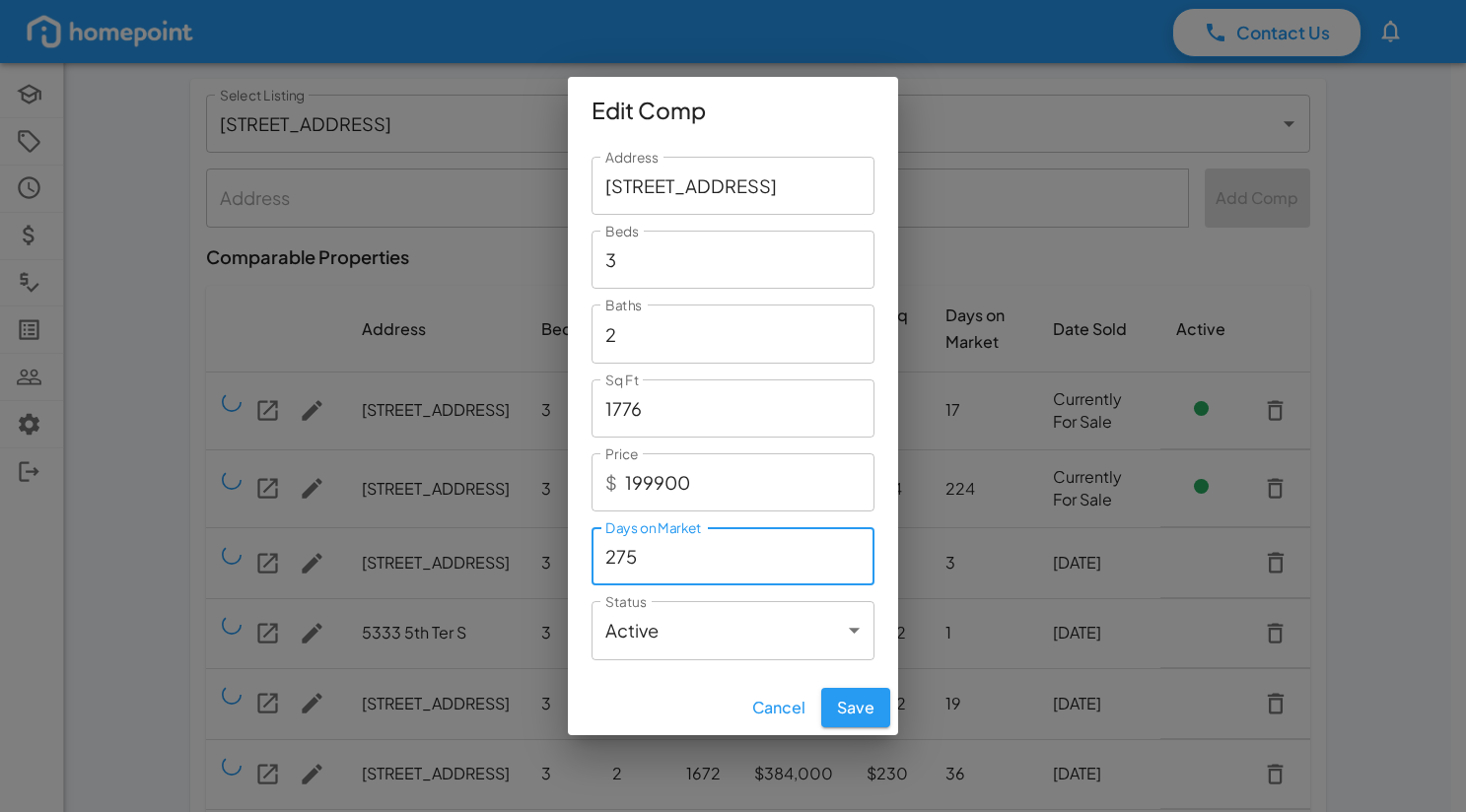 type on "275" 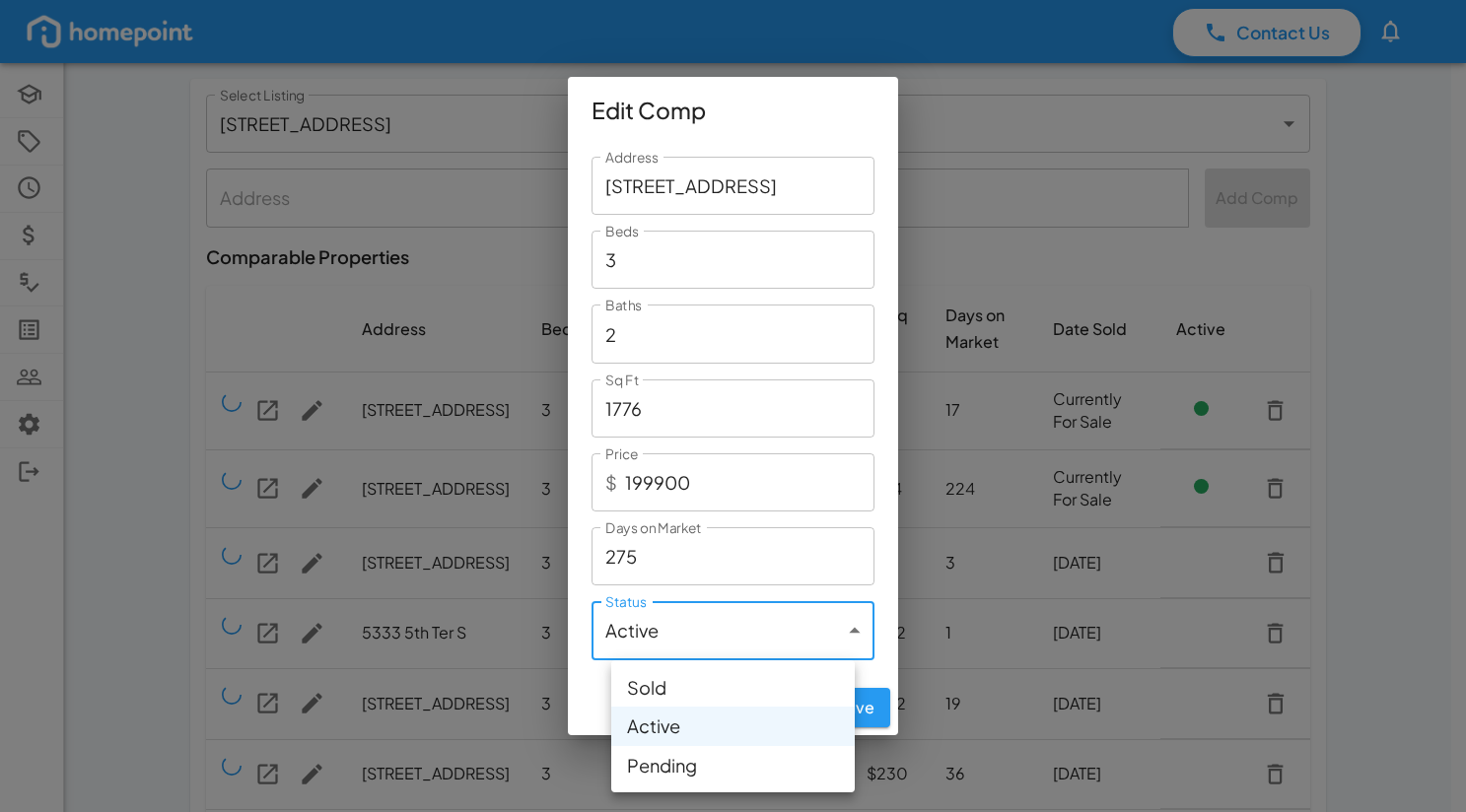 click on "**********" at bounding box center [733, 848] 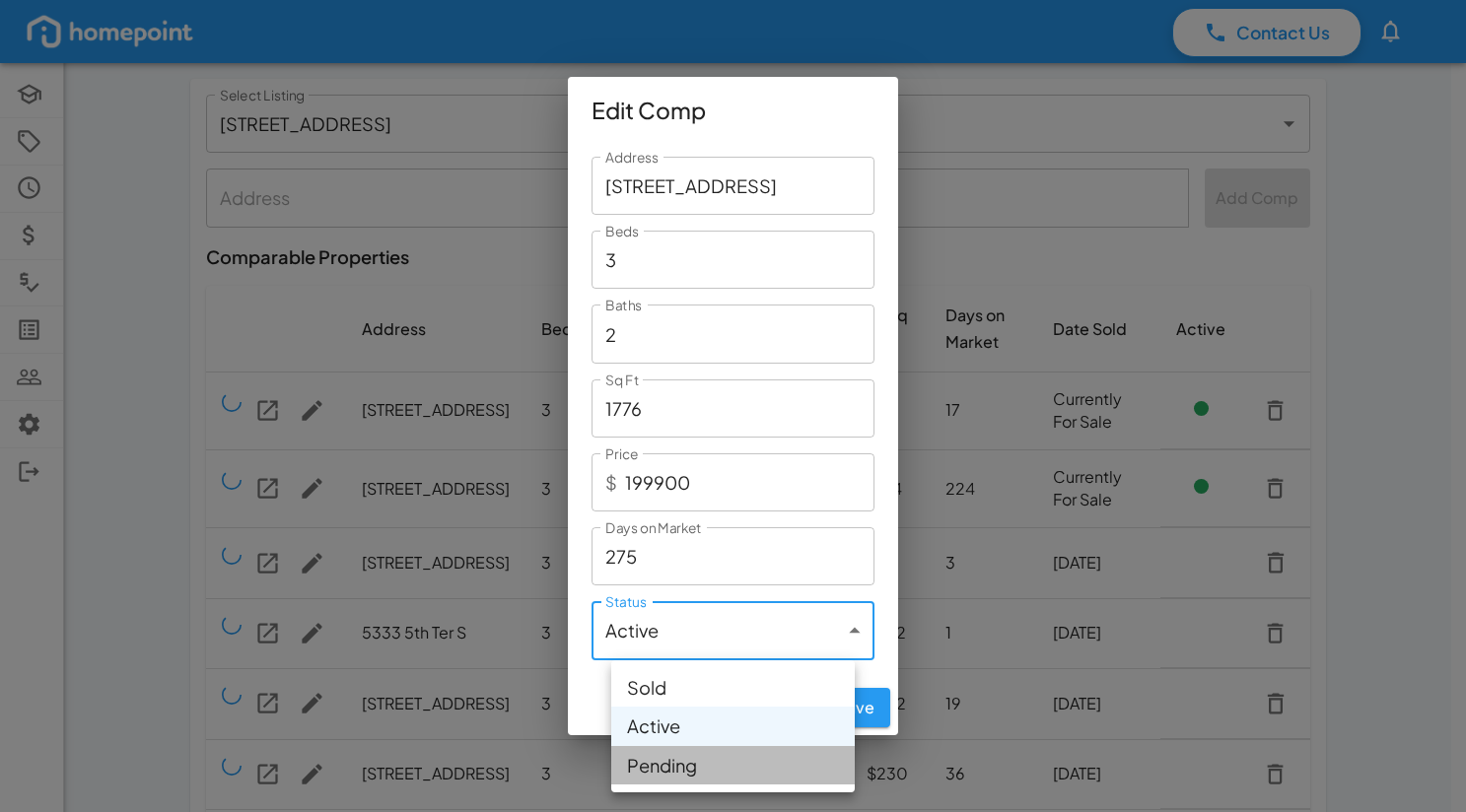 click on "Pending" at bounding box center (733, 765) 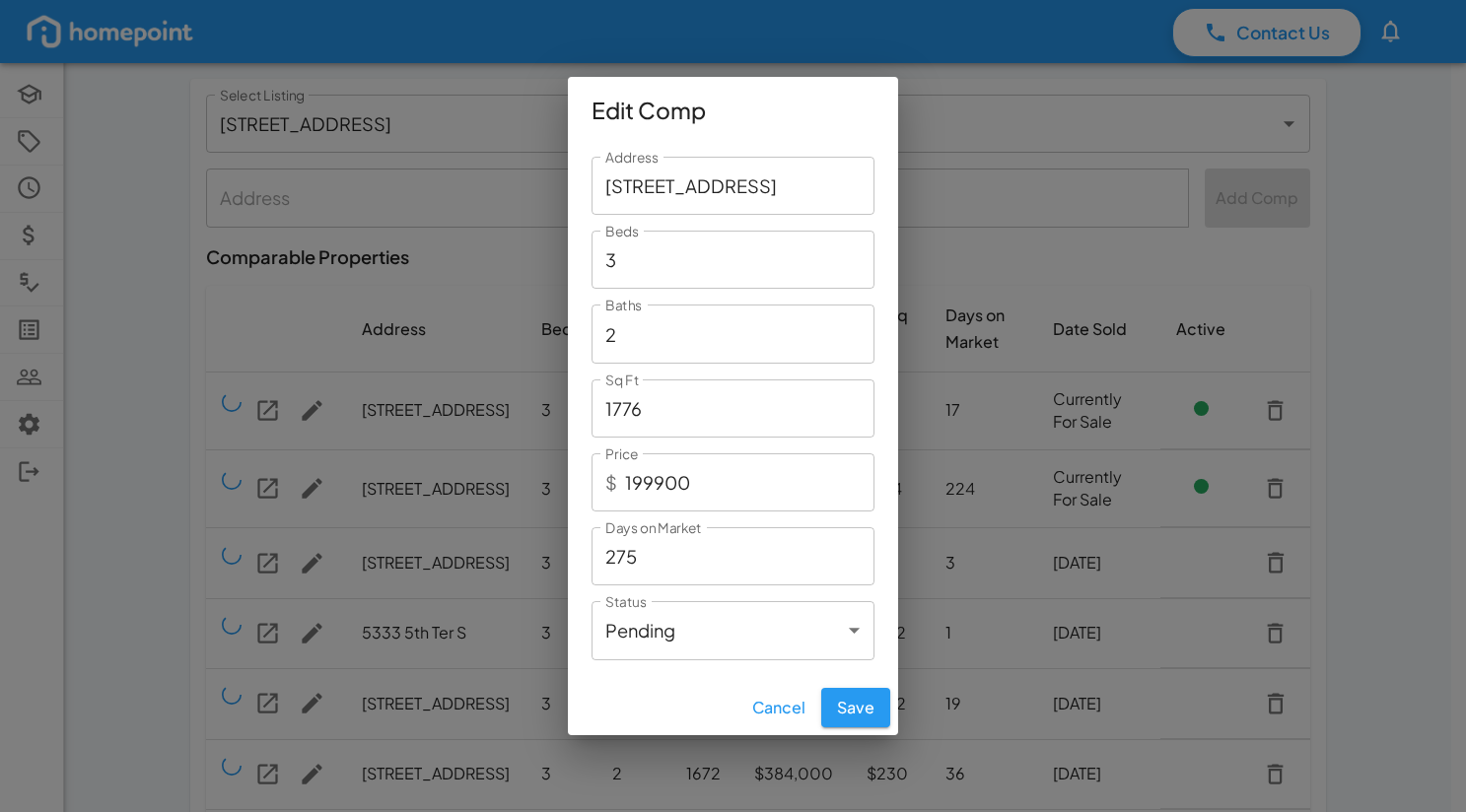 click on "Cancel Save" at bounding box center (733, 708) 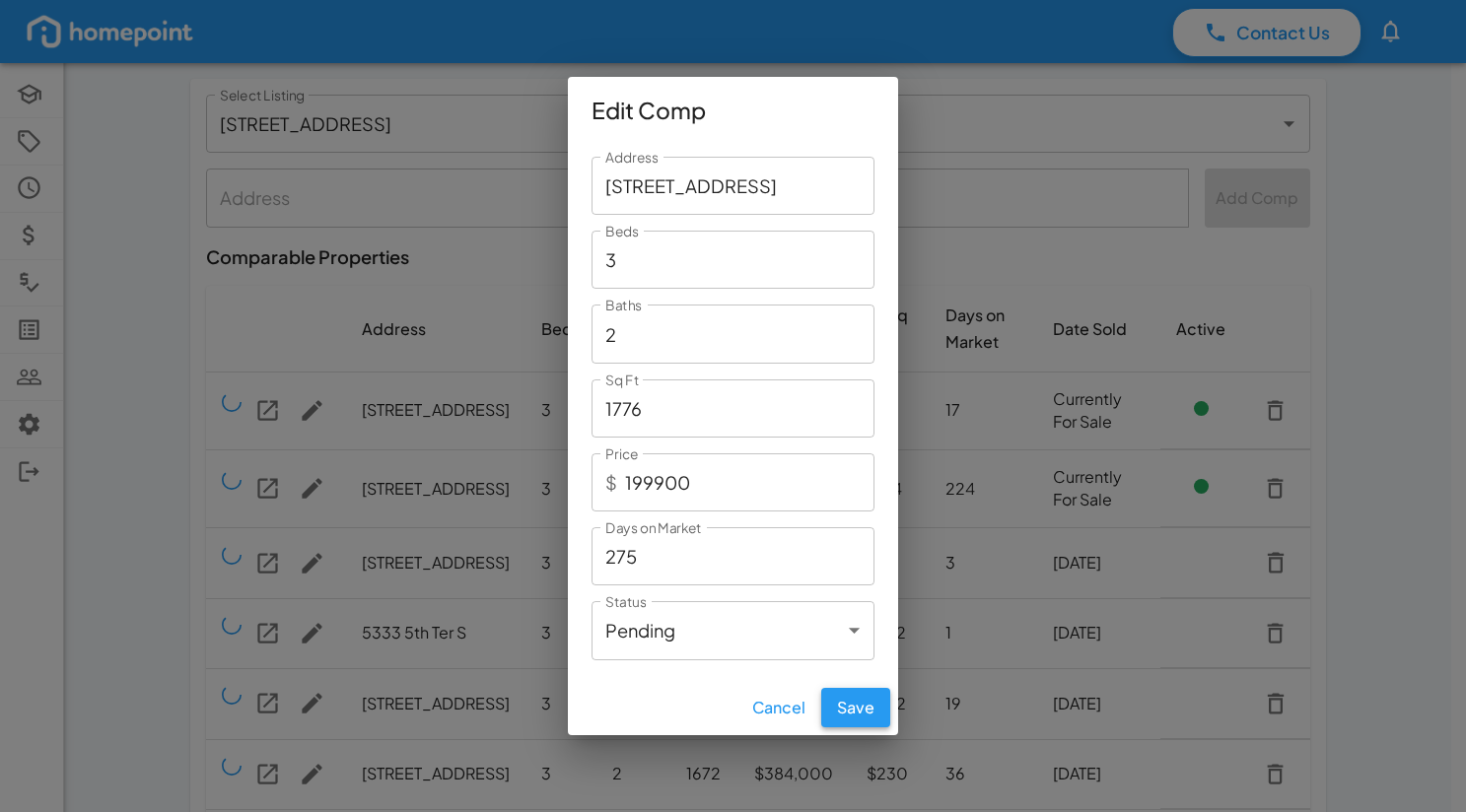 click on "Save" at bounding box center (856, 708) 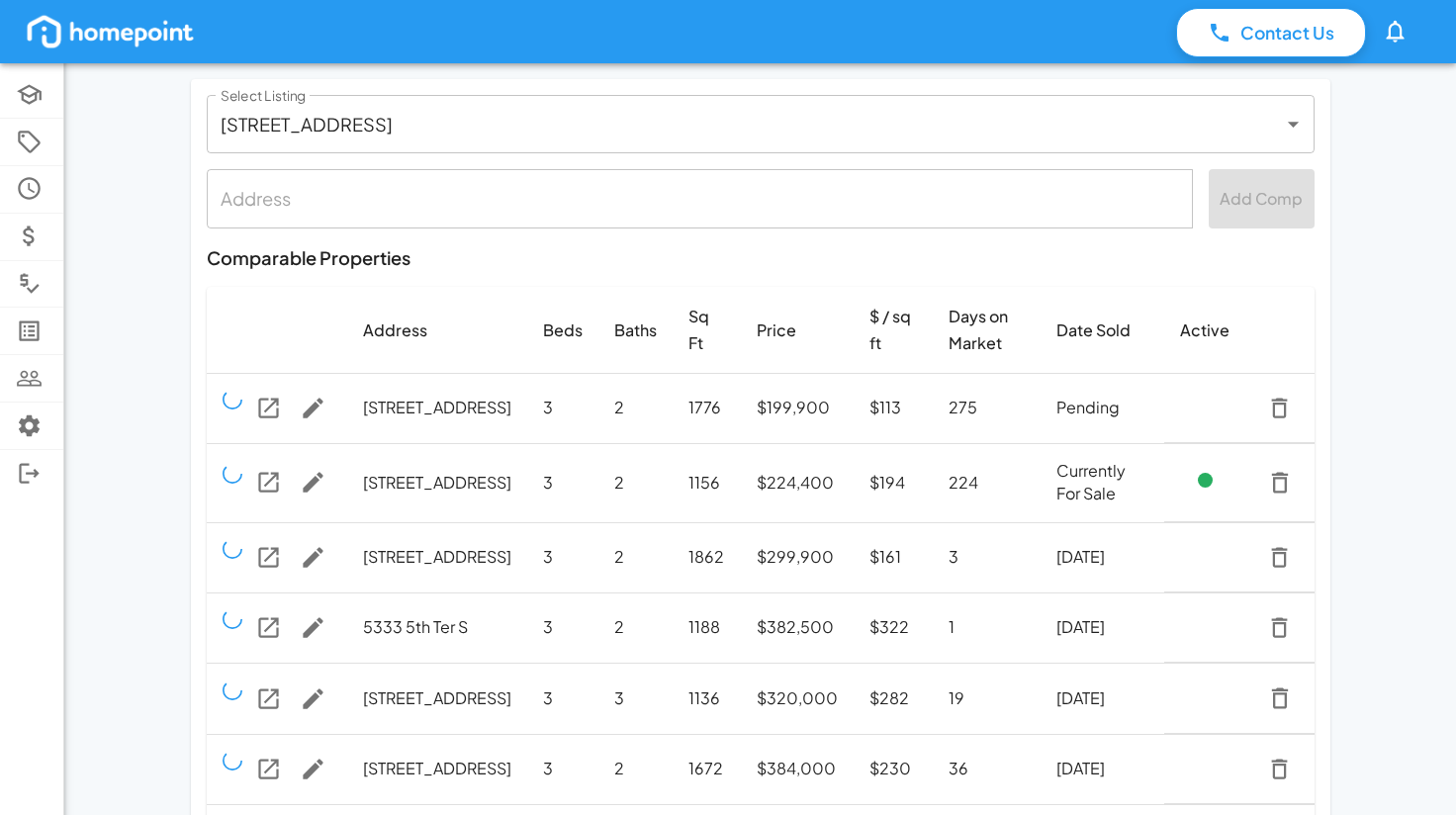 click 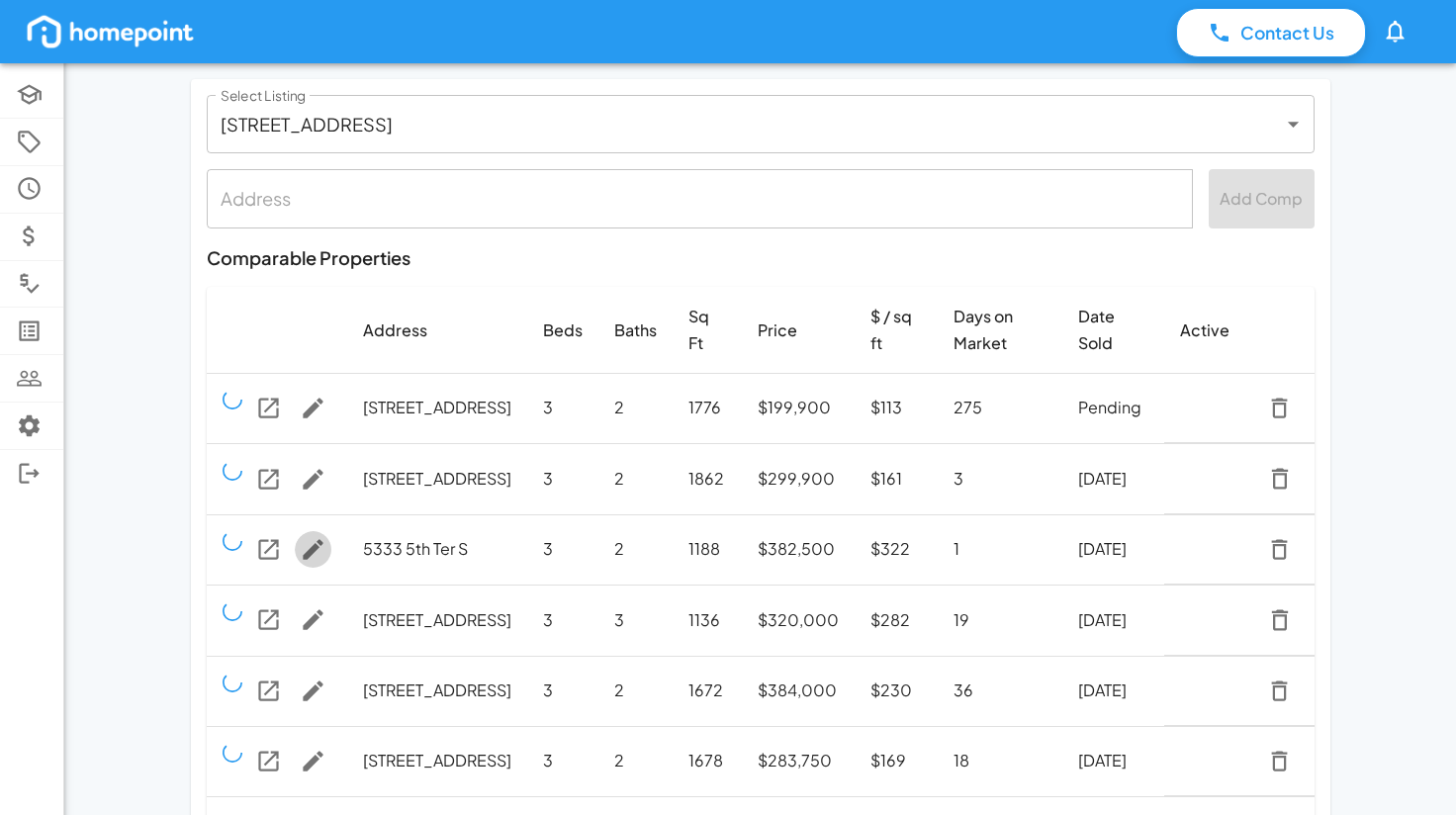 click 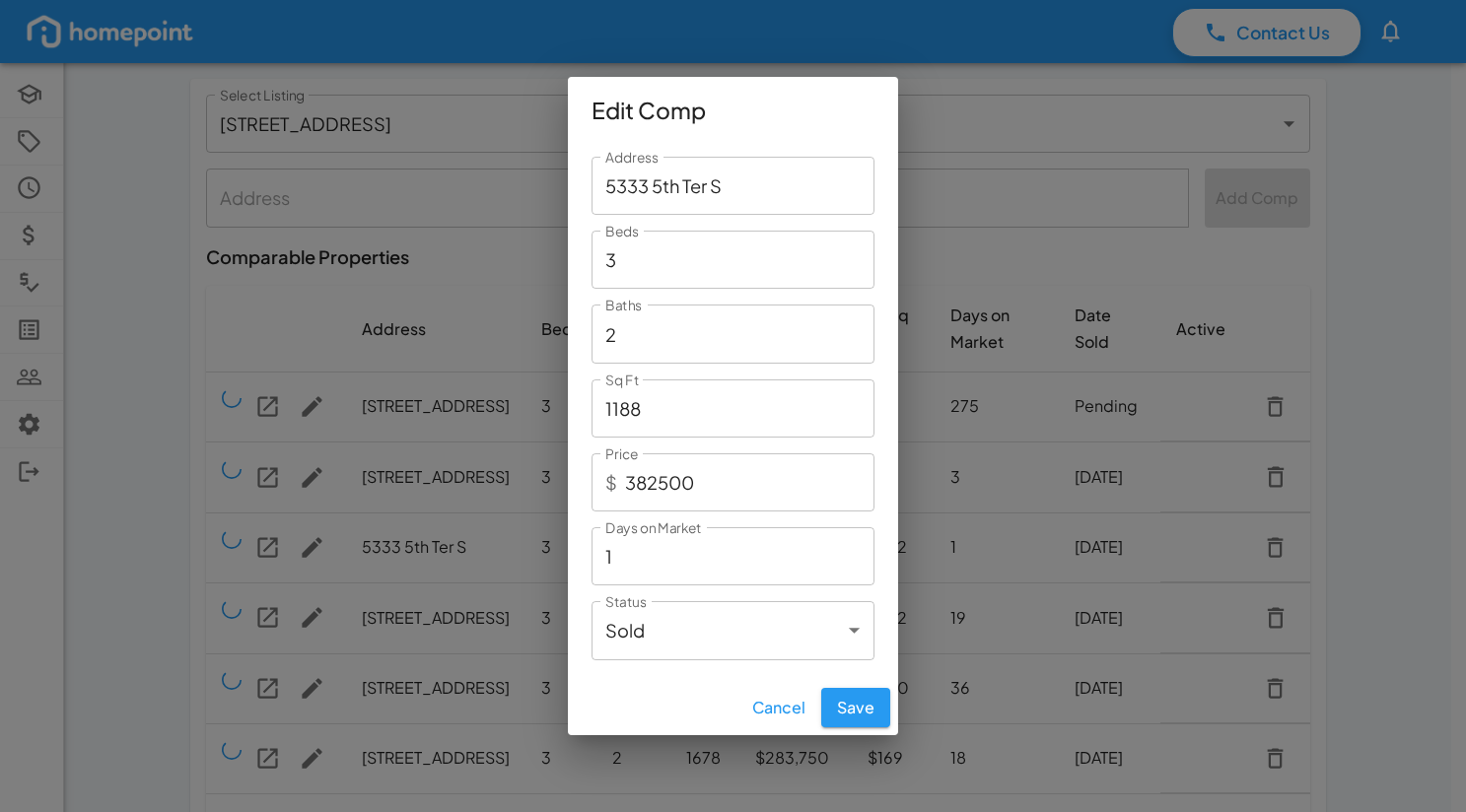 click on "1188" at bounding box center [733, 408] 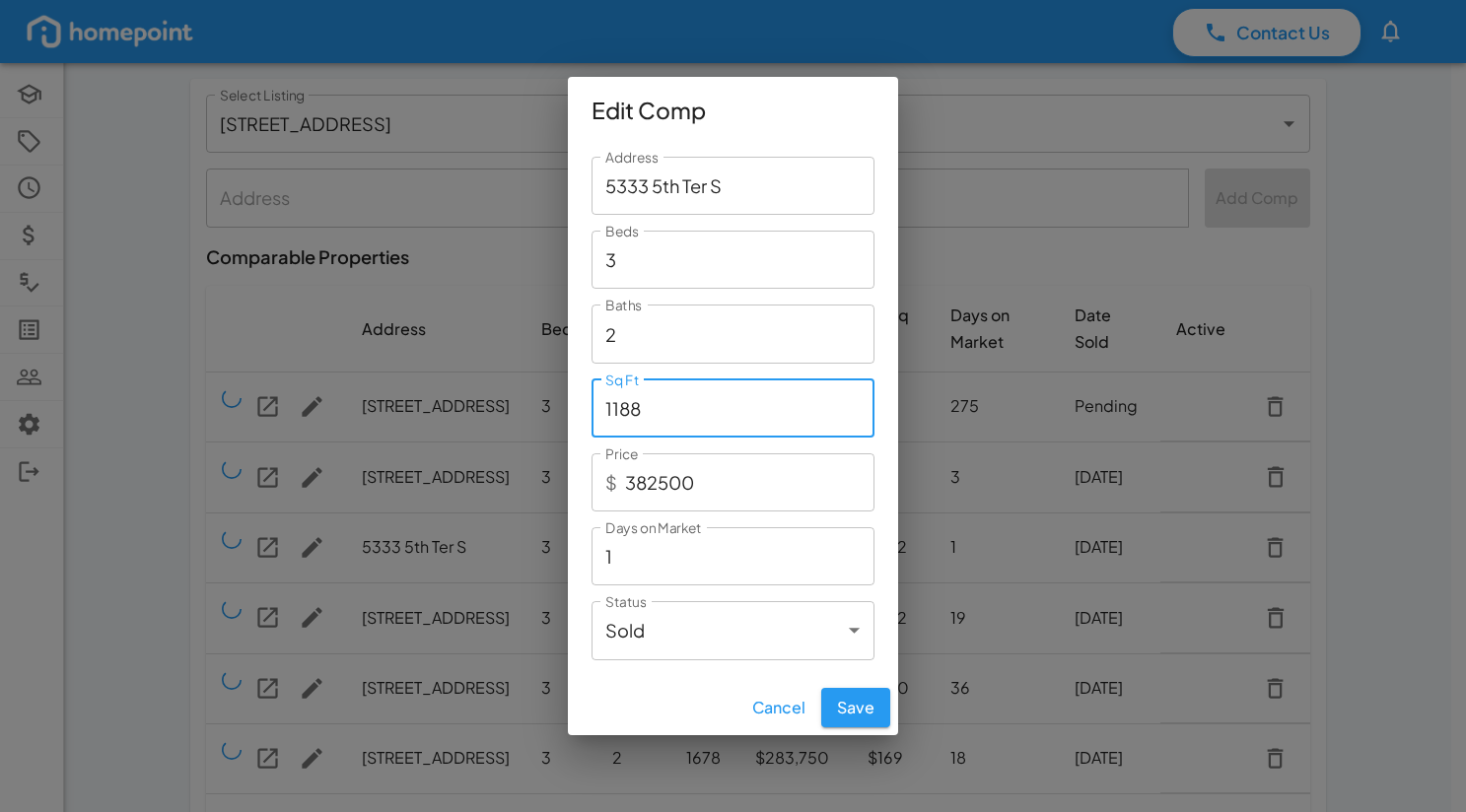 click on "1188" at bounding box center (733, 408) 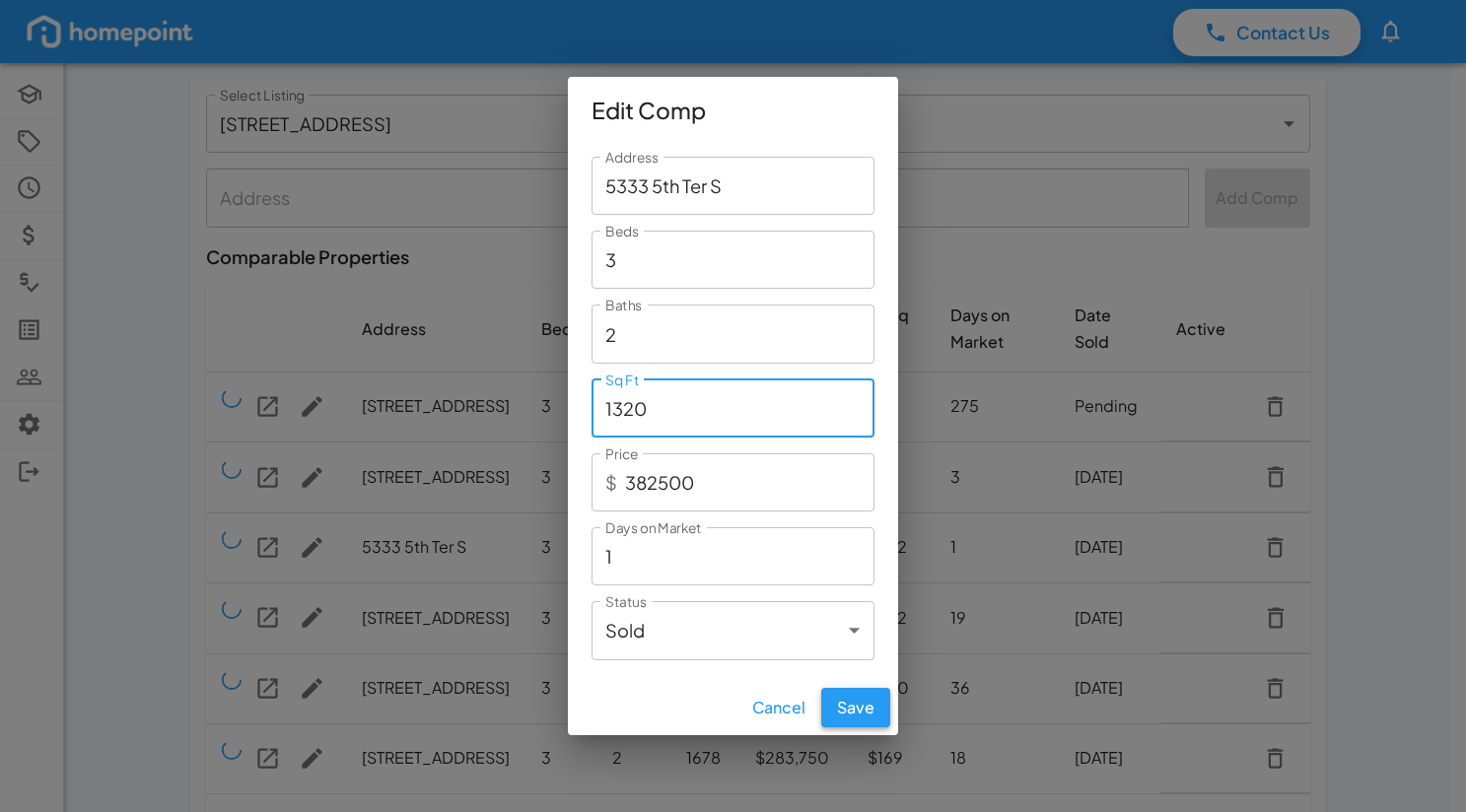 type on "1320" 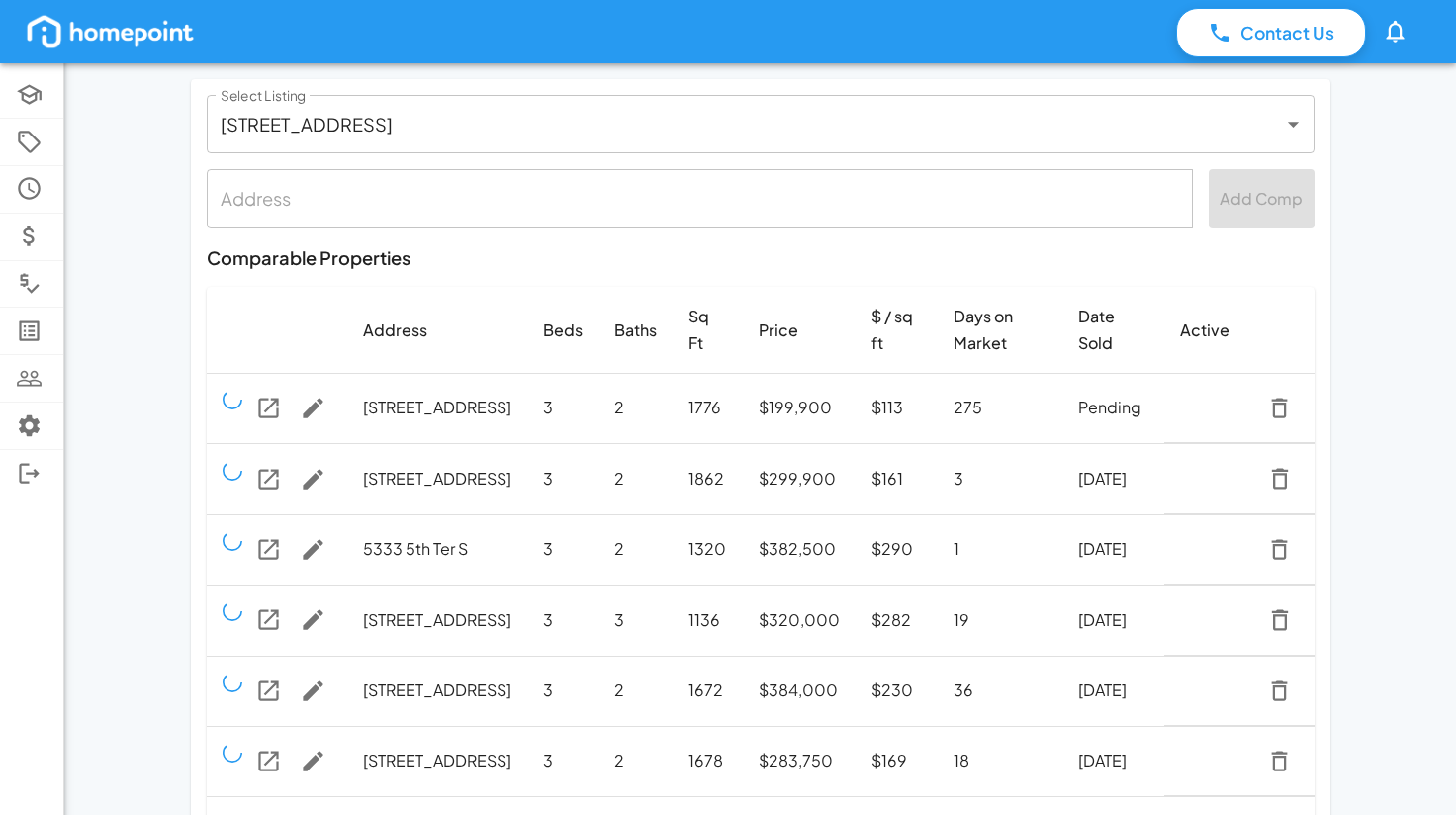 click 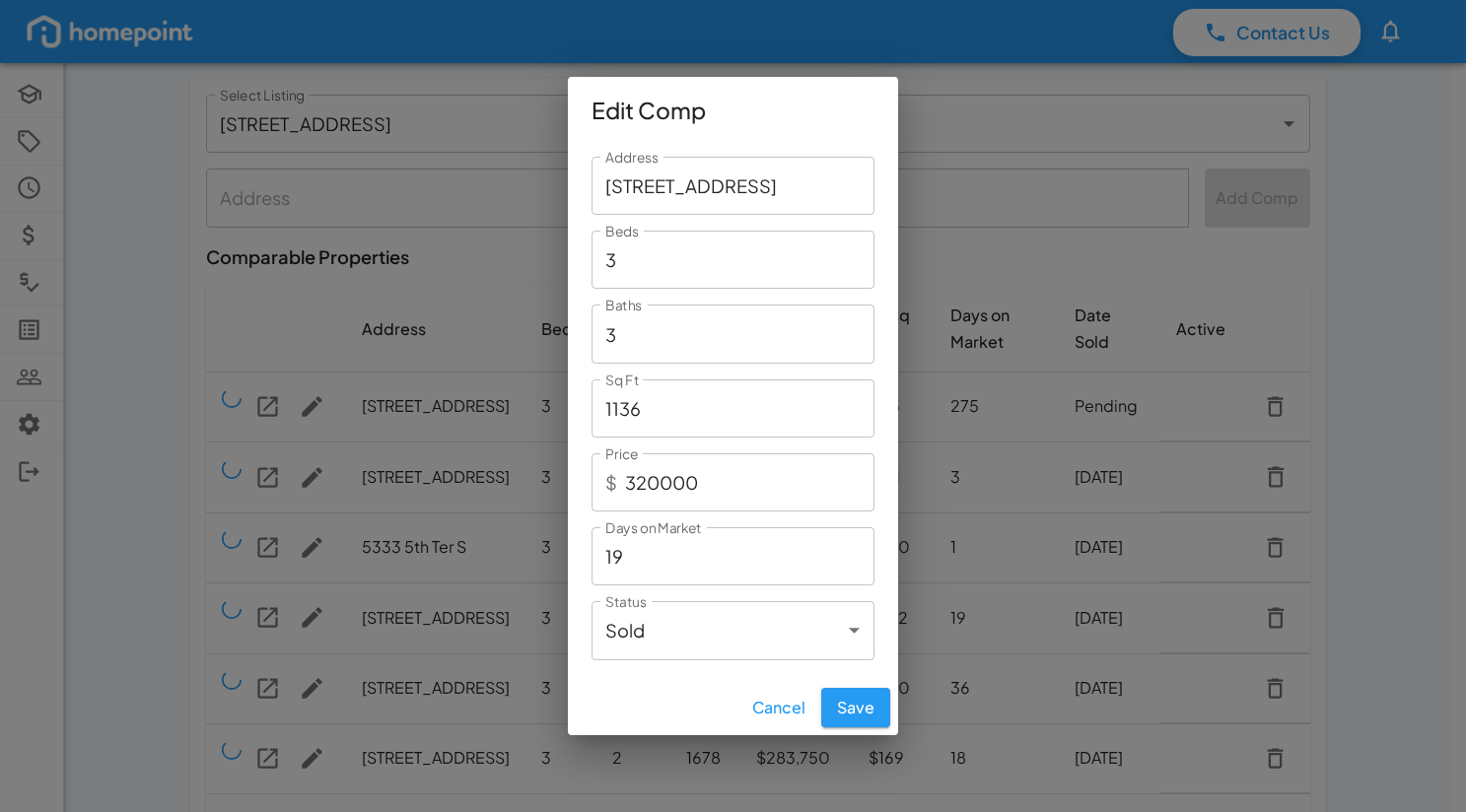 click on "1136" at bounding box center [733, 408] 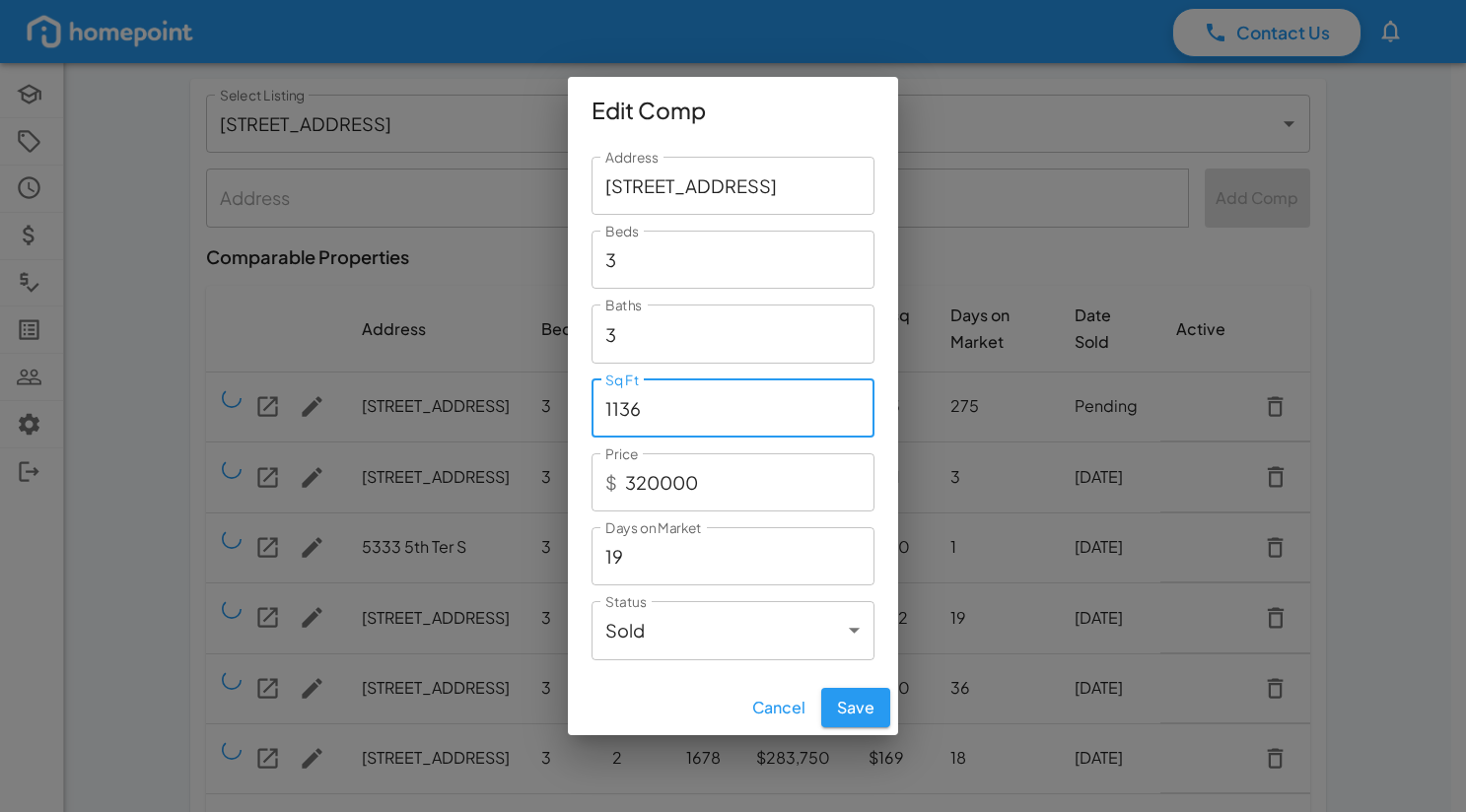 click on "1136" at bounding box center (733, 408) 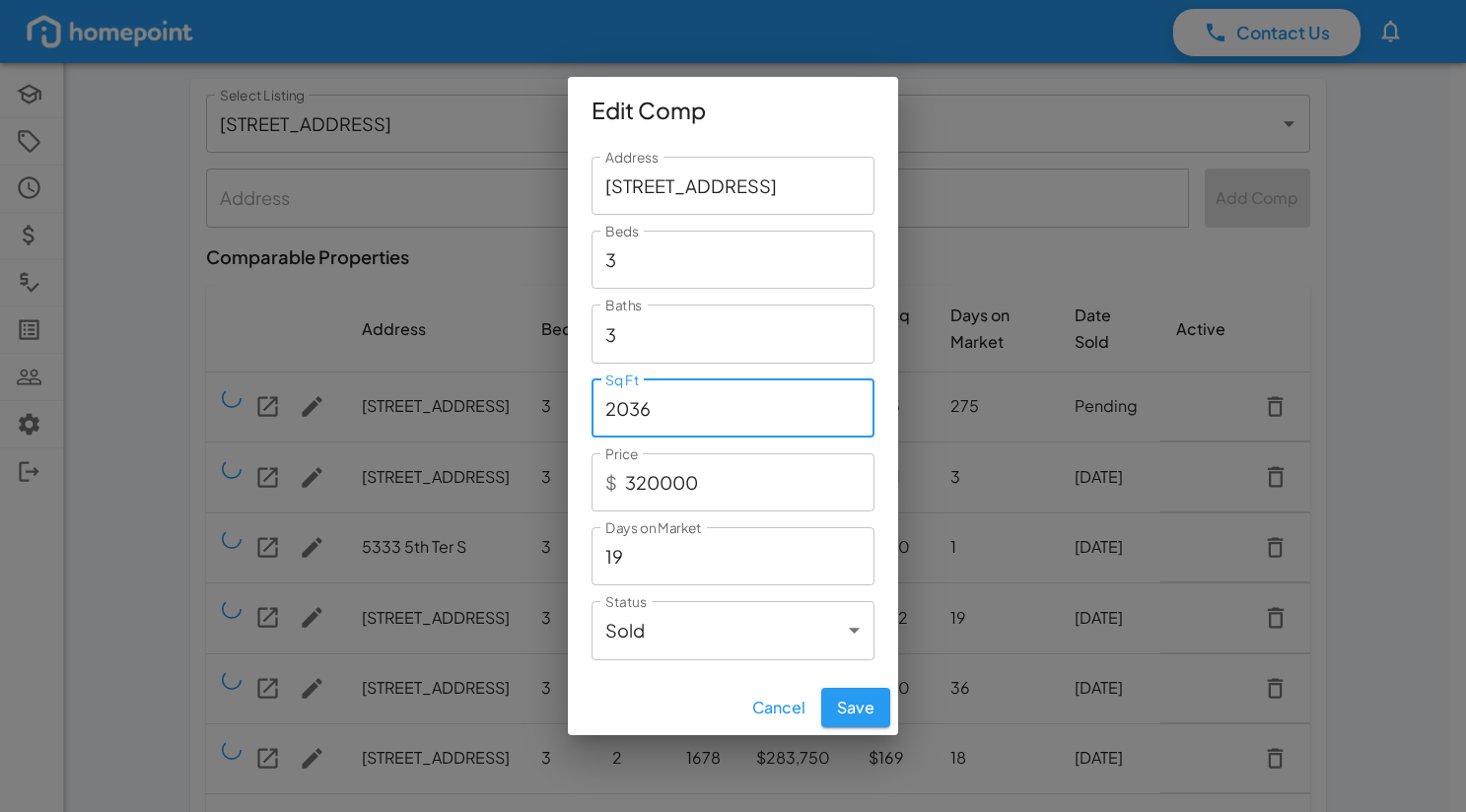 type on "2036" 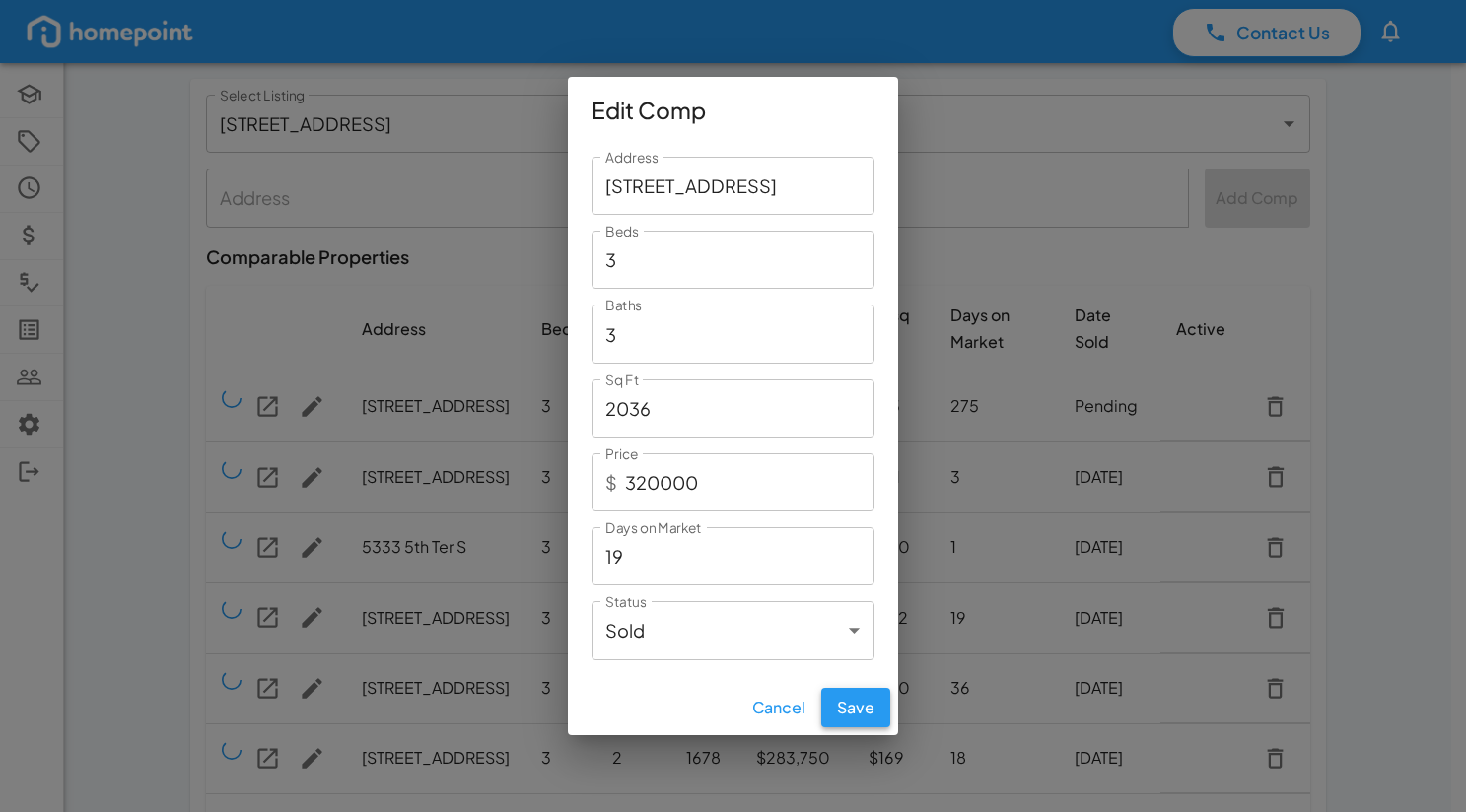 click on "Save" at bounding box center (856, 708) 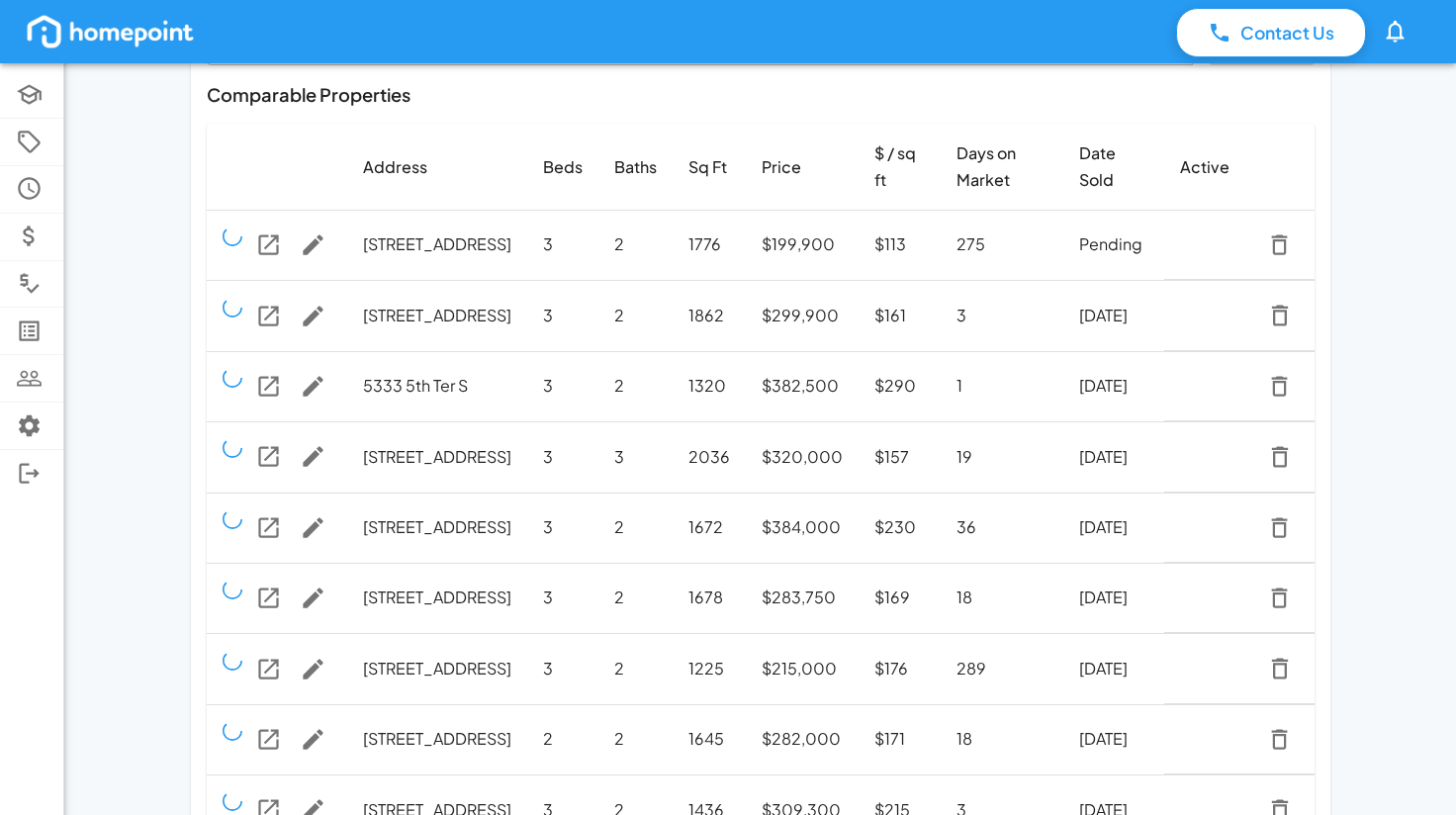 scroll, scrollTop: 198, scrollLeft: 0, axis: vertical 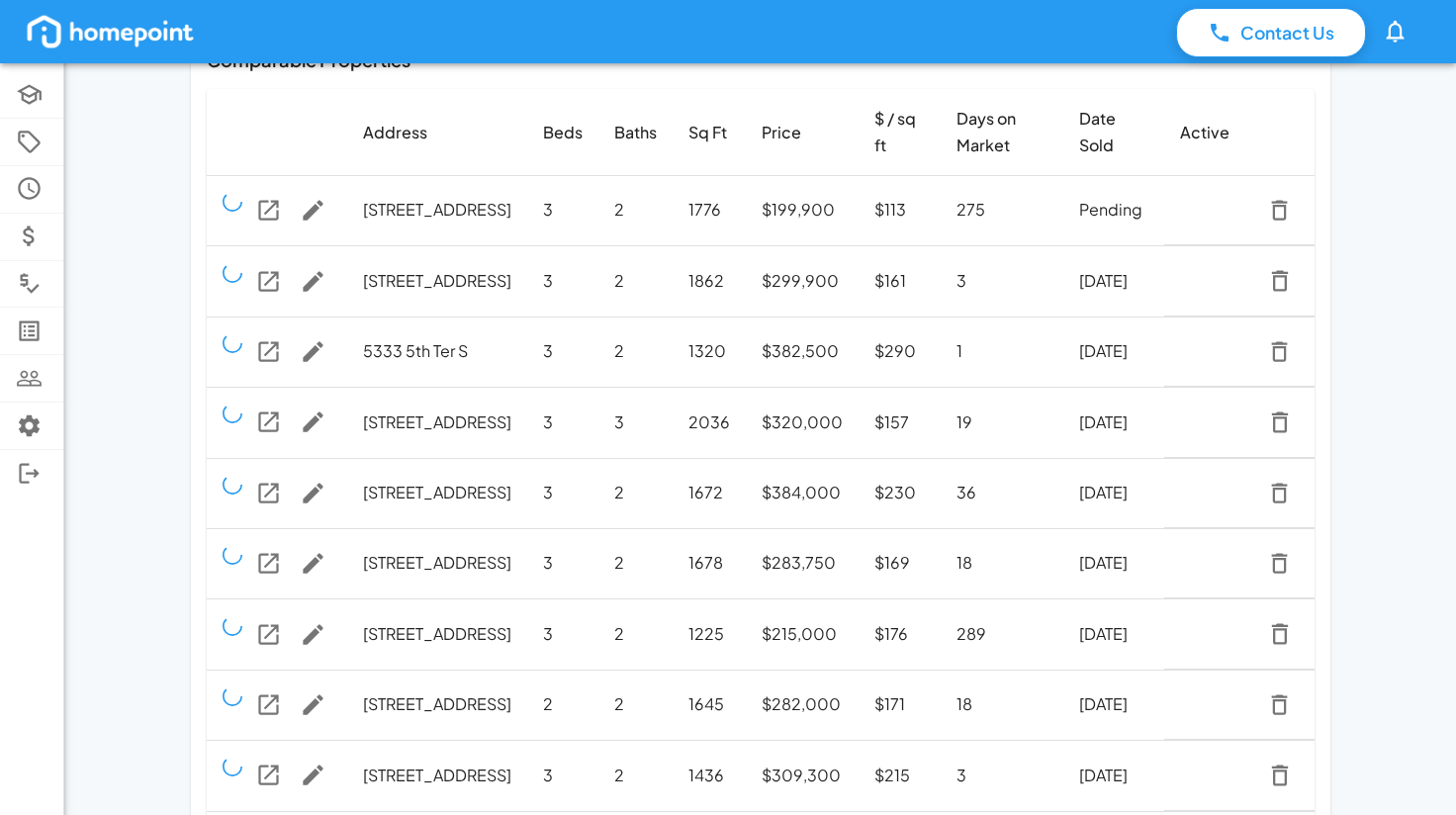 click 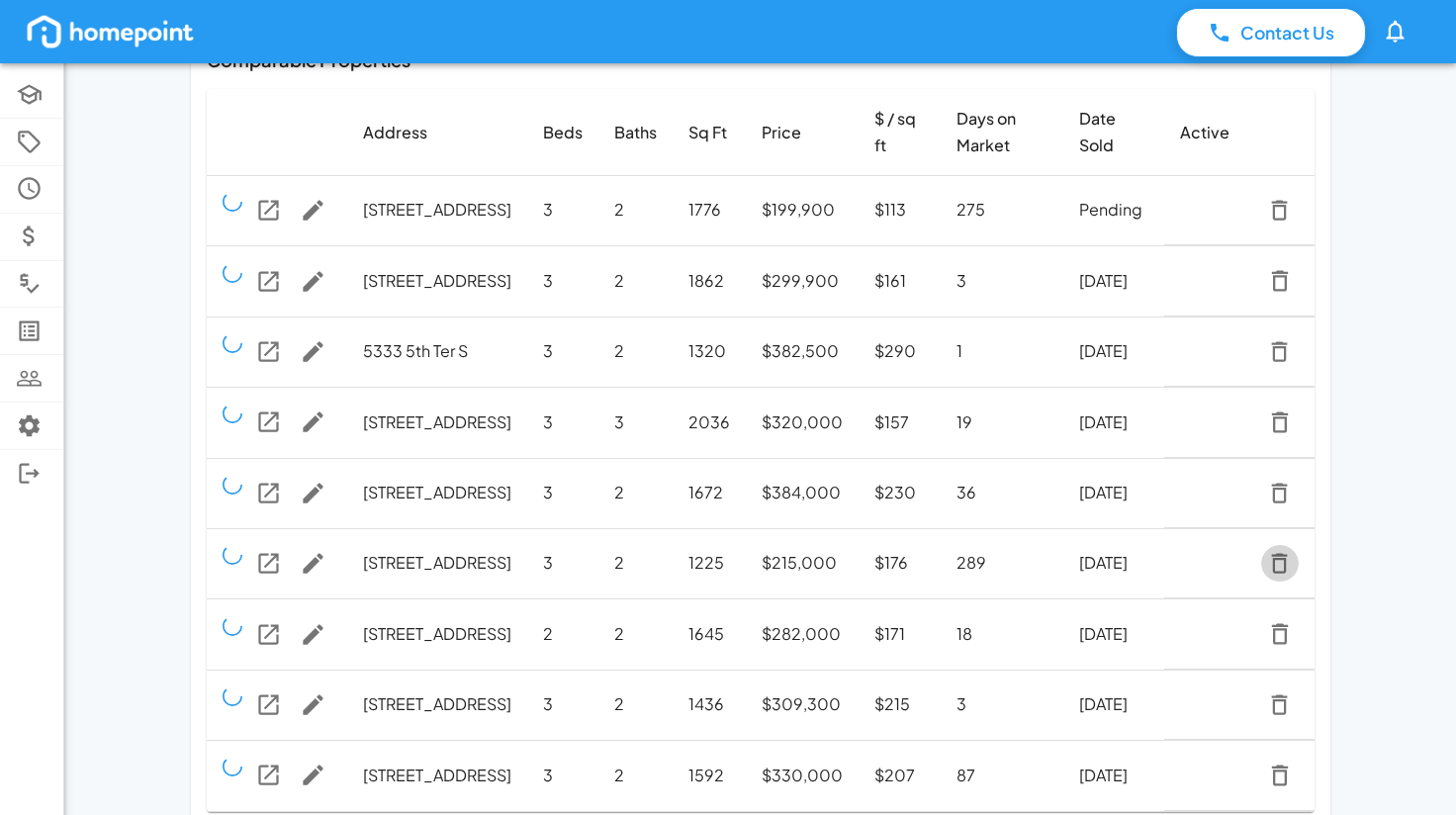 click 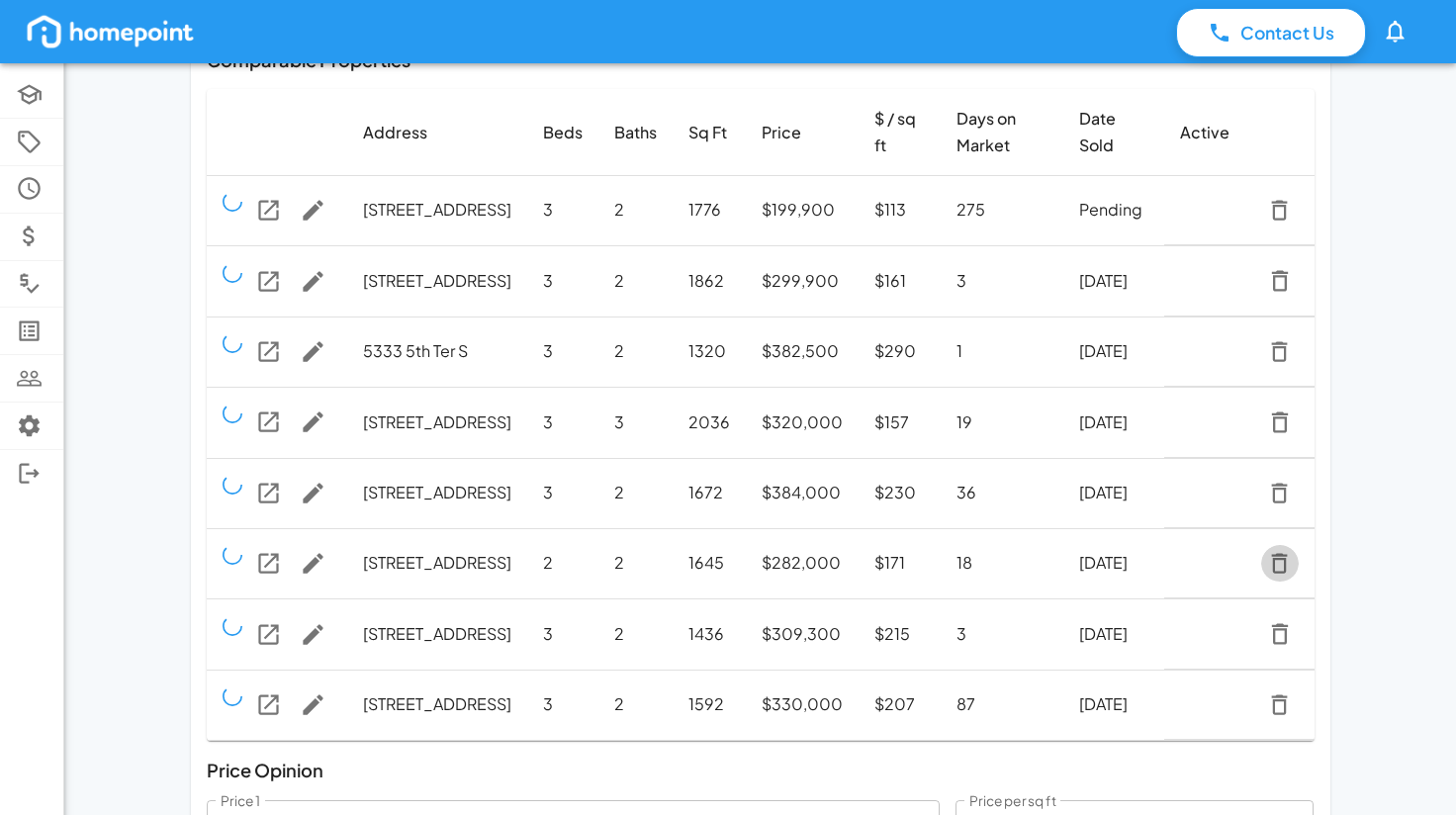 click 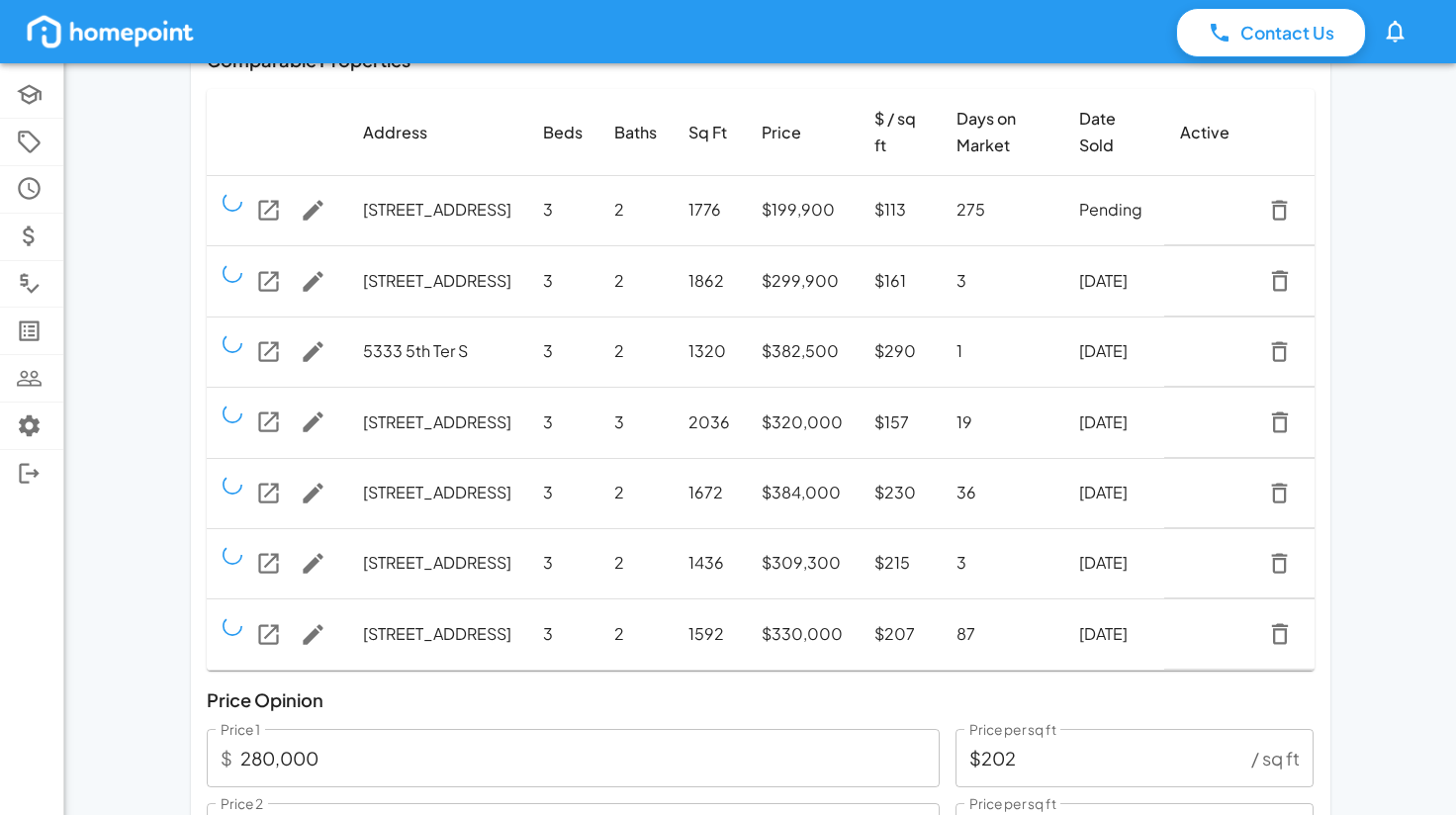 click 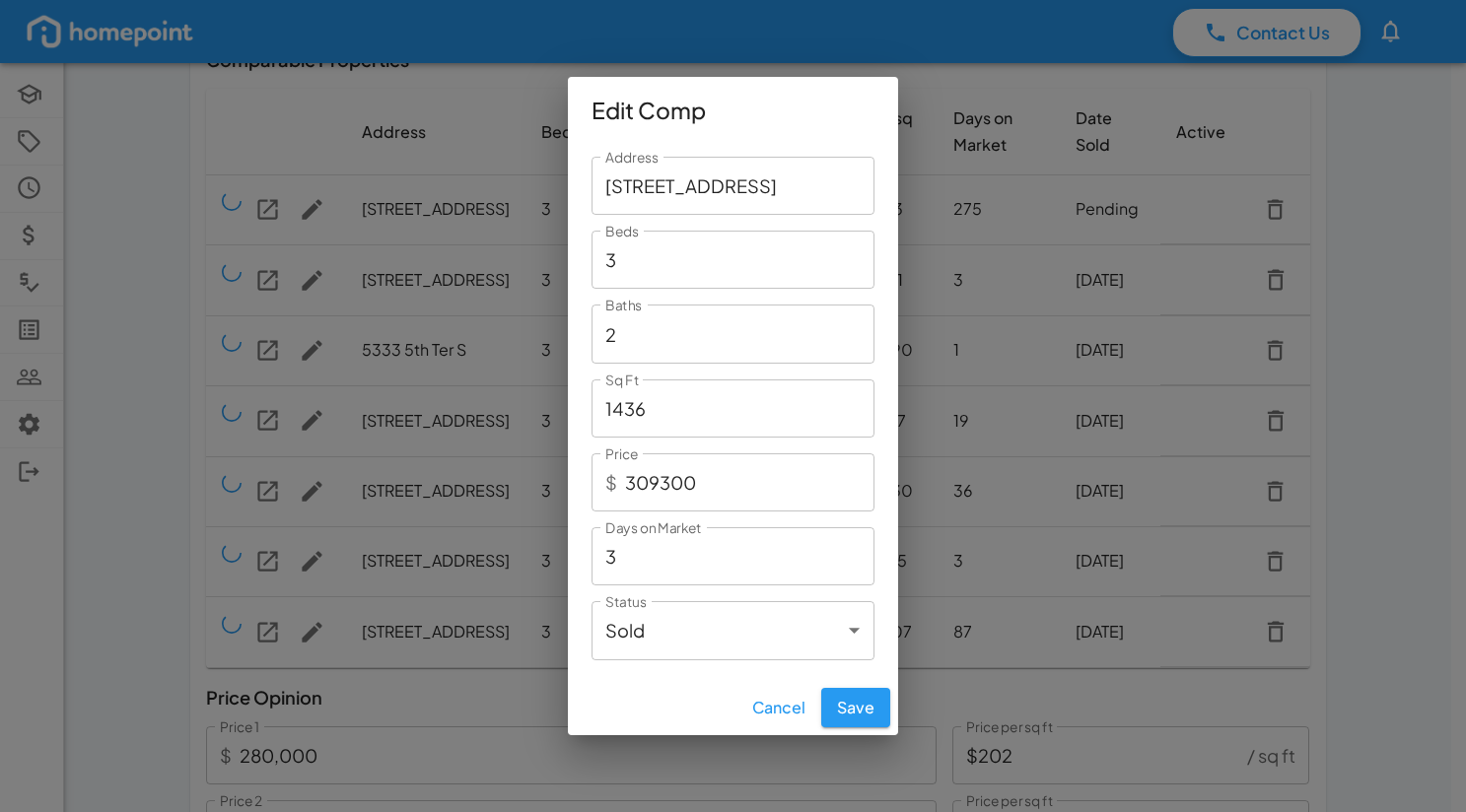 click on "1436" at bounding box center (733, 408) 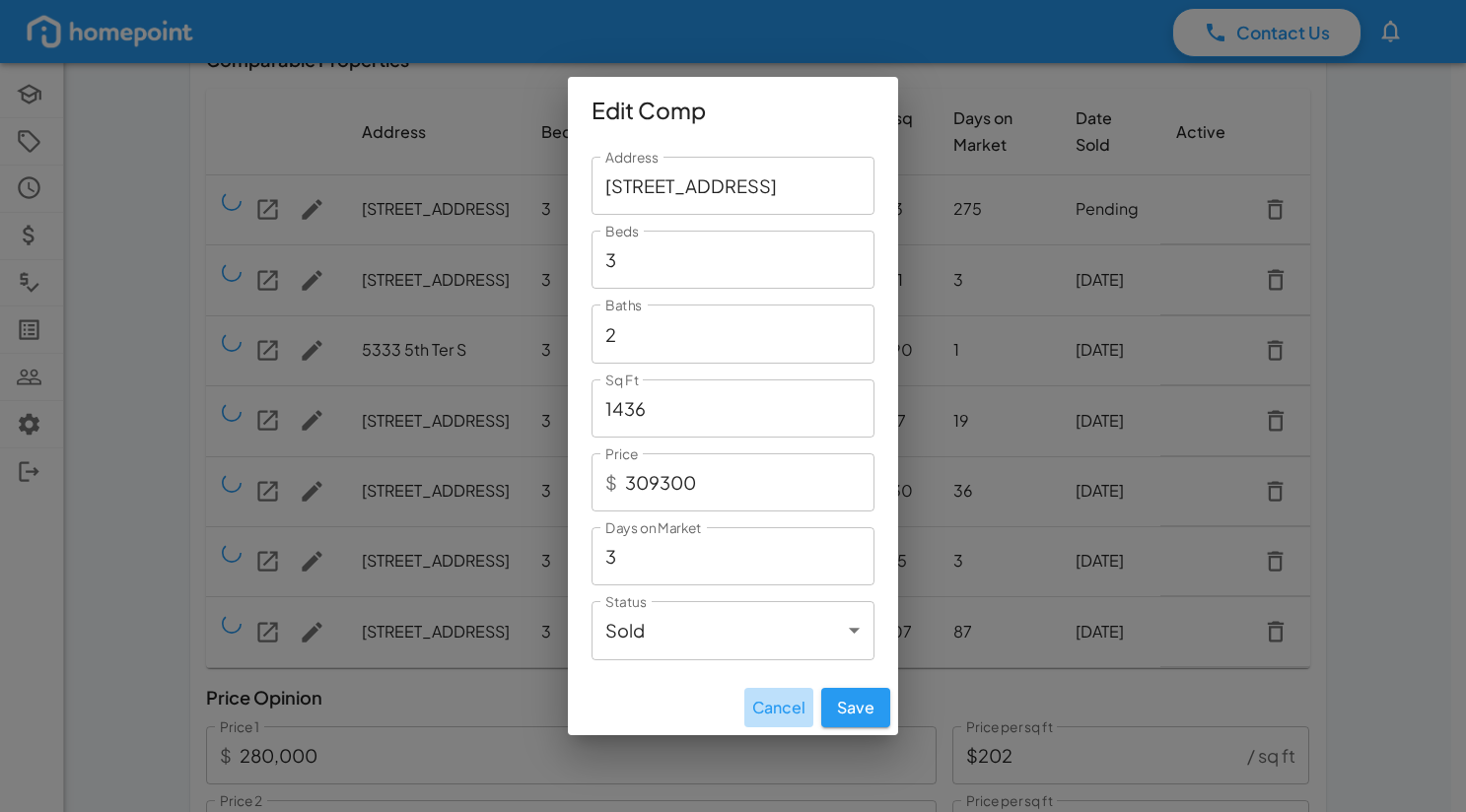 click on "Cancel" at bounding box center (779, 708) 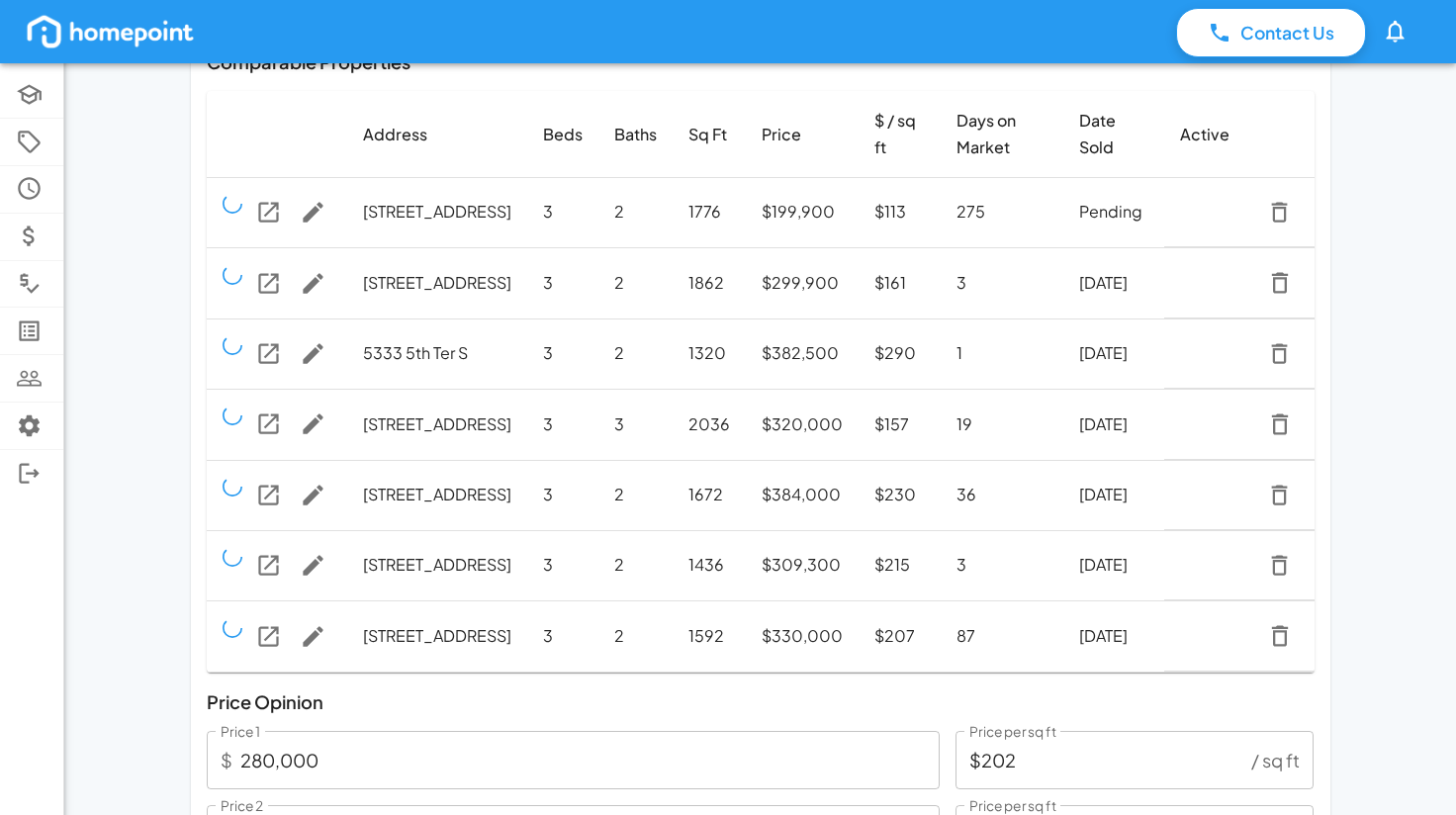 scroll, scrollTop: 198, scrollLeft: 0, axis: vertical 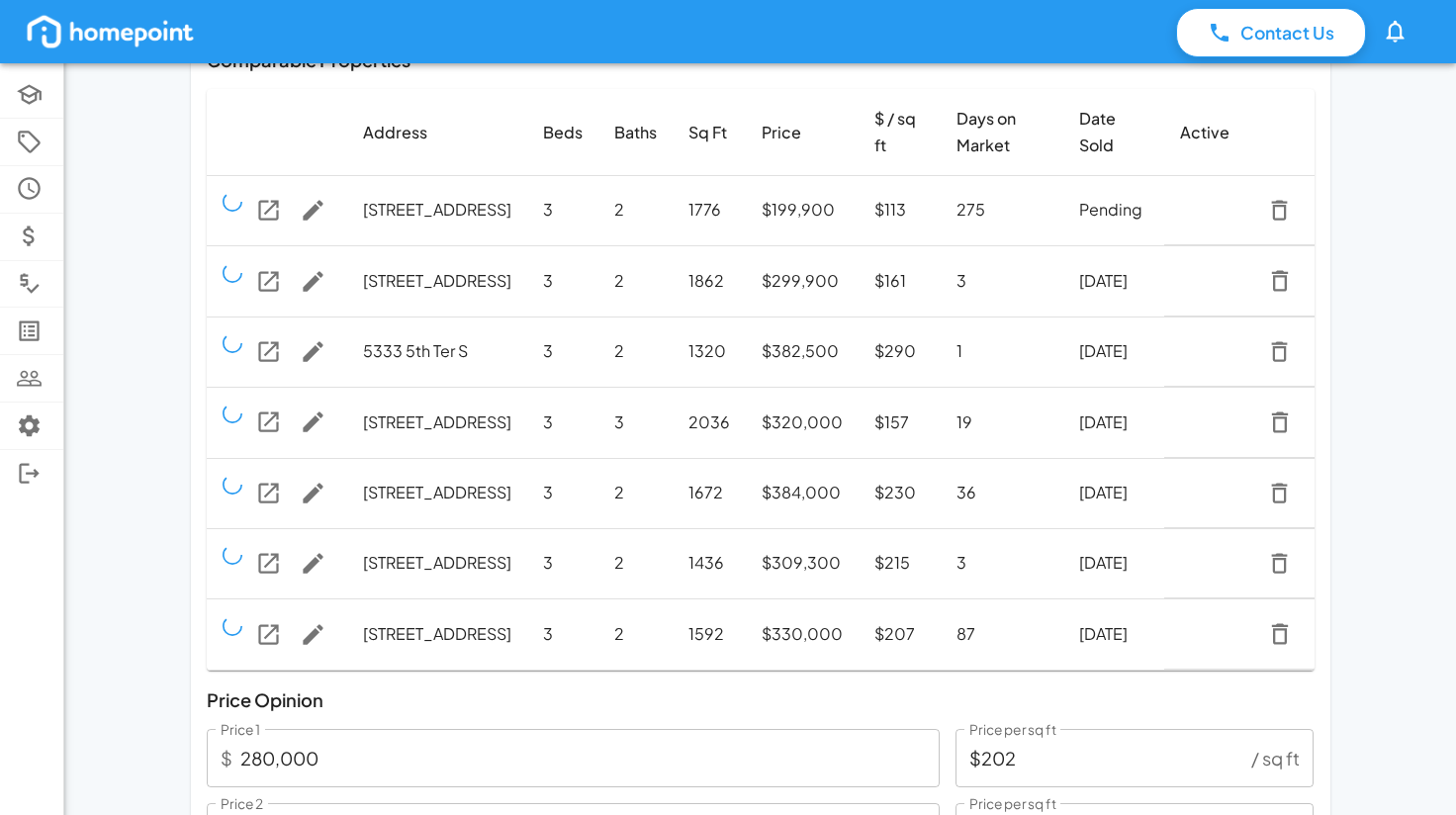 click at bounding box center (277, 634) 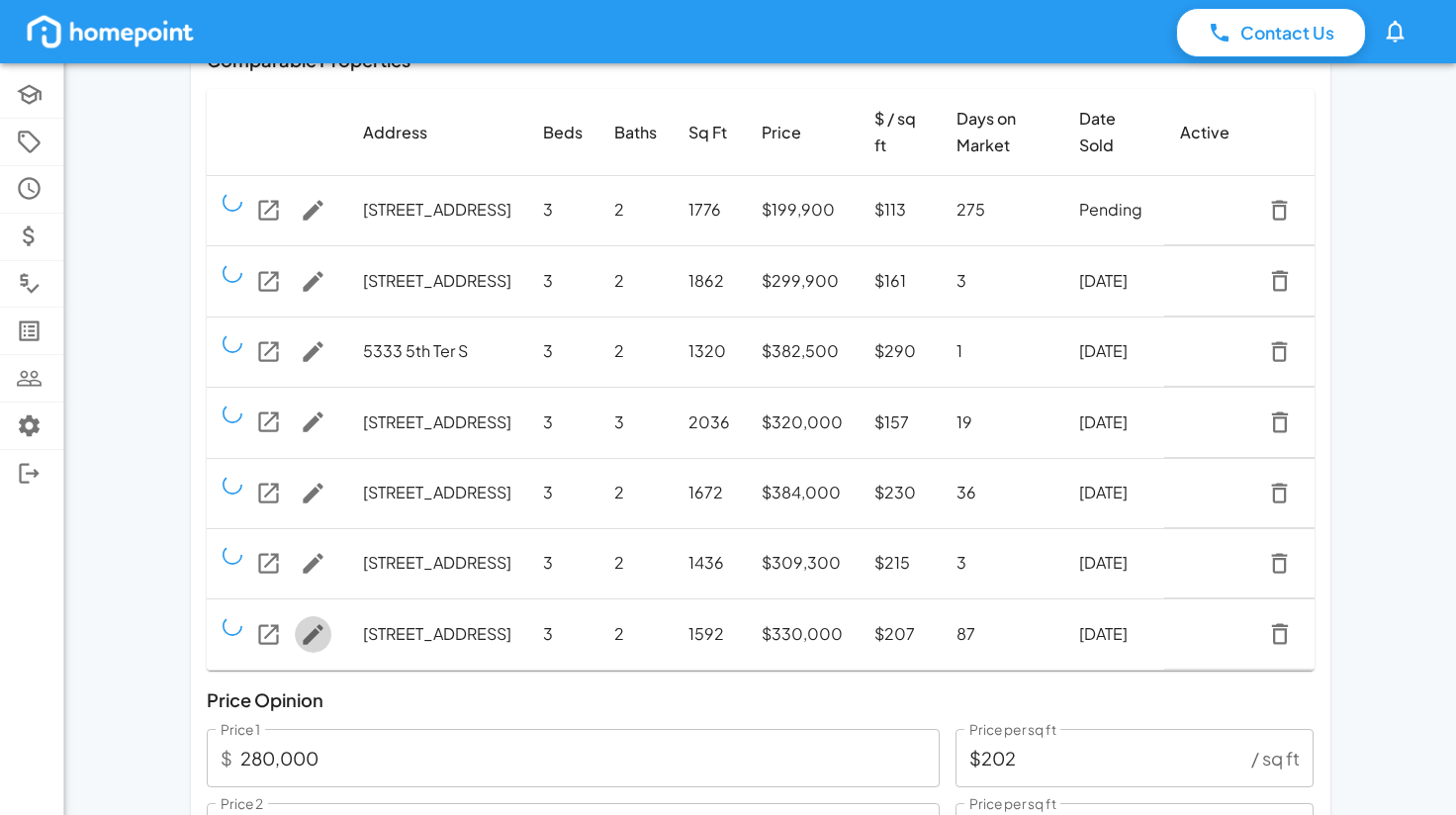 click 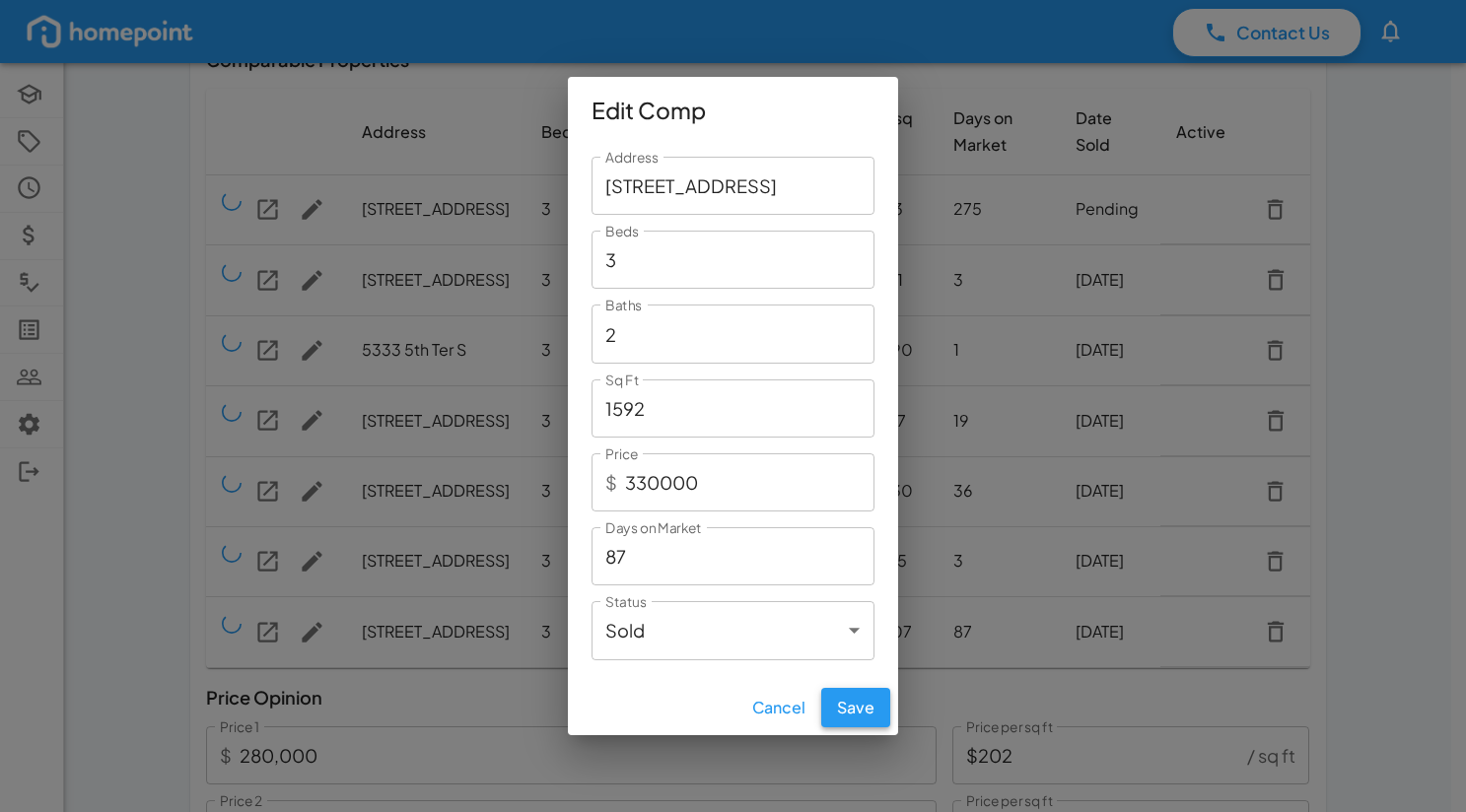 click on "Save" at bounding box center [856, 708] 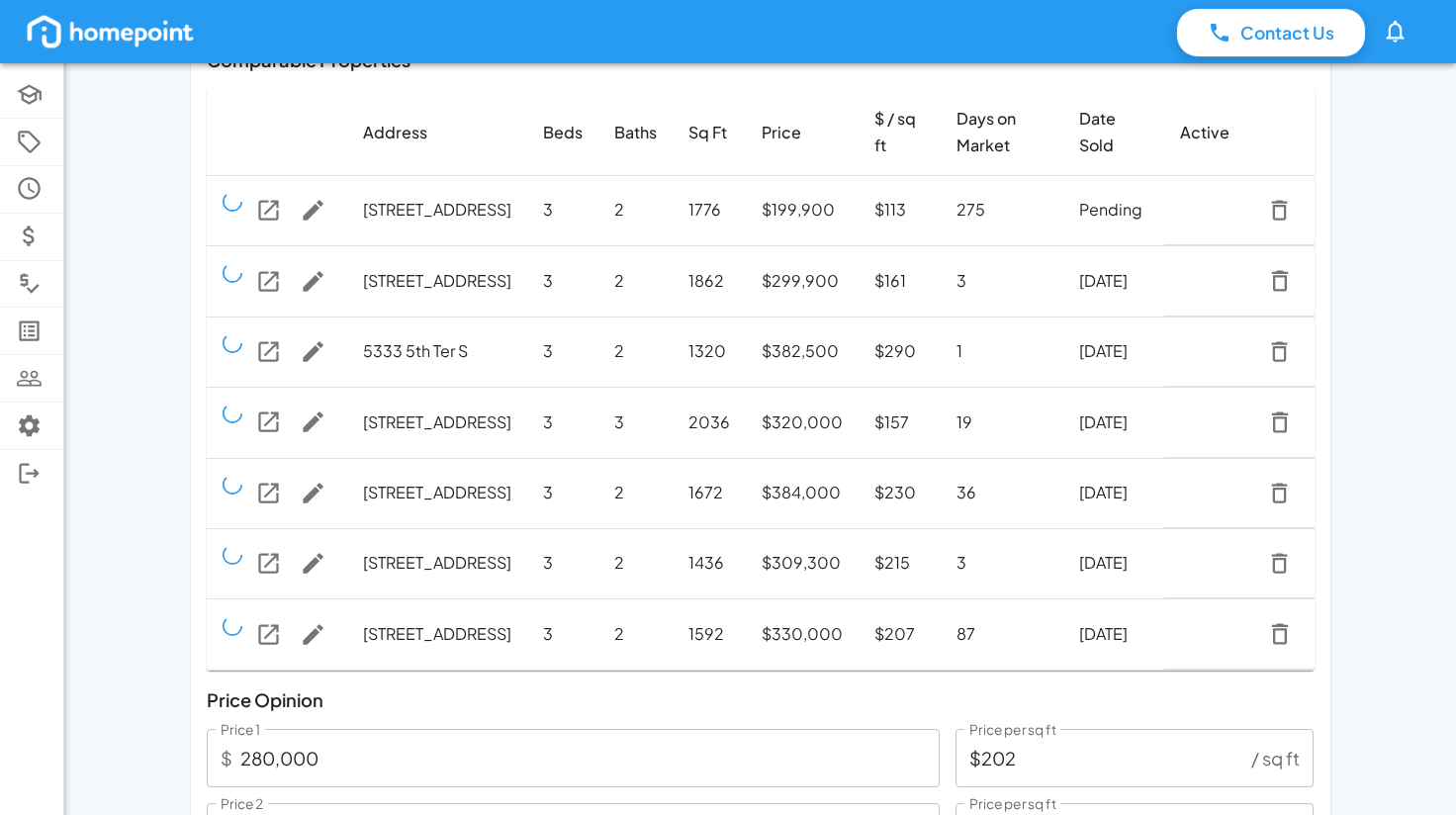click on "[DATE]" at bounding box center [1114, 634] 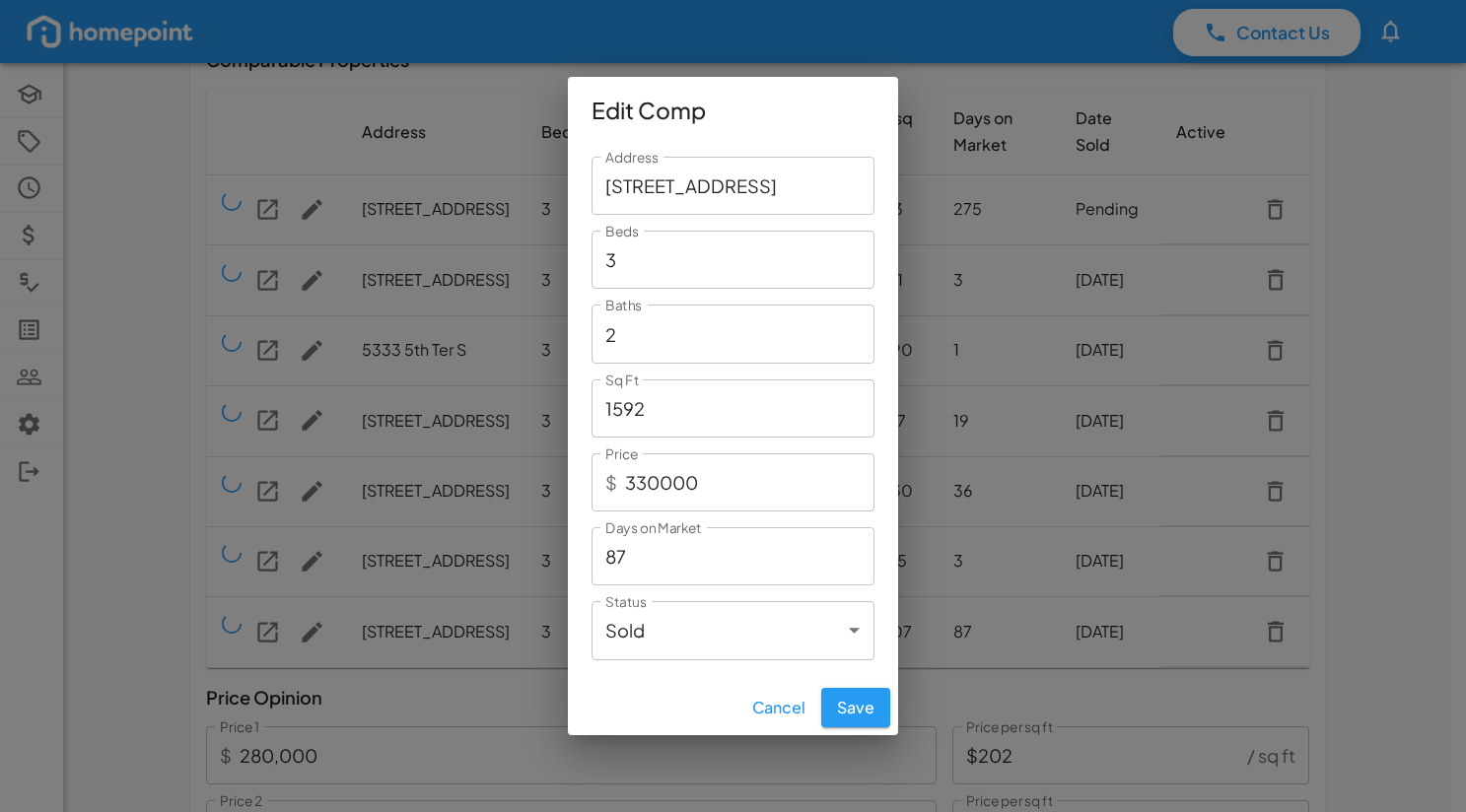click on "Cancel Save" at bounding box center (733, 708) 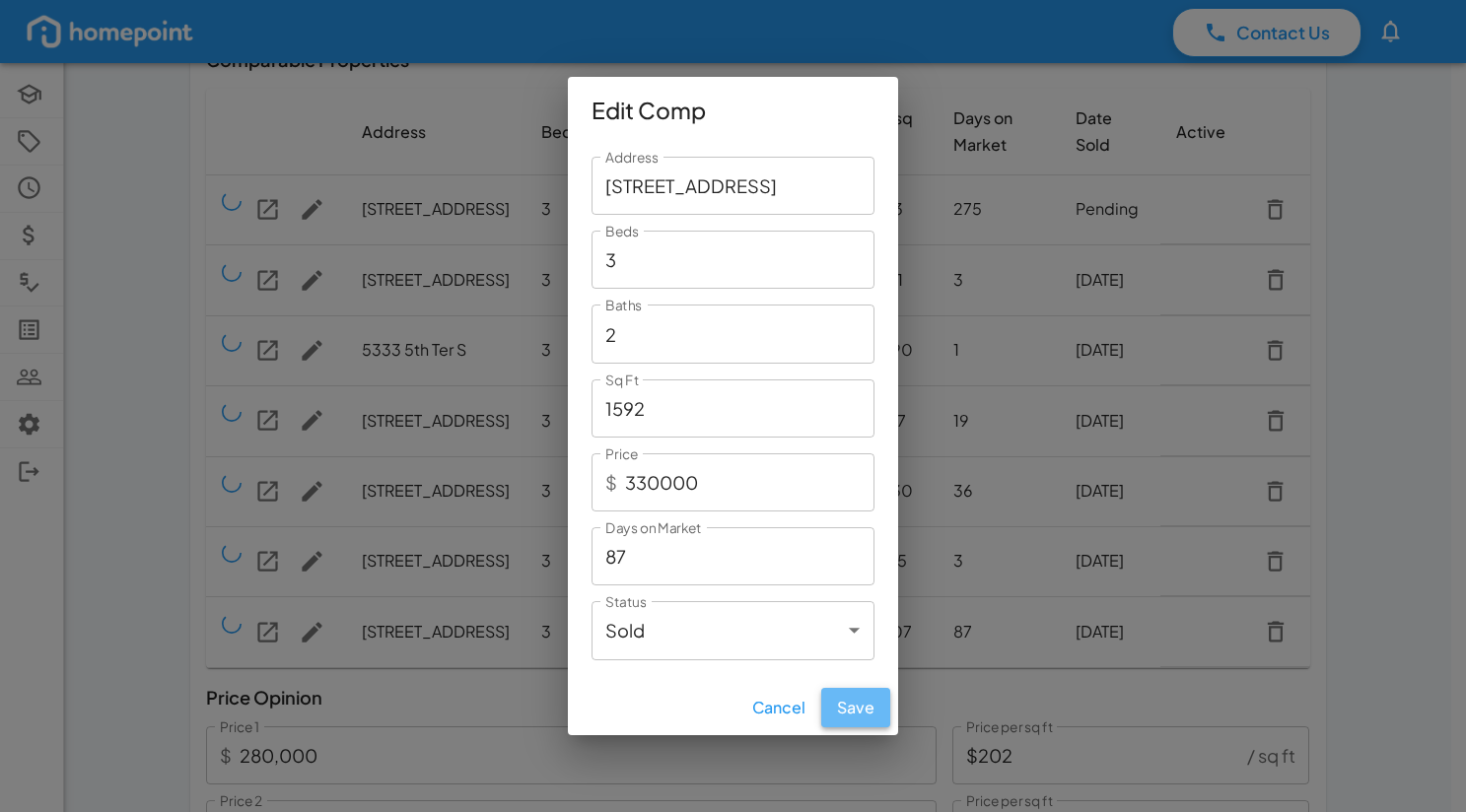 click on "Save" at bounding box center (856, 708) 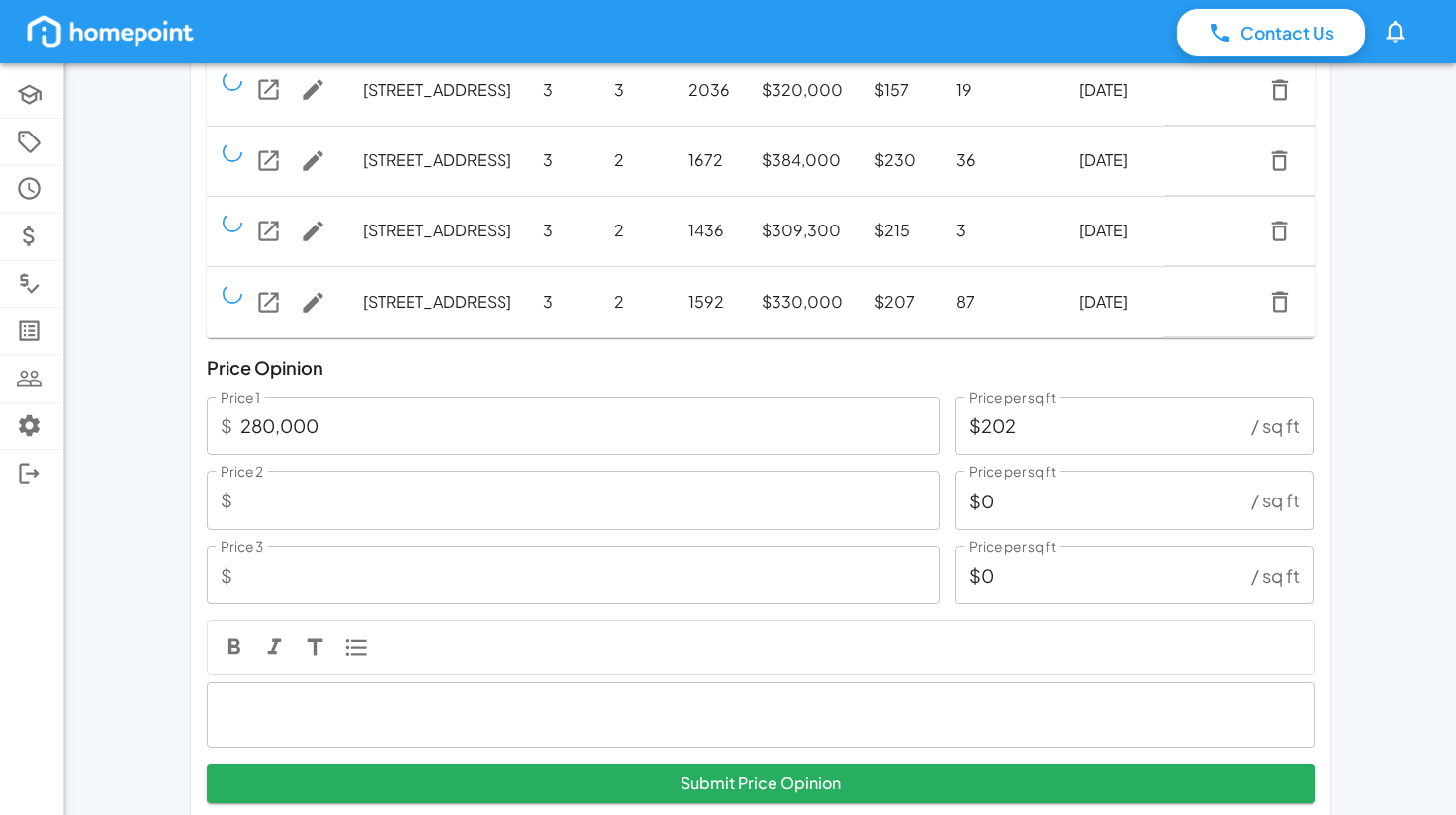 scroll, scrollTop: 593, scrollLeft: 0, axis: vertical 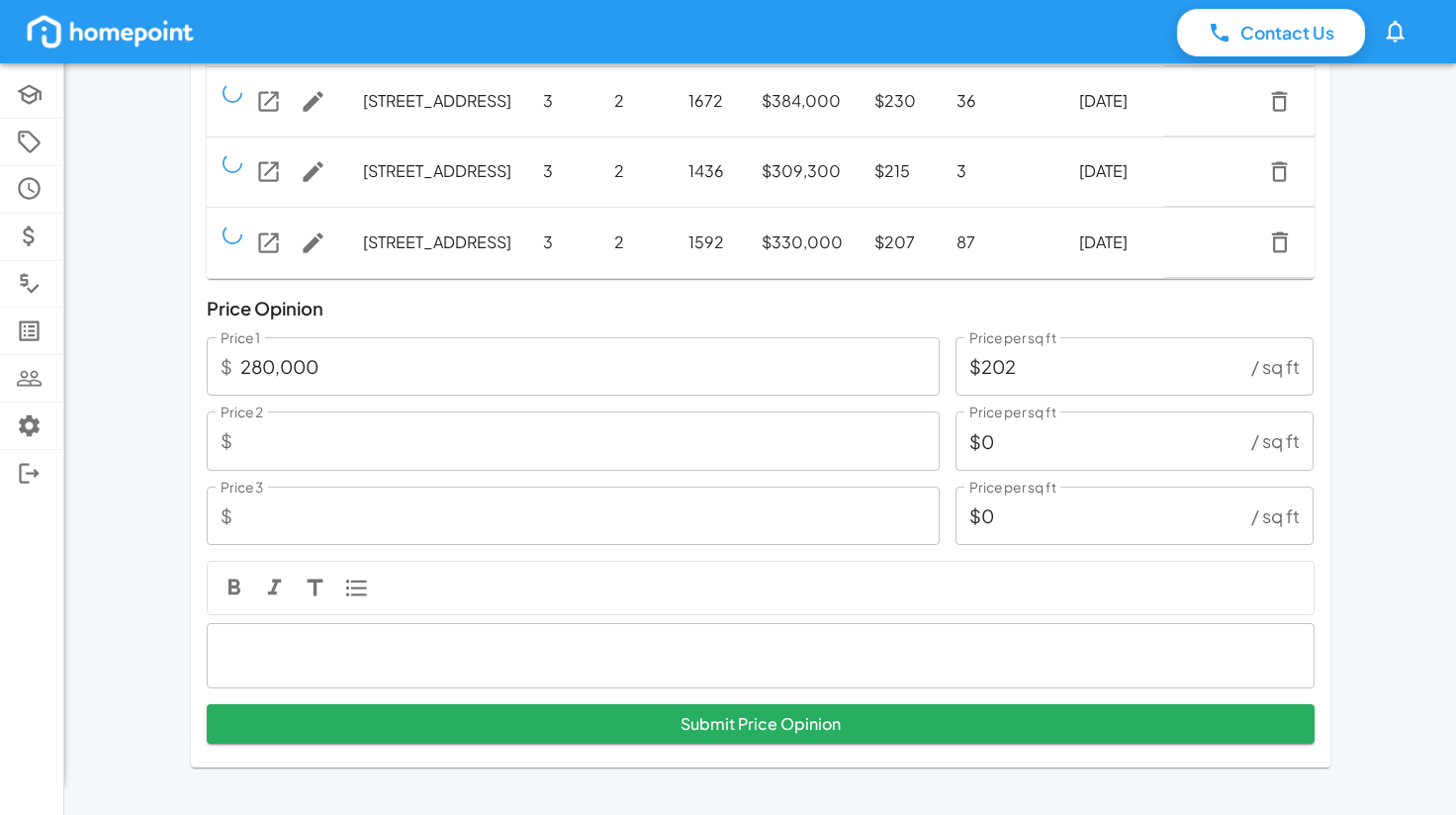 click at bounding box center (761, 656) 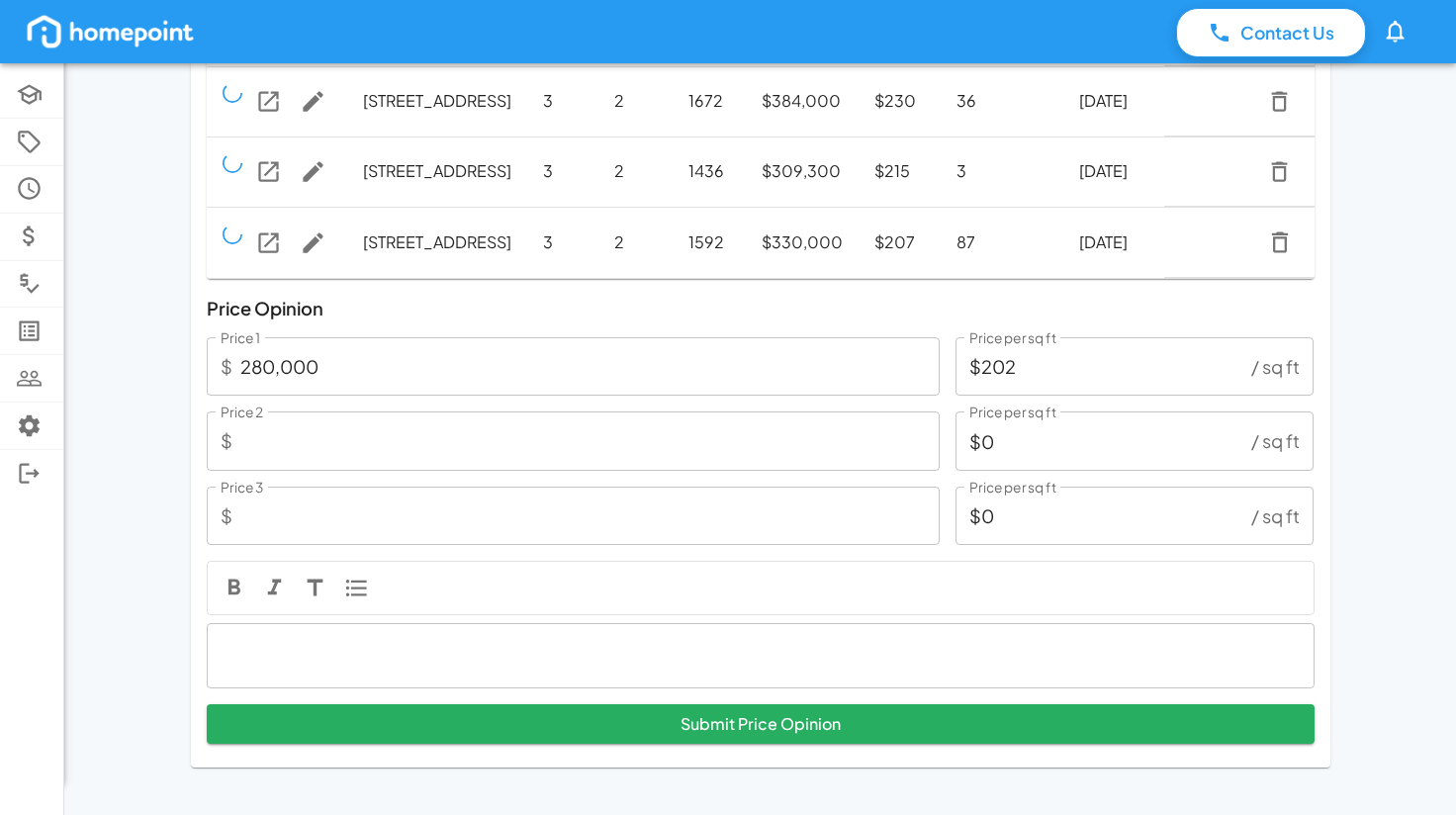 type 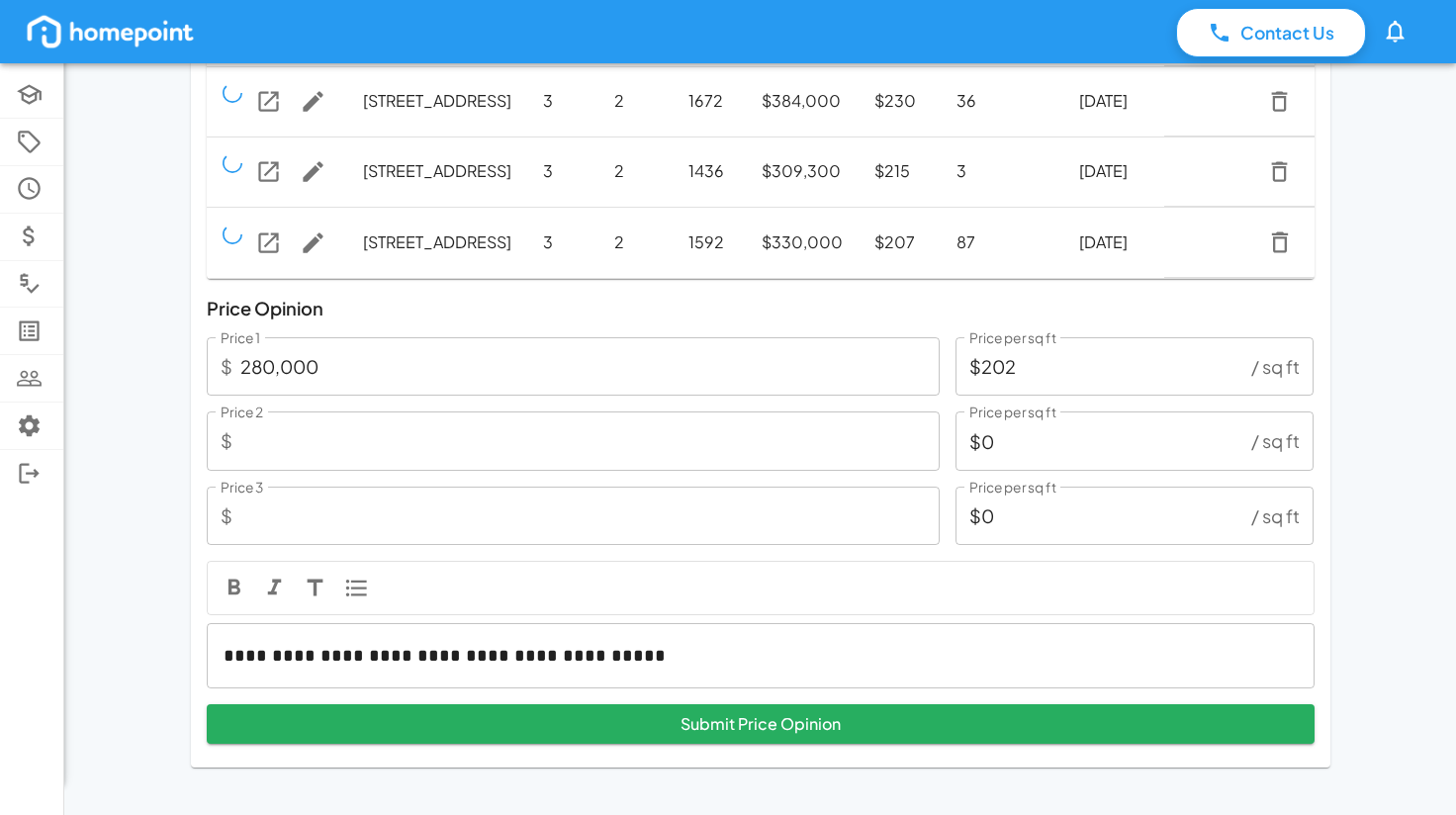click on "**********" at bounding box center [728, 113] 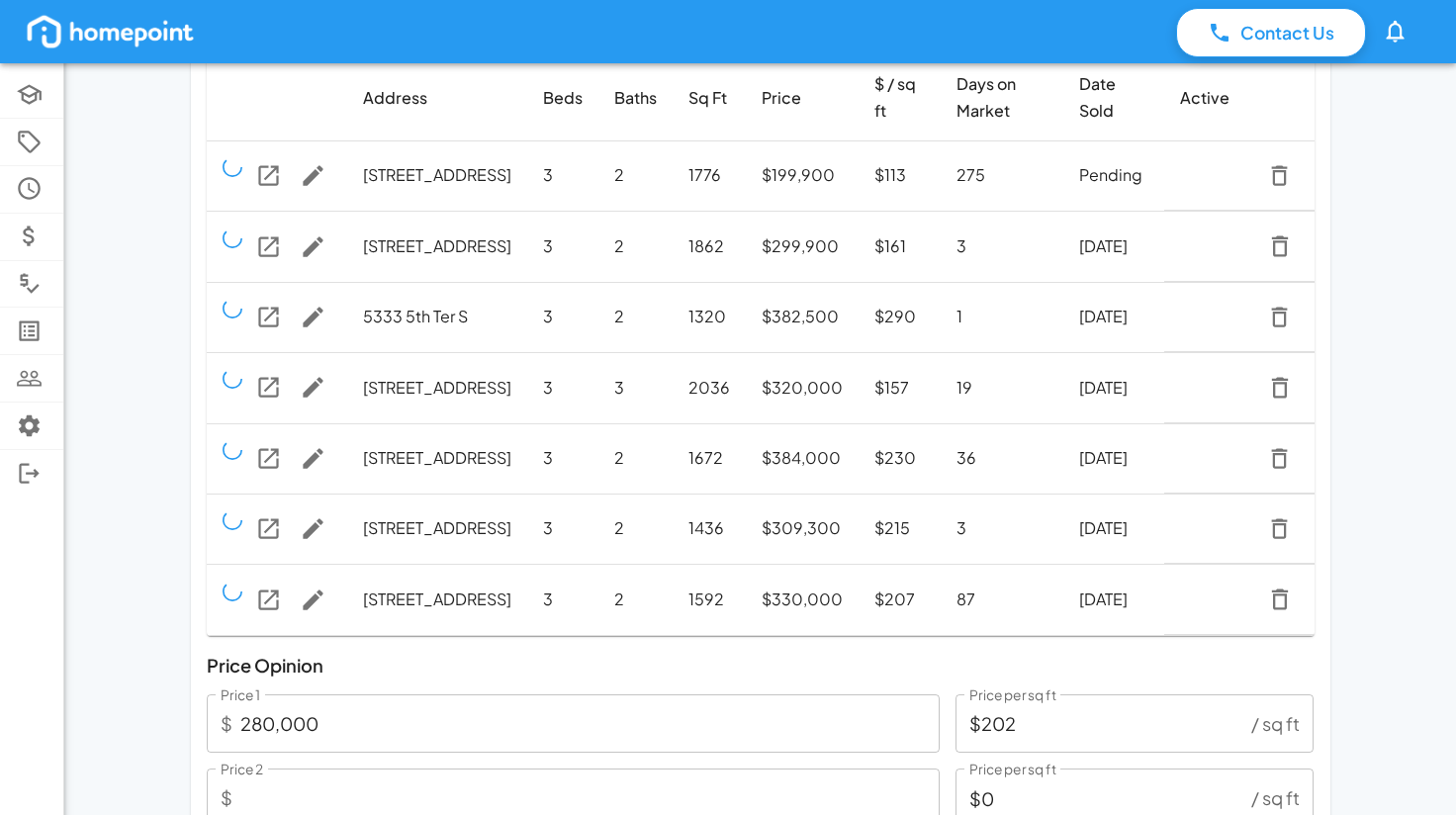 scroll, scrollTop: 198, scrollLeft: 0, axis: vertical 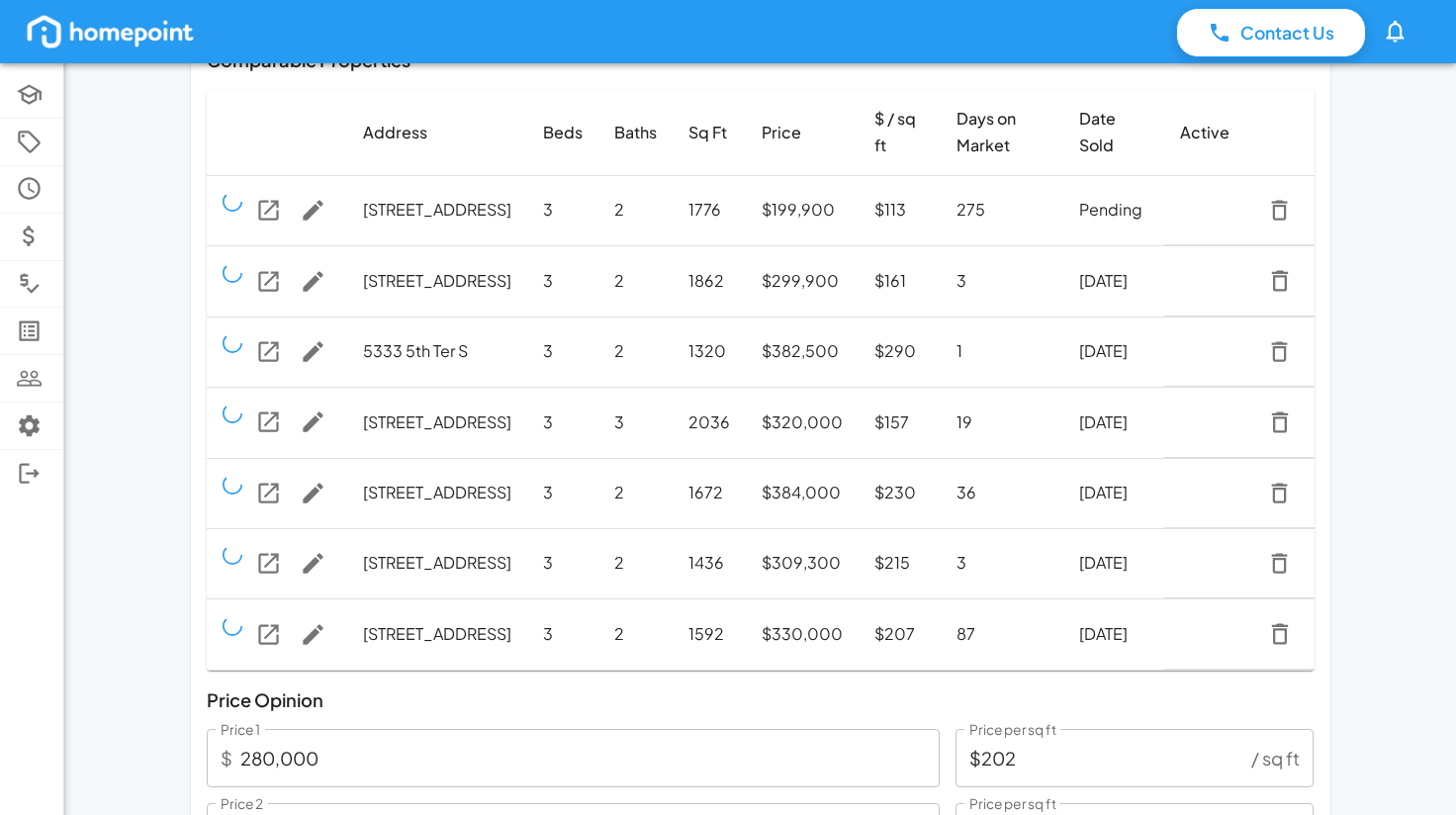 click 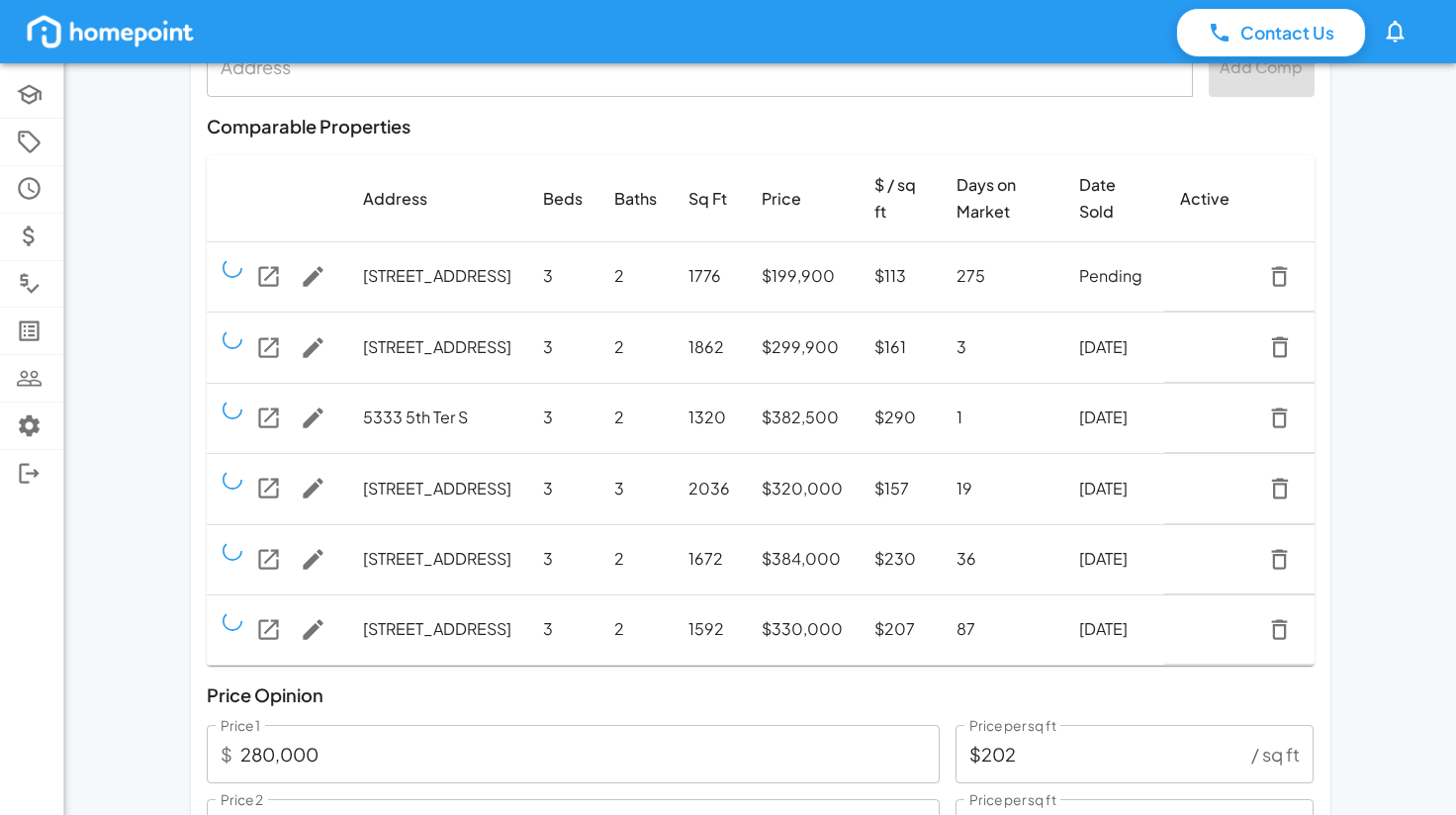 scroll, scrollTop: 527, scrollLeft: 0, axis: vertical 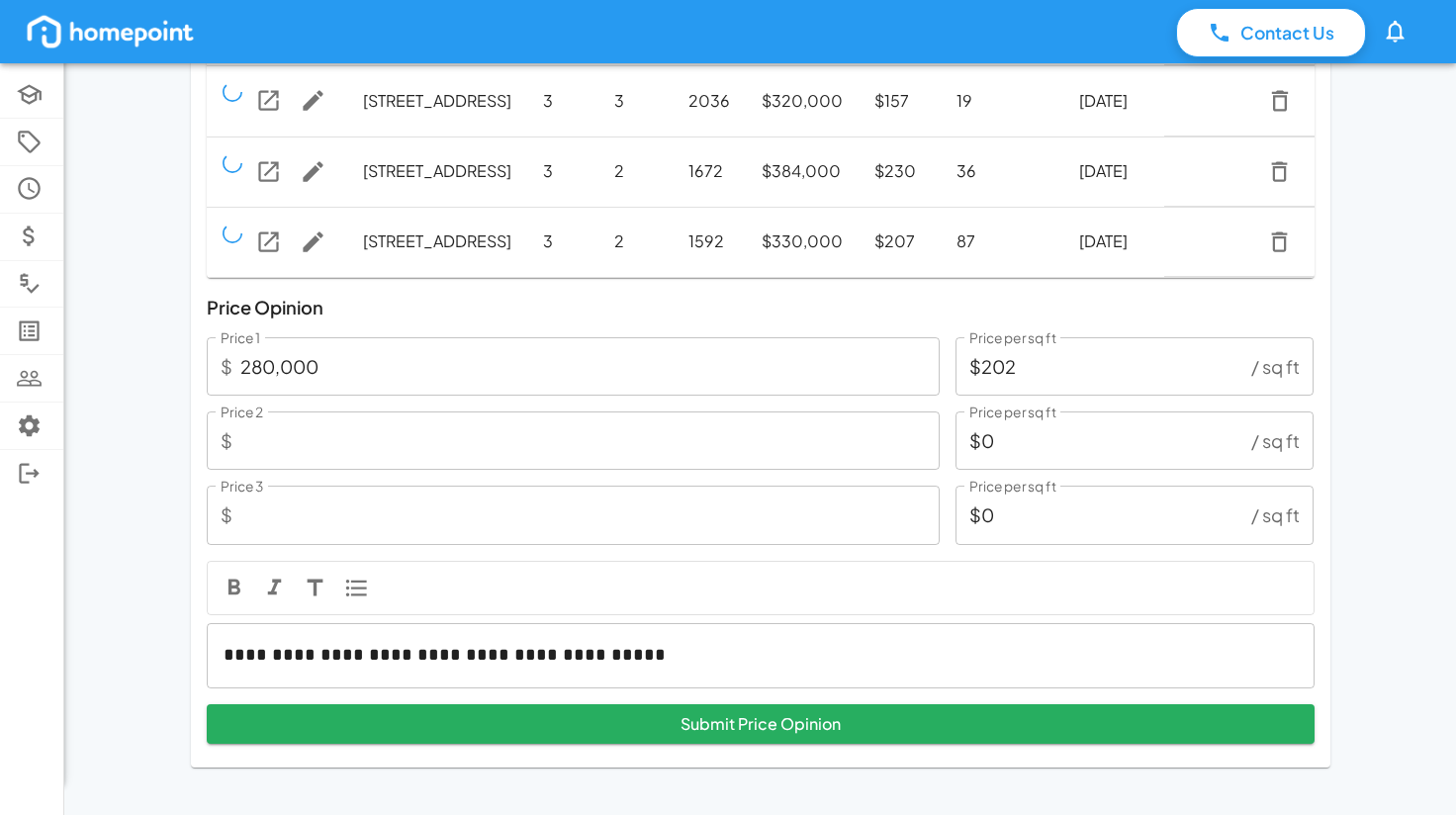 click on "**********" at bounding box center [761, 655] 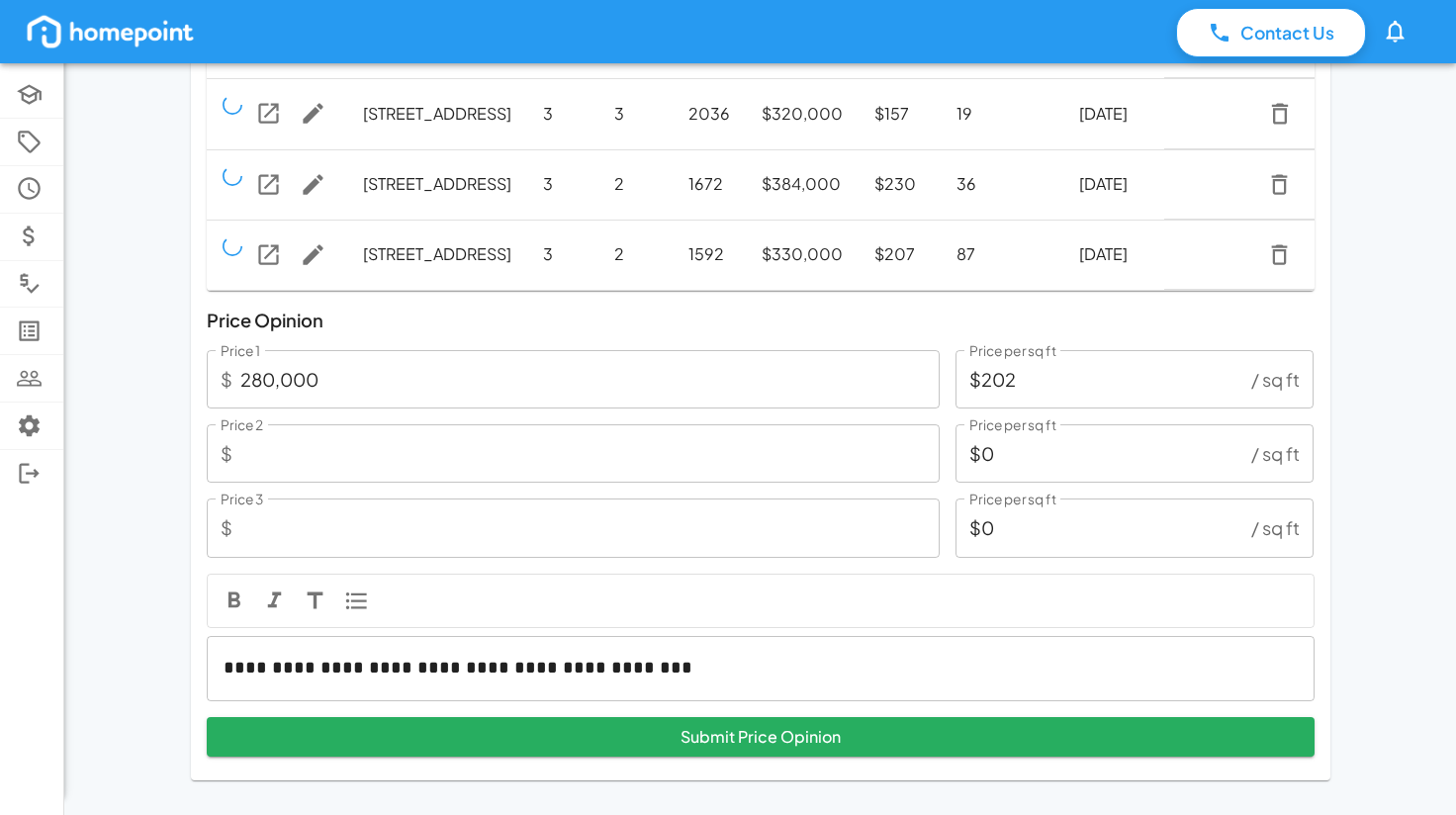 scroll, scrollTop: 527, scrollLeft: 0, axis: vertical 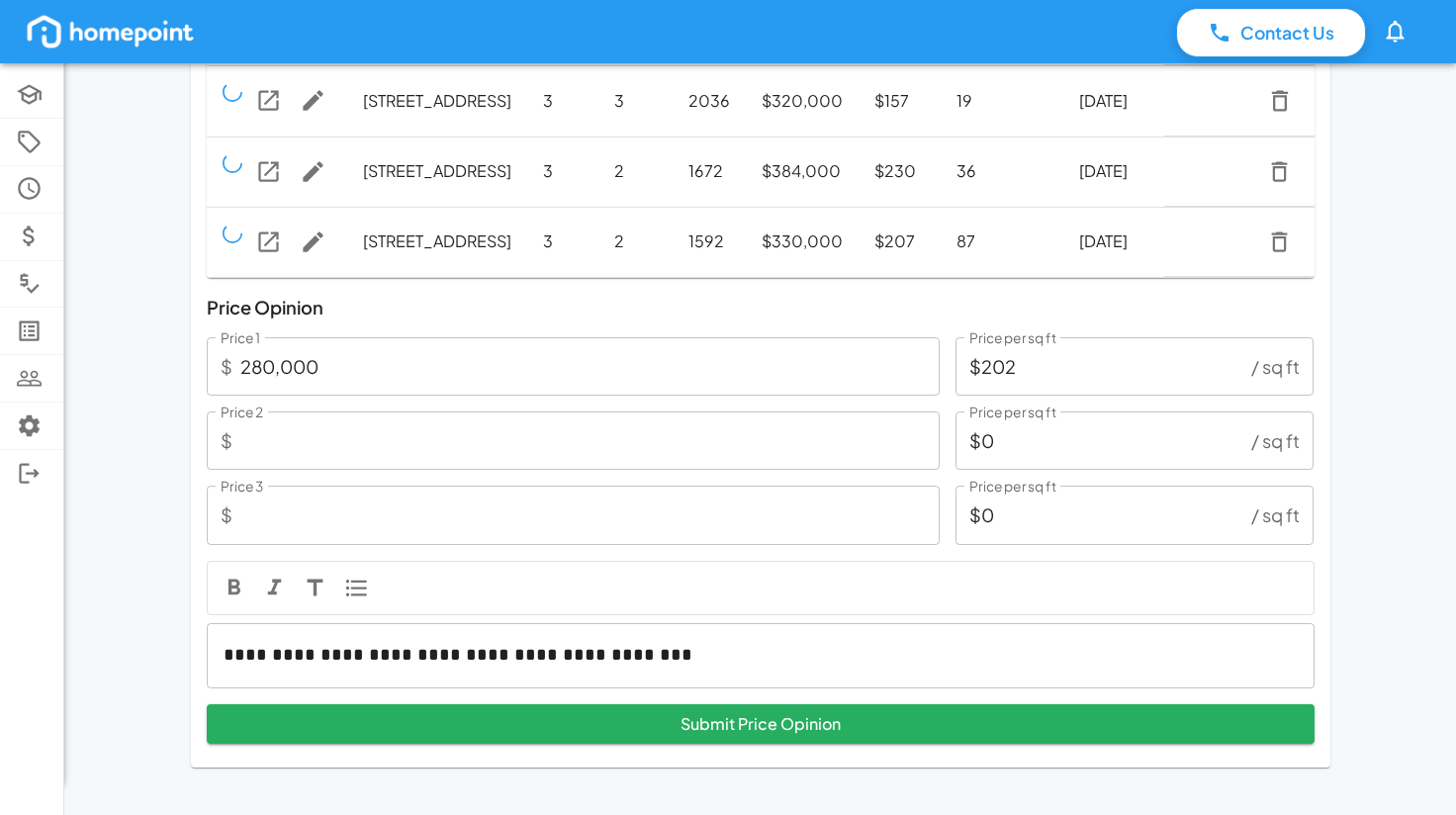 click on "**********" at bounding box center (761, 655) 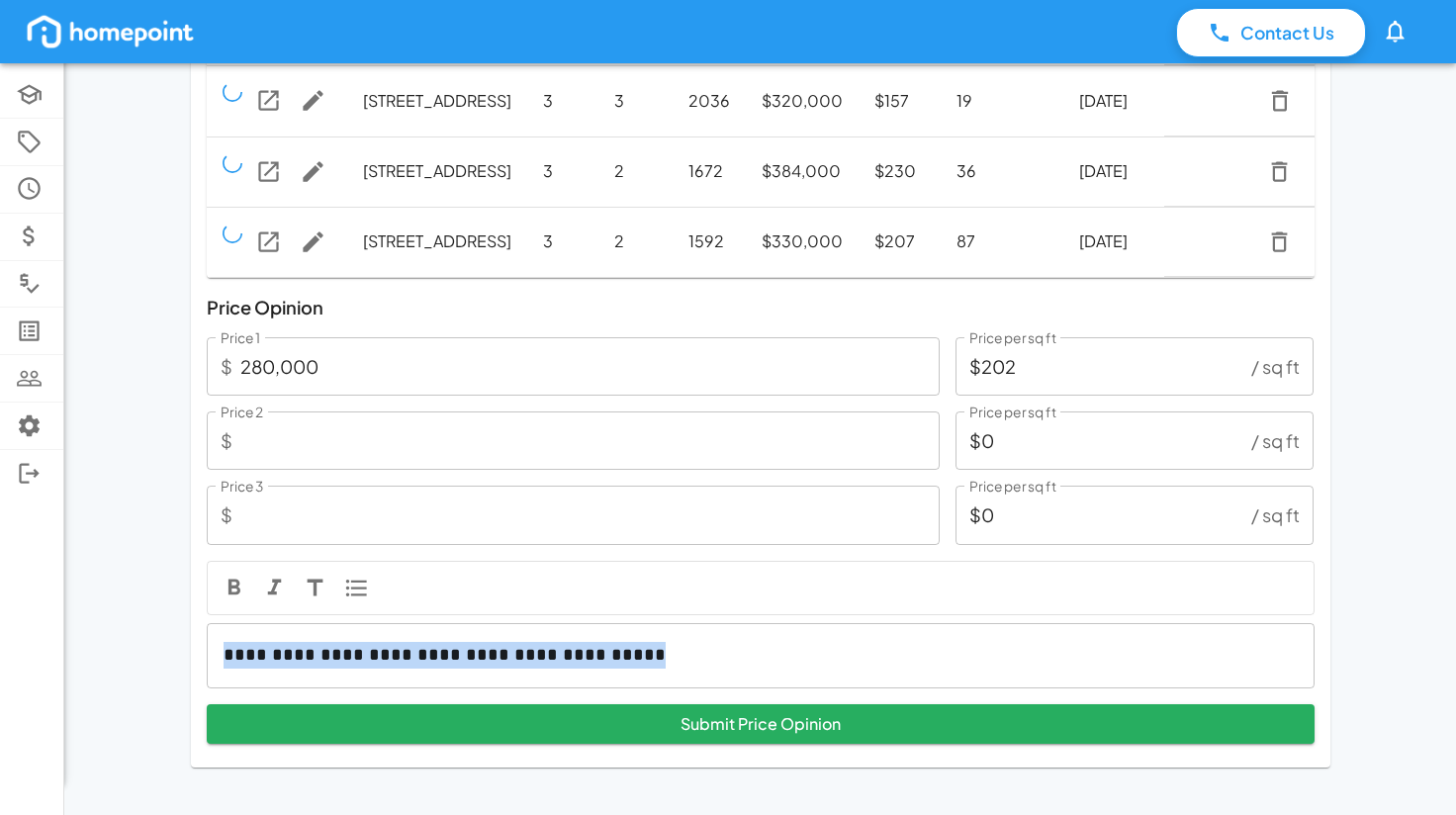 drag, startPoint x: 653, startPoint y: 655, endPoint x: 220, endPoint y: 677, distance: 433.55853 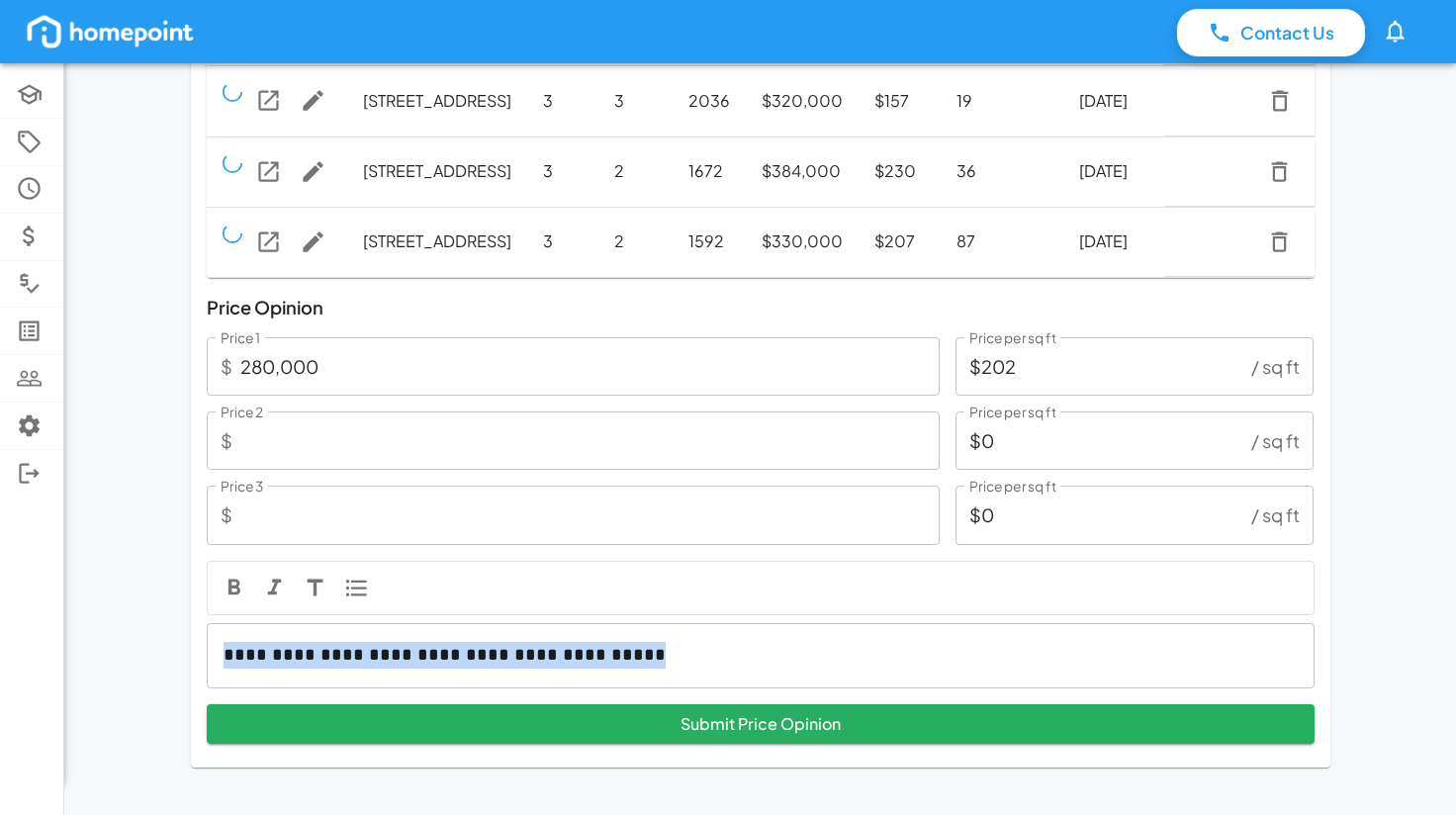 click on "**********" at bounding box center [761, 656] 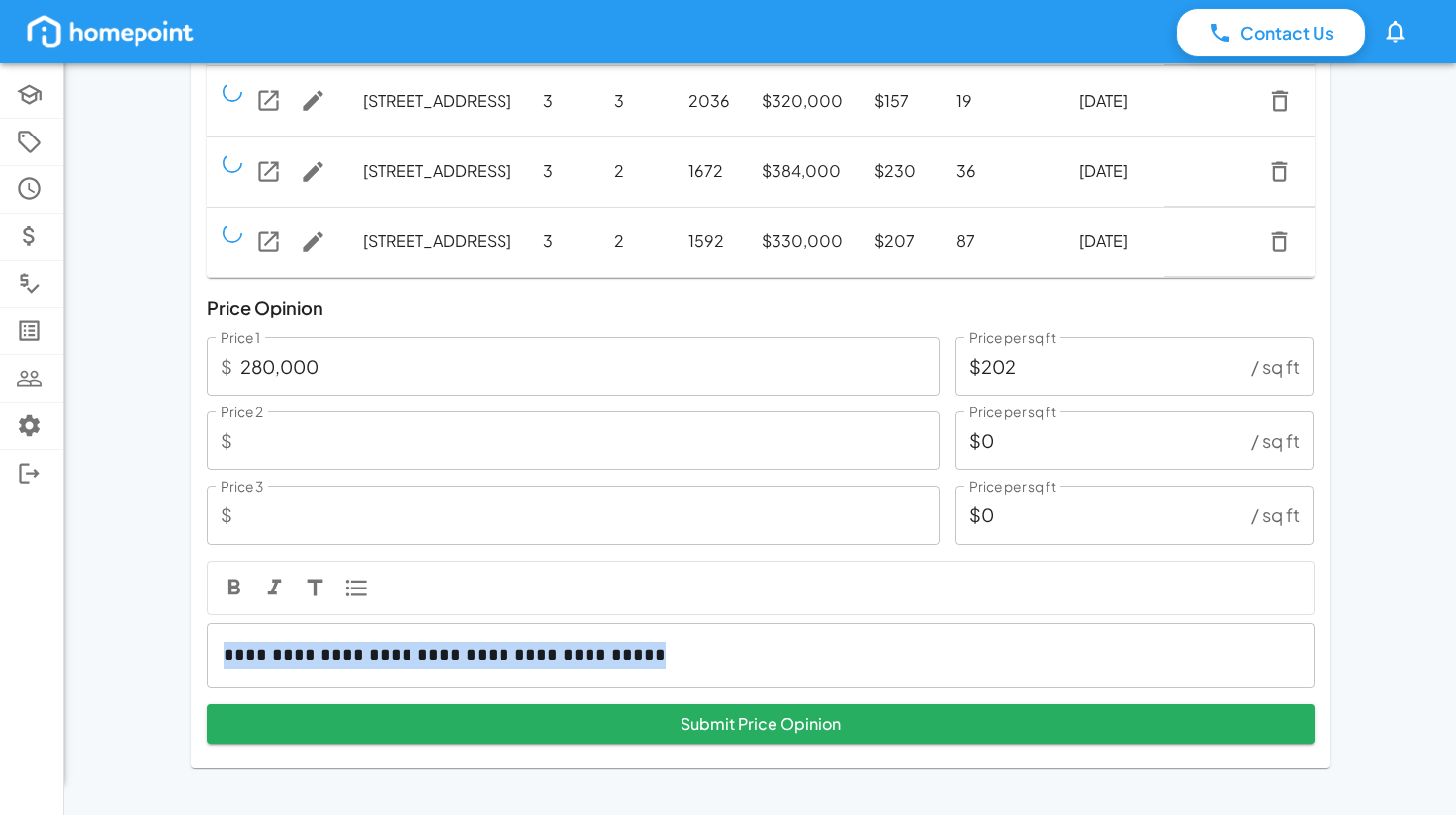 copy on "**********" 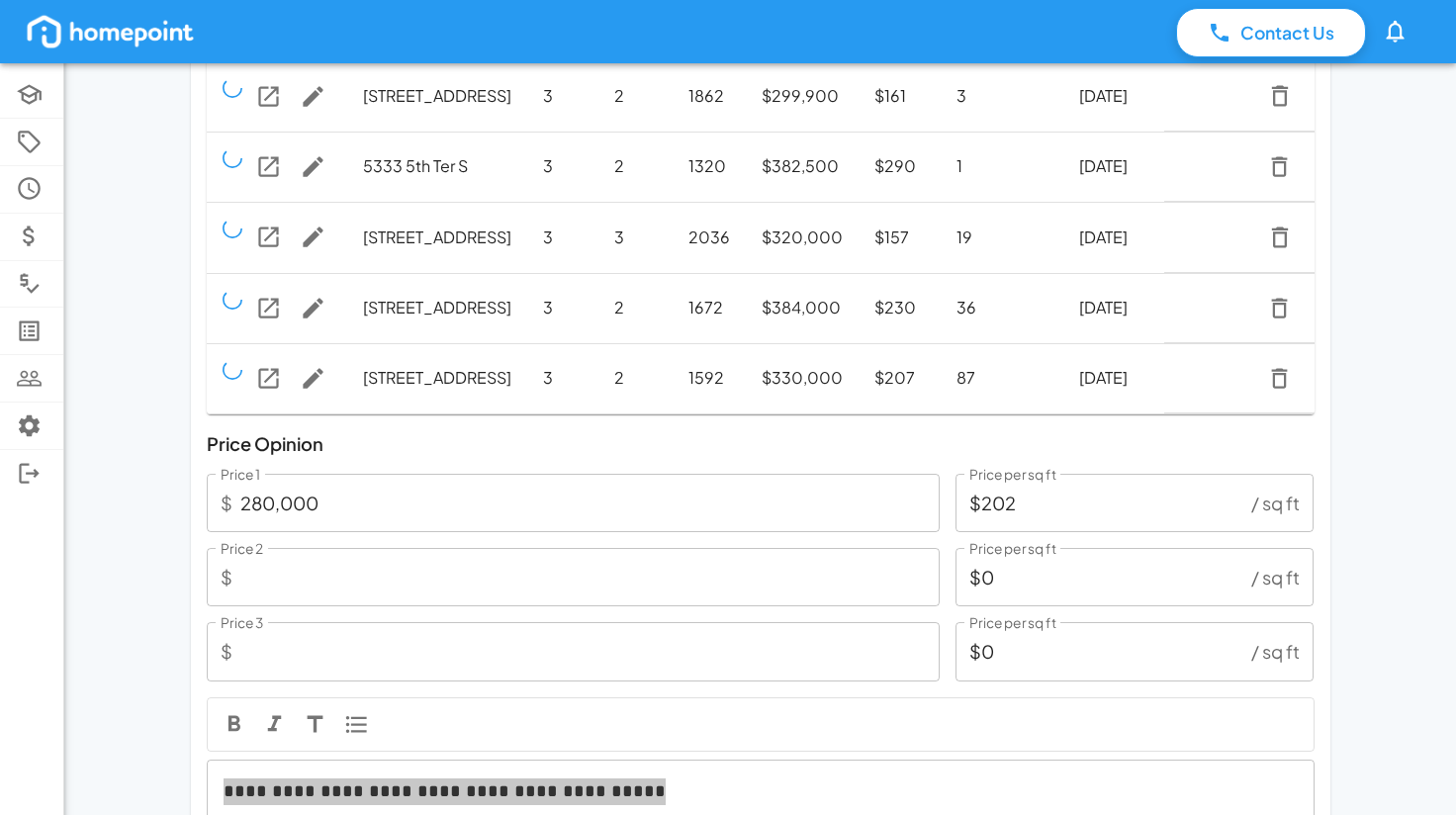 scroll, scrollTop: 527, scrollLeft: 0, axis: vertical 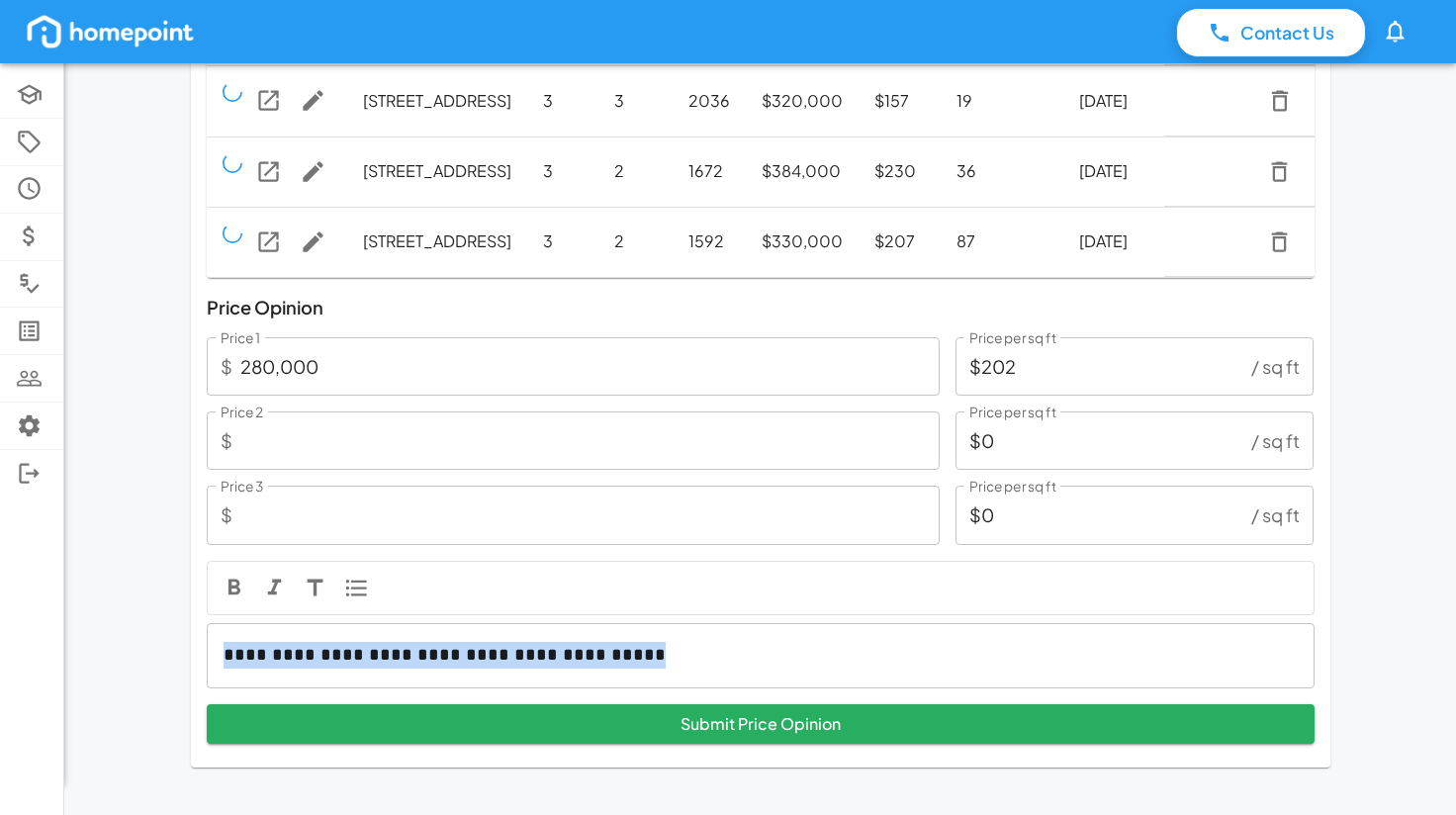 drag, startPoint x: 719, startPoint y: 622, endPoint x: 656, endPoint y: 659, distance: 73.06162 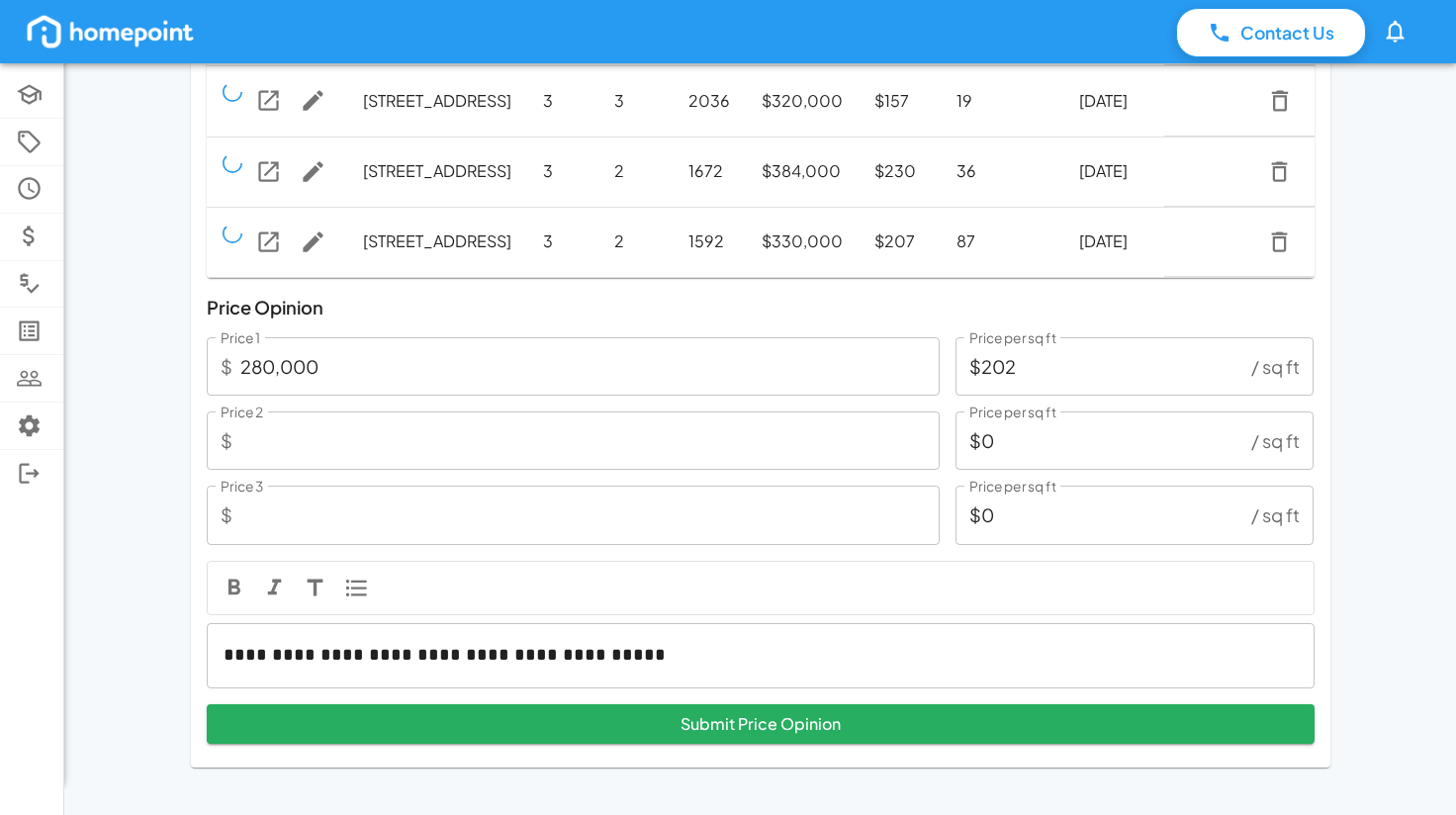 click on "**********" at bounding box center [761, 655] 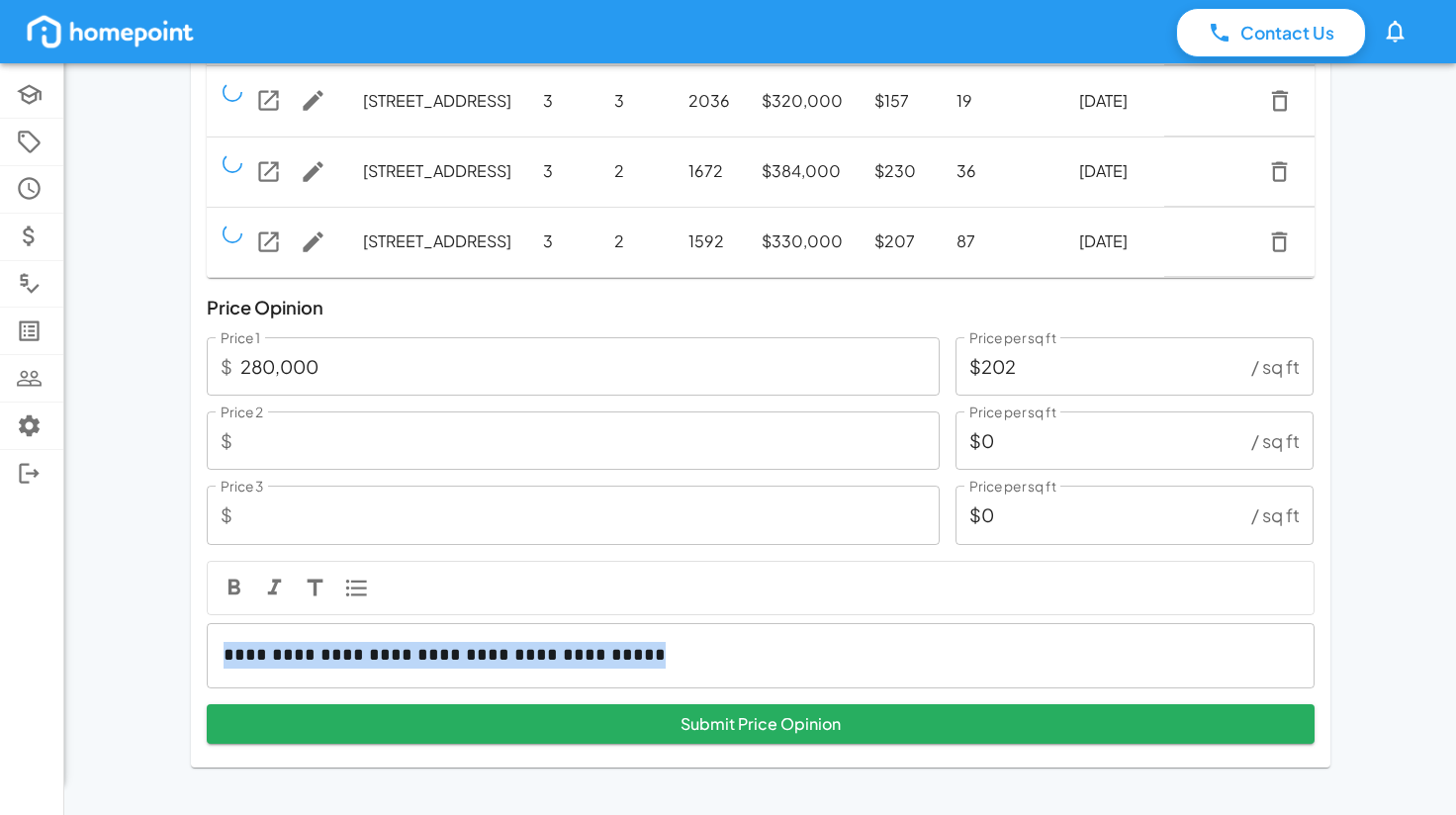 drag, startPoint x: 626, startPoint y: 671, endPoint x: 161, endPoint y: 647, distance: 465.61894 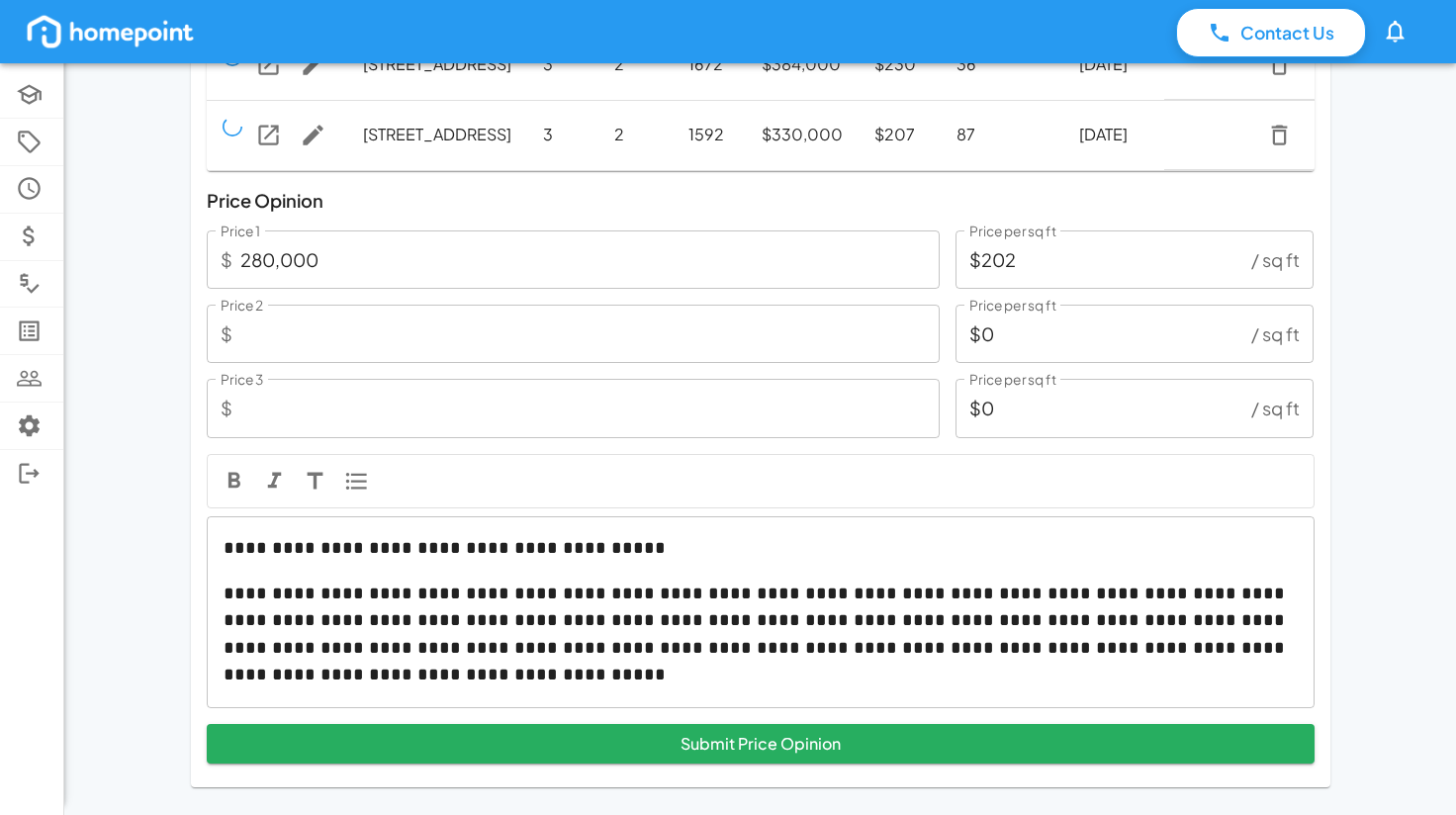 scroll, scrollTop: 654, scrollLeft: 0, axis: vertical 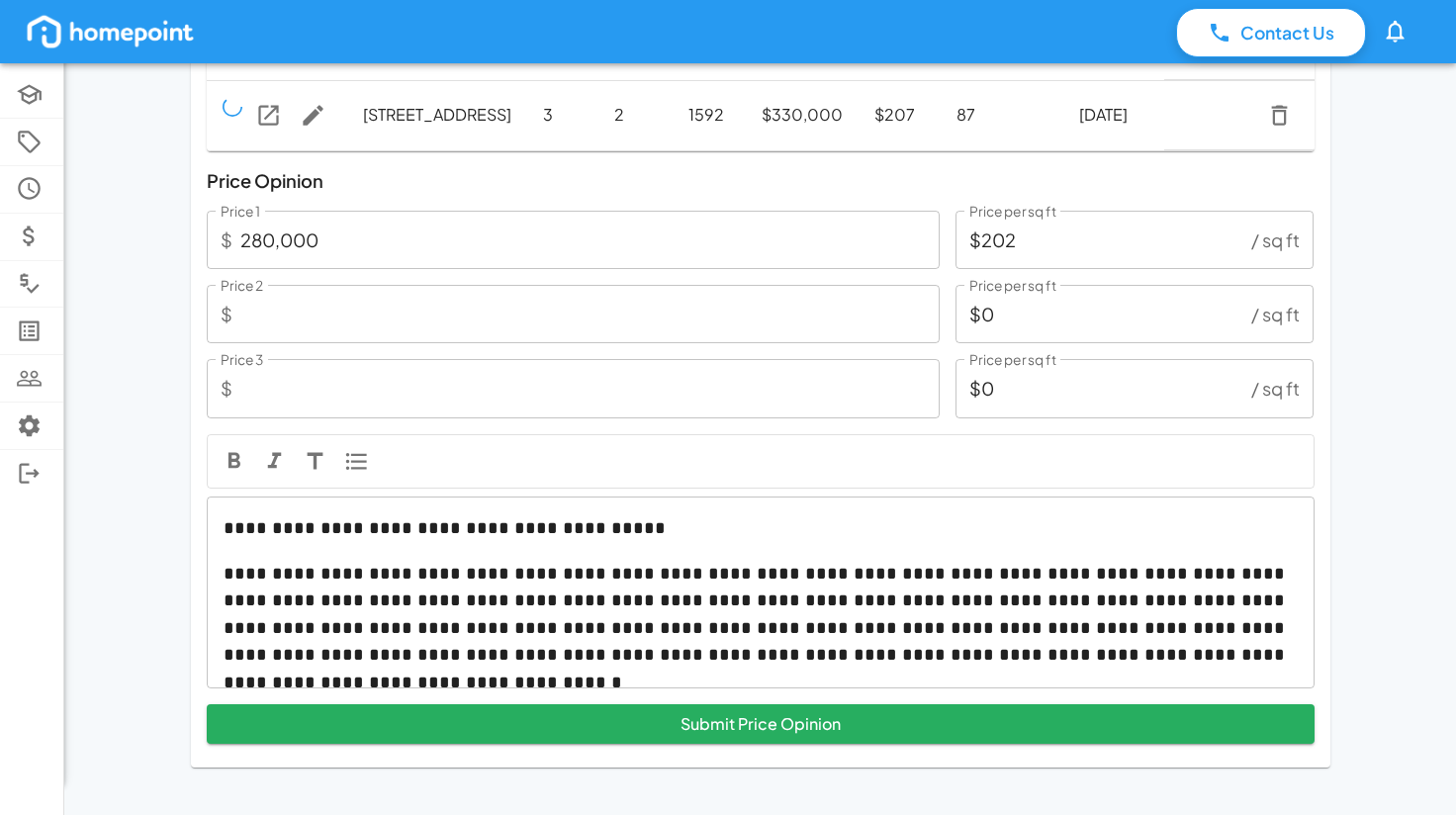 click on "**********" at bounding box center (761, 615) 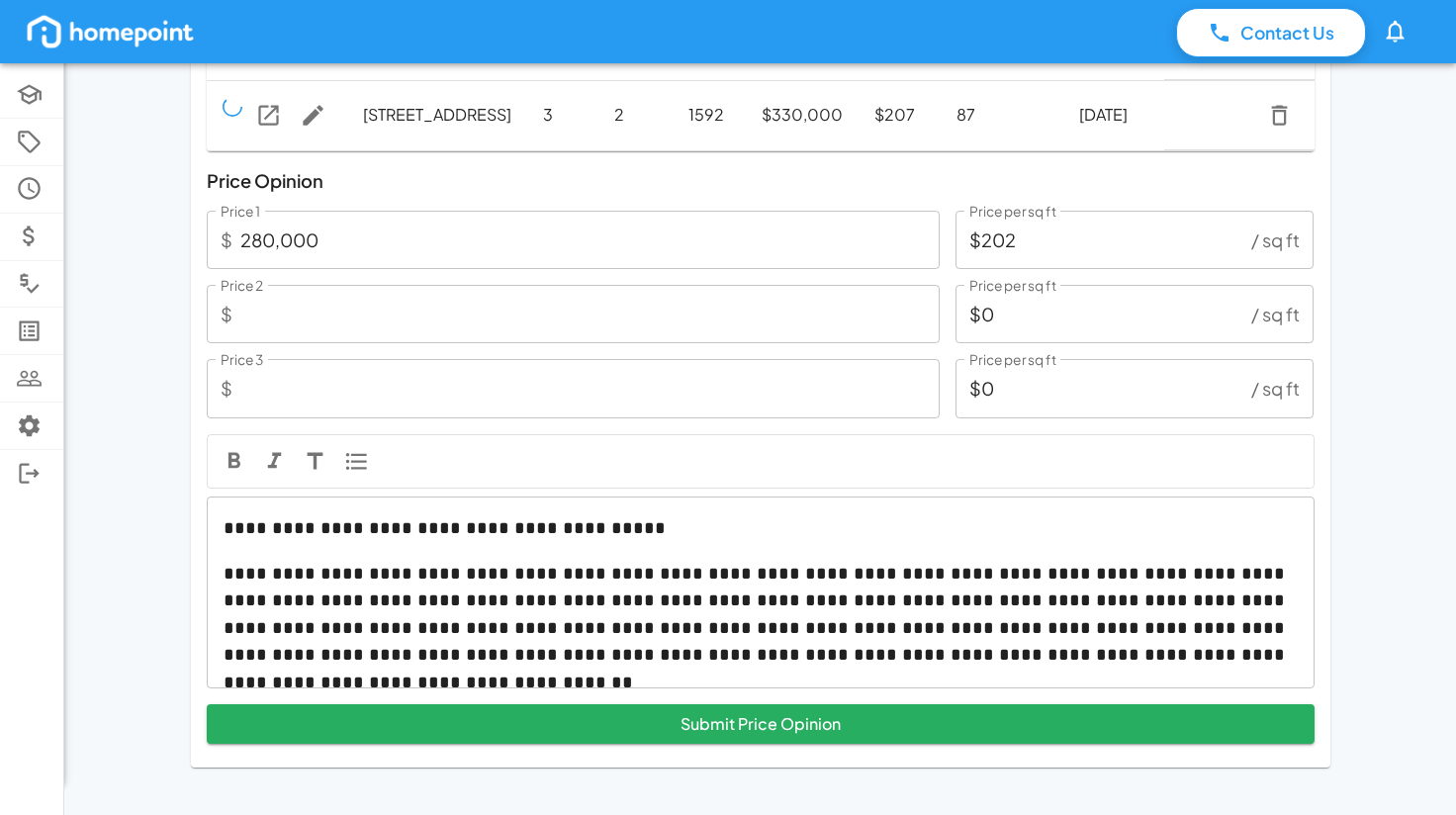 click on "**********" at bounding box center (761, 615) 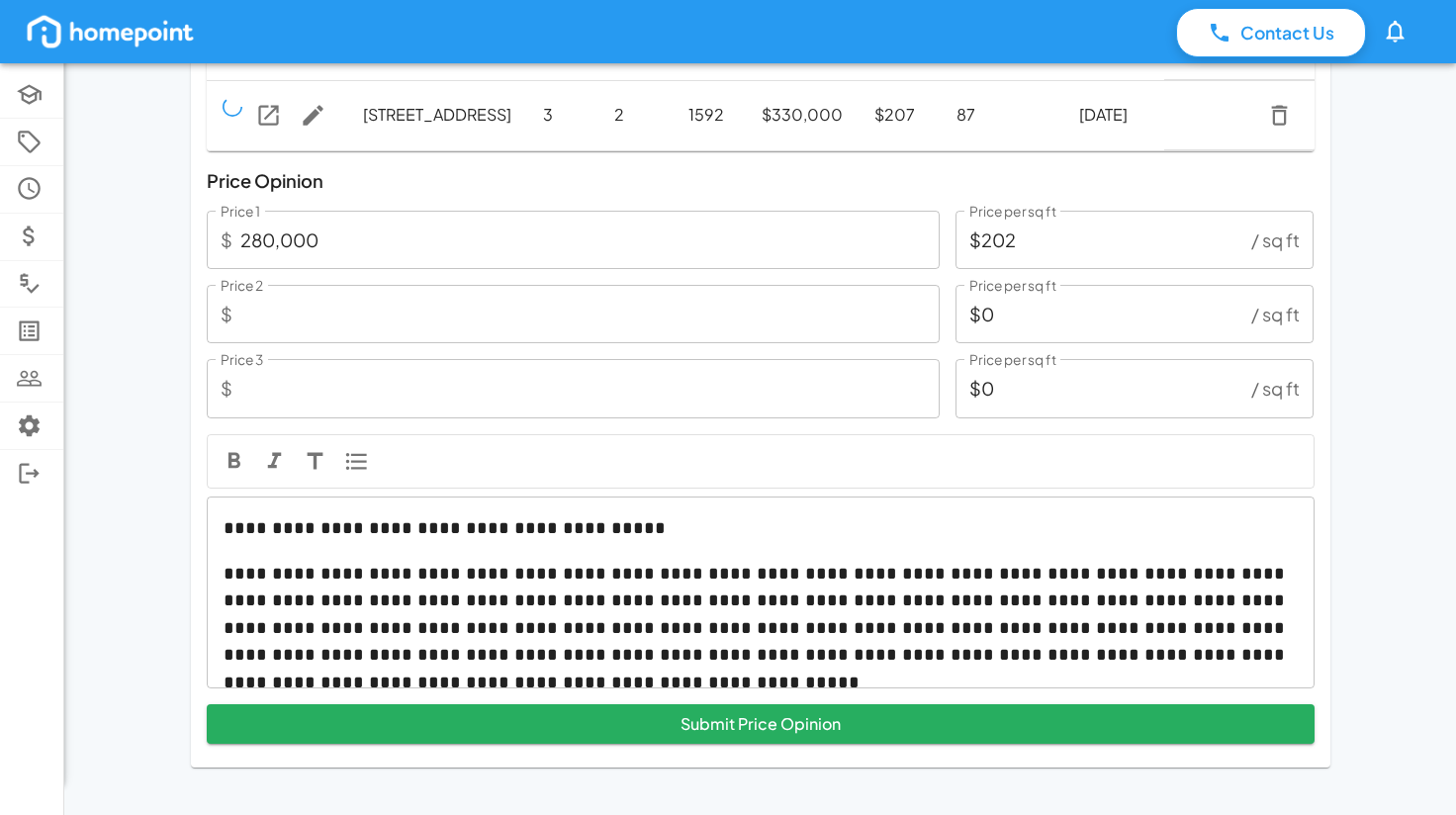 scroll, scrollTop: 680, scrollLeft: 0, axis: vertical 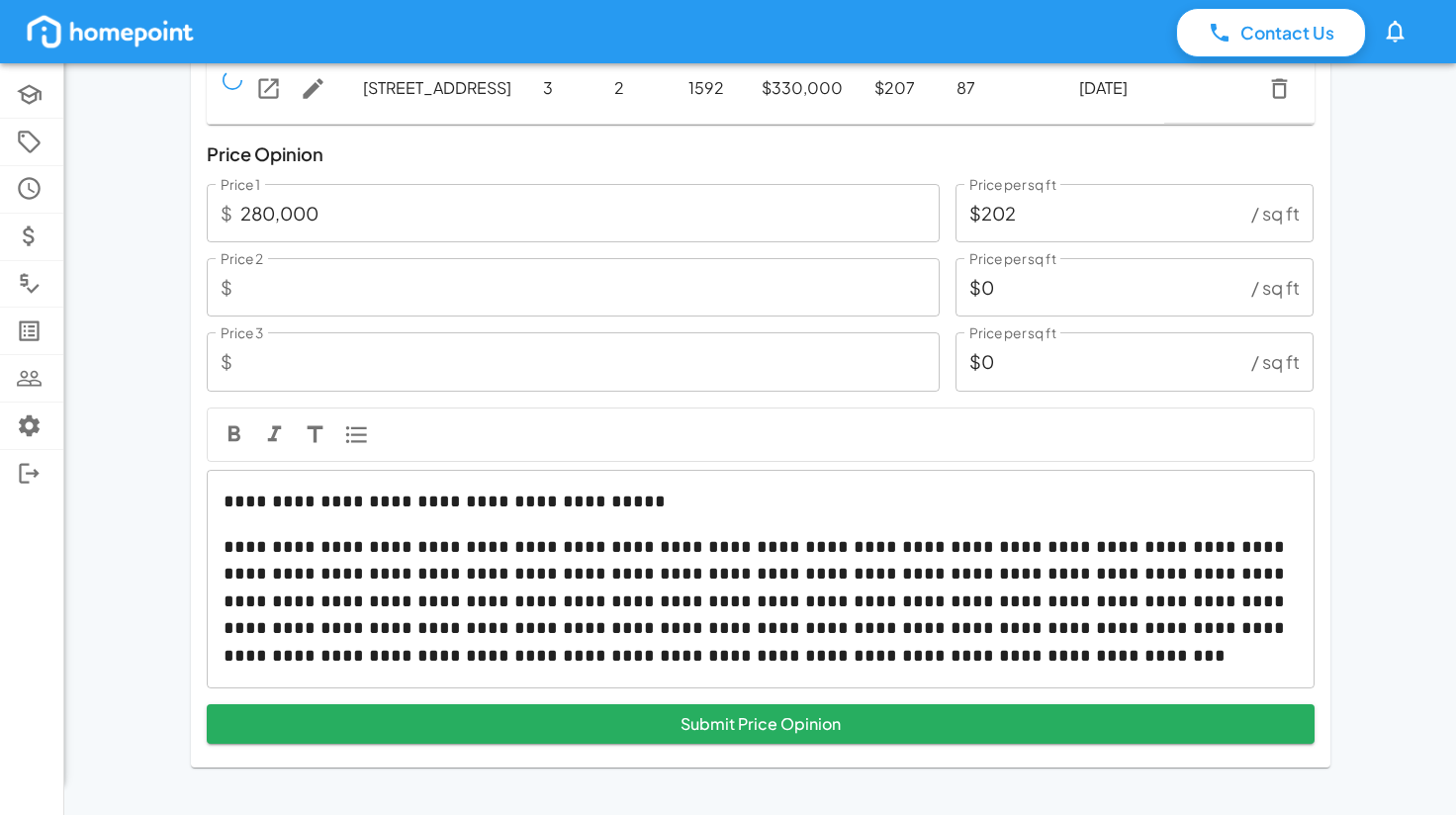click on "**********" at bounding box center [761, 601] 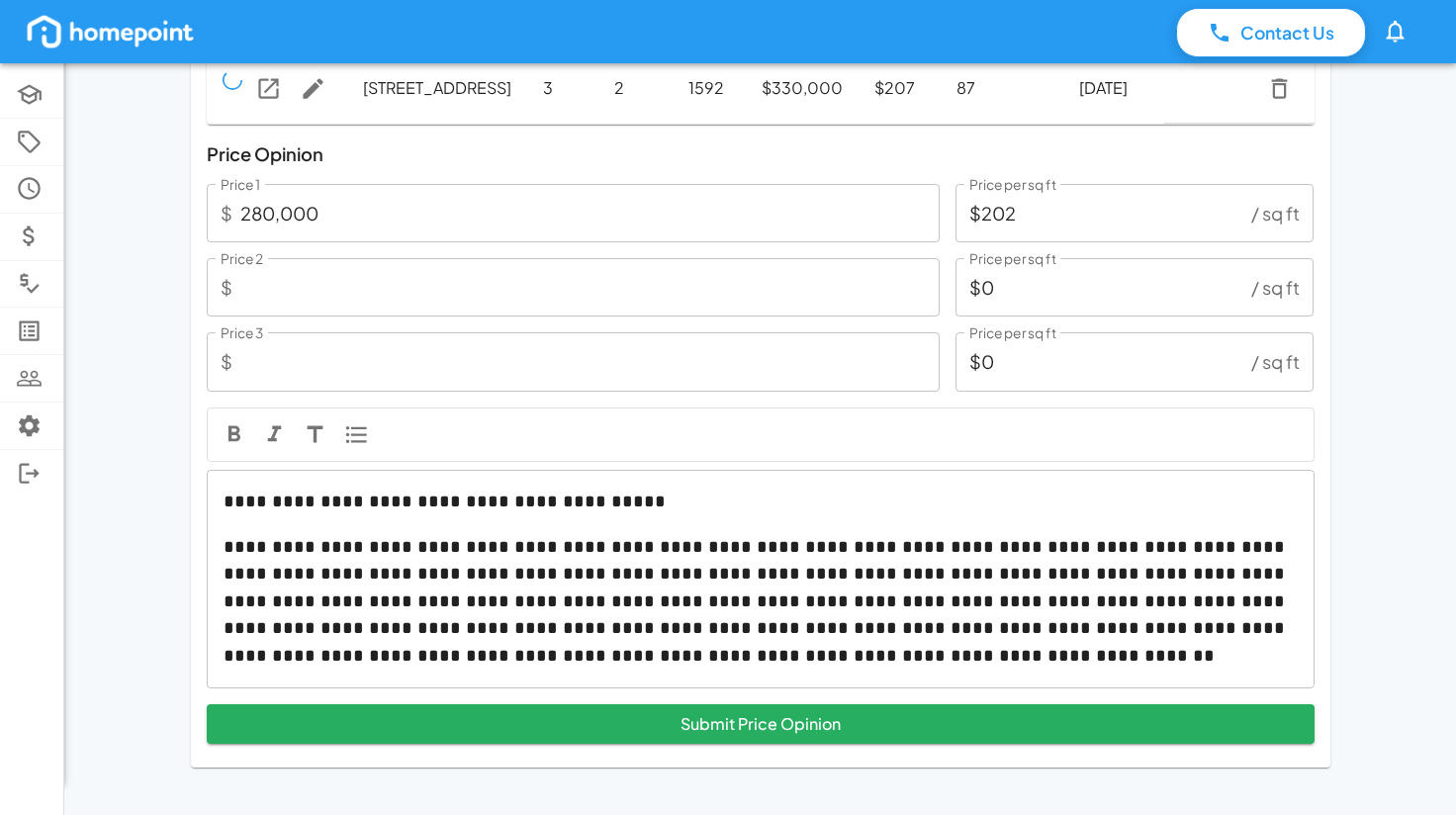 click on "**********" at bounding box center [761, 601] 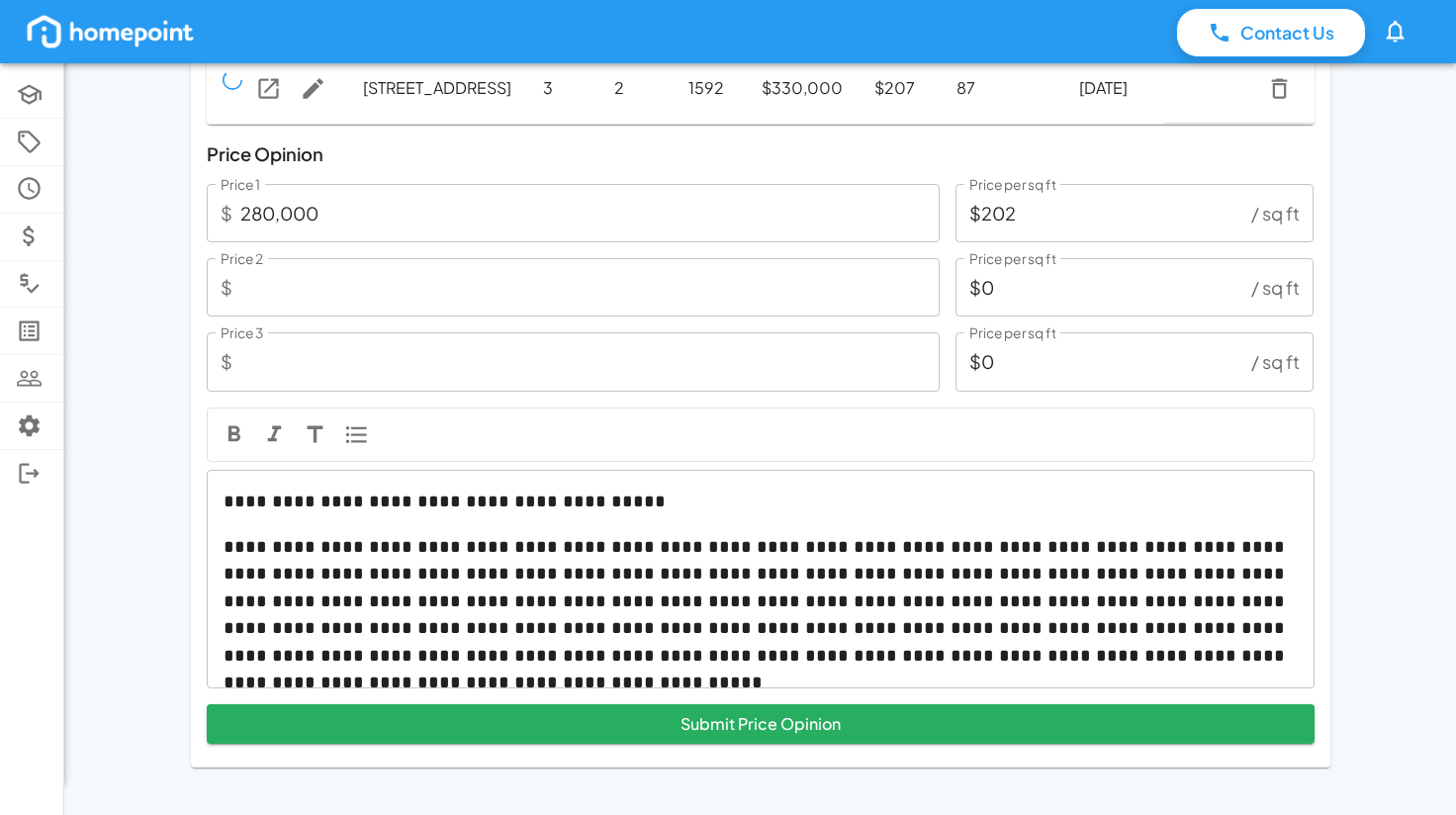 click on "**********" at bounding box center [761, 601] 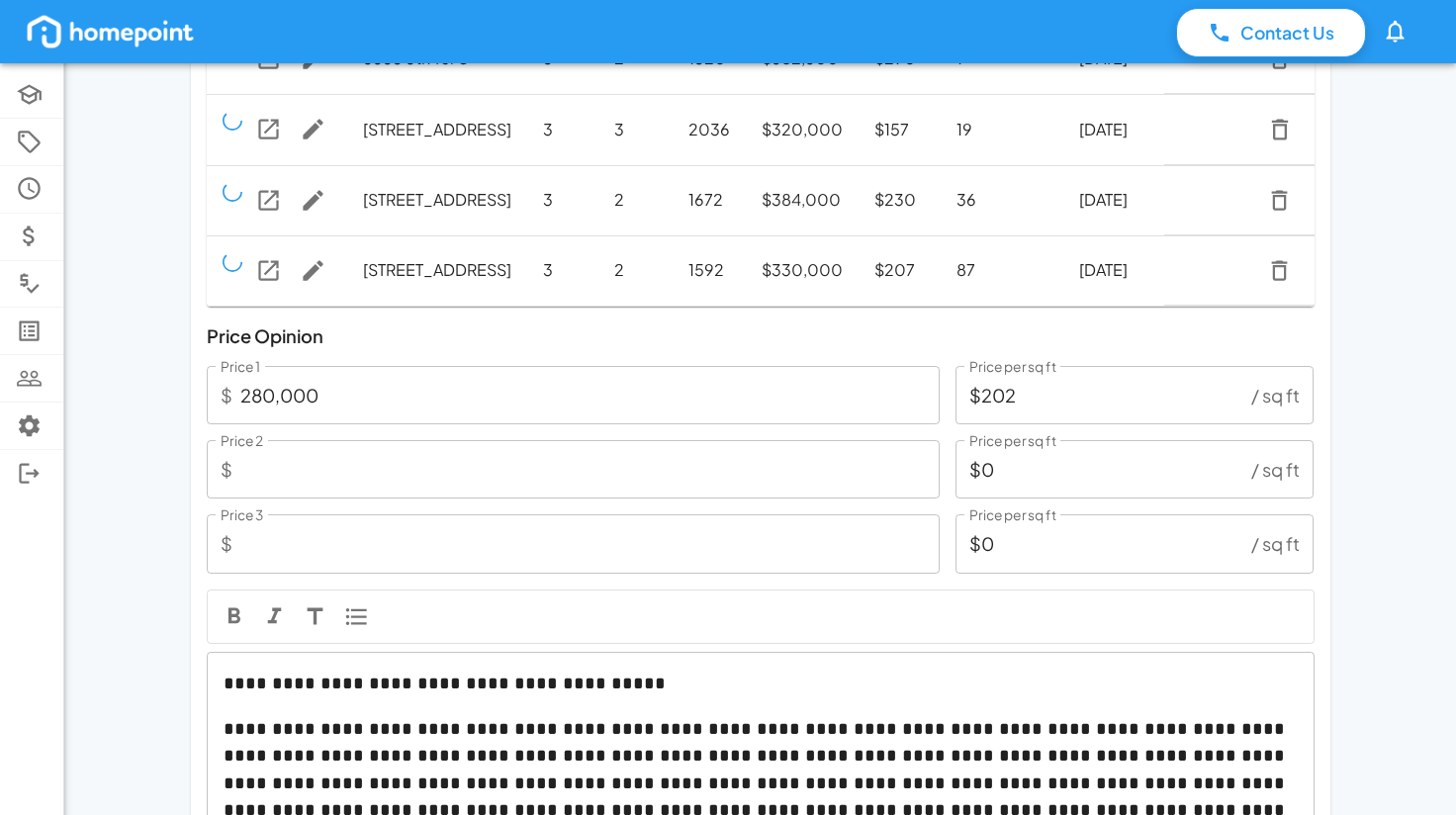 scroll, scrollTop: 582, scrollLeft: 0, axis: vertical 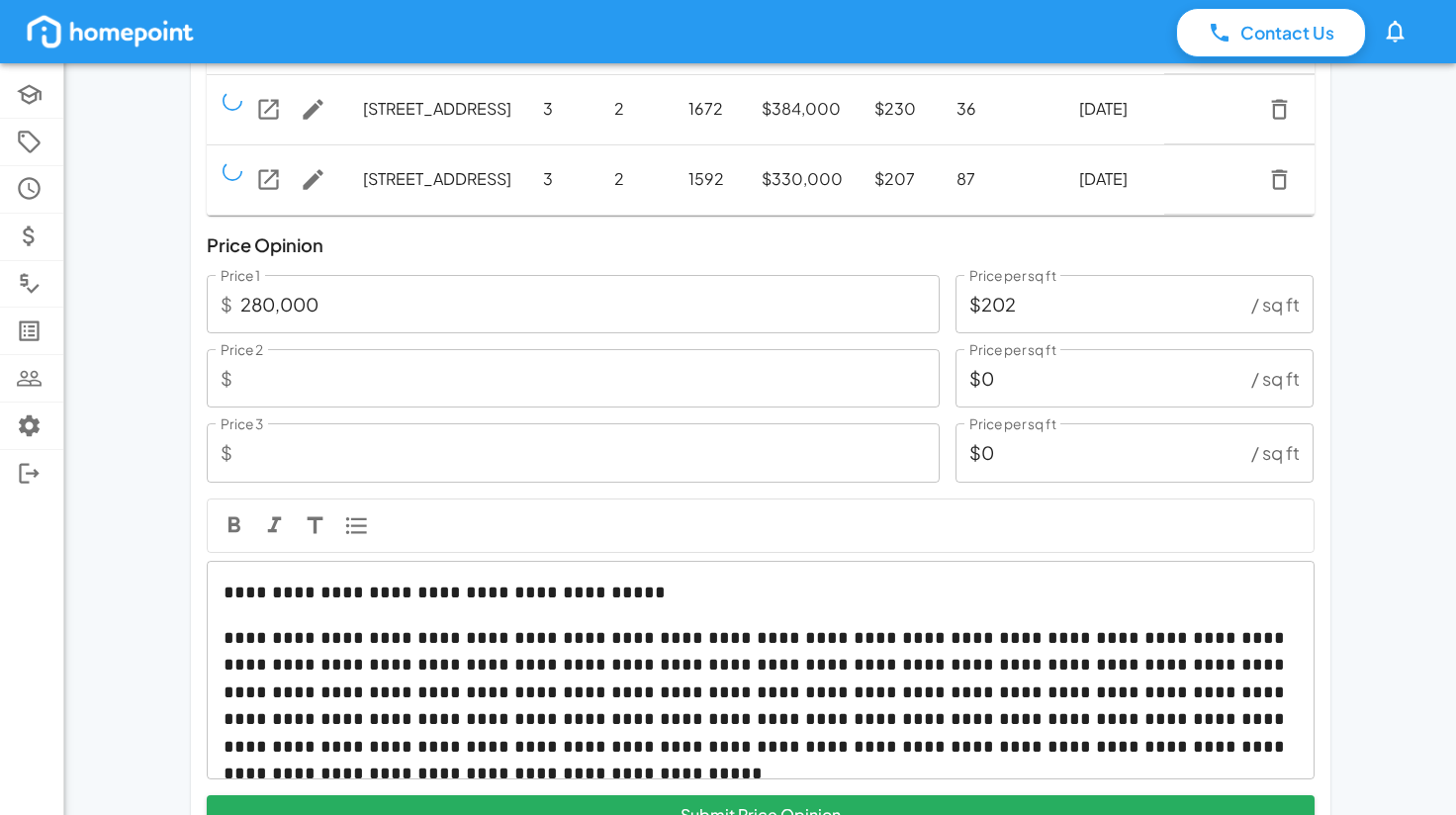 drag, startPoint x: 362, startPoint y: 388, endPoint x: 802, endPoint y: 389, distance: 440.00114 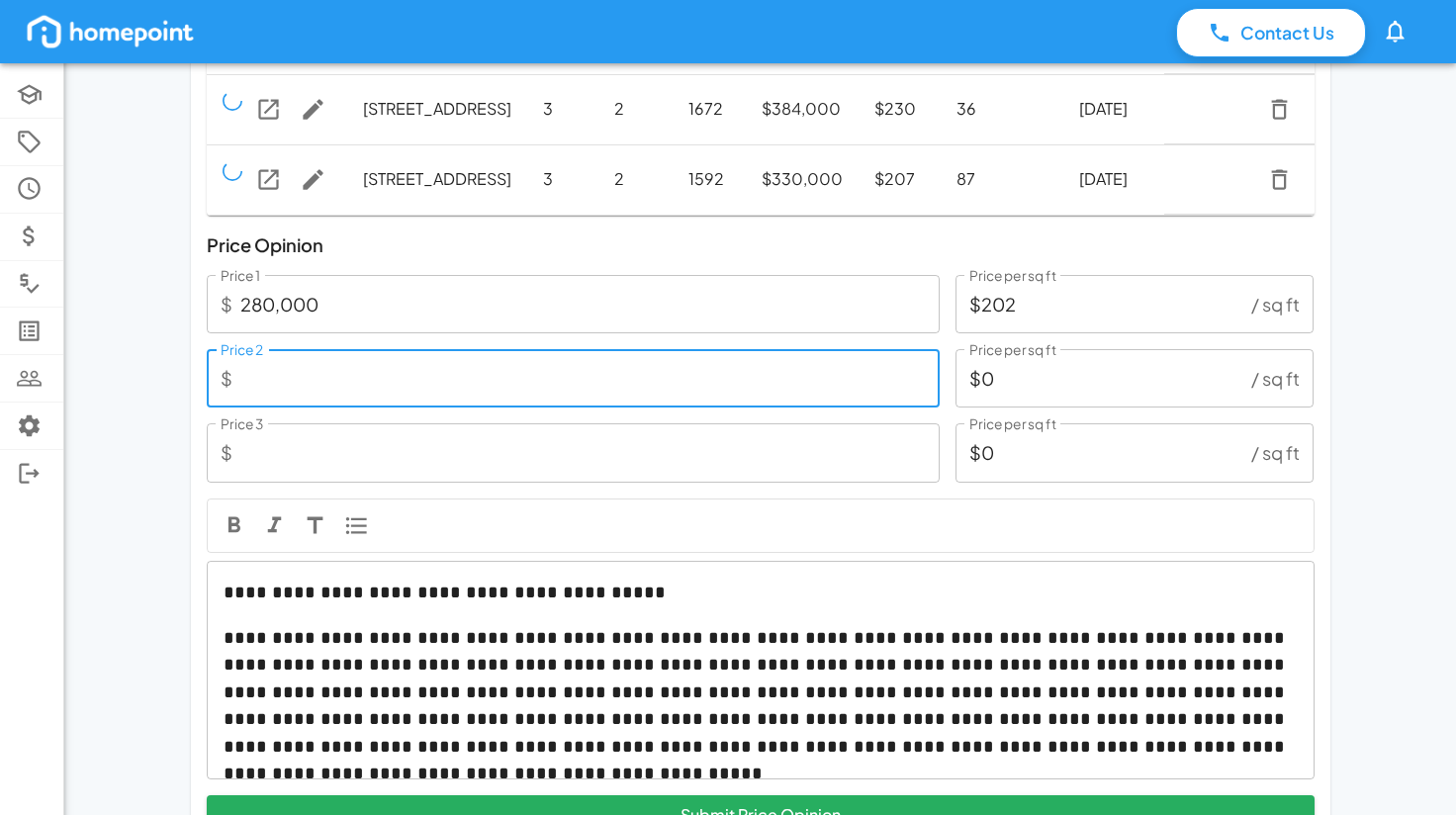 click on "$0" at bounding box center [1100, 378] 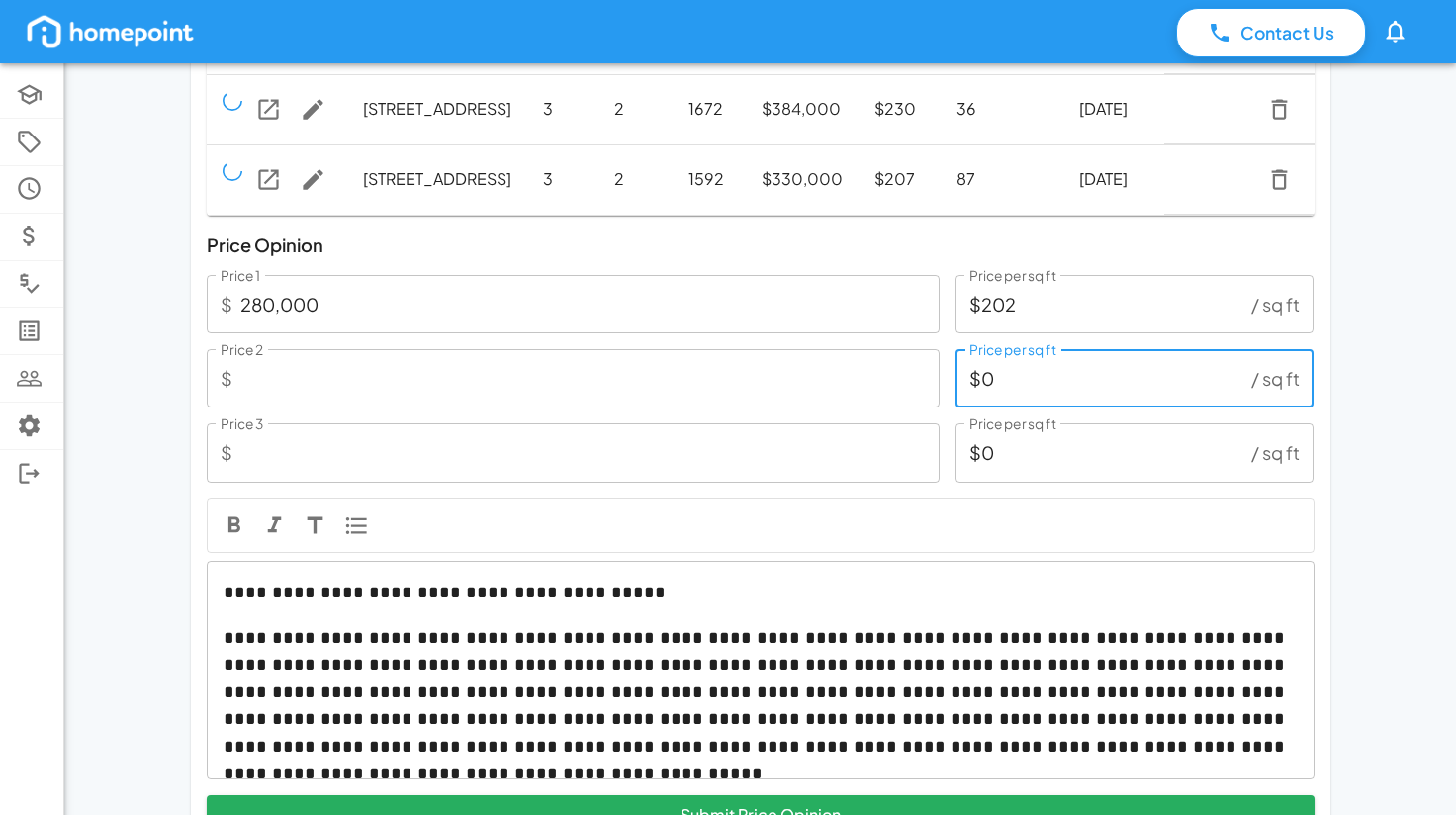 click on "$0" at bounding box center [1100, 378] 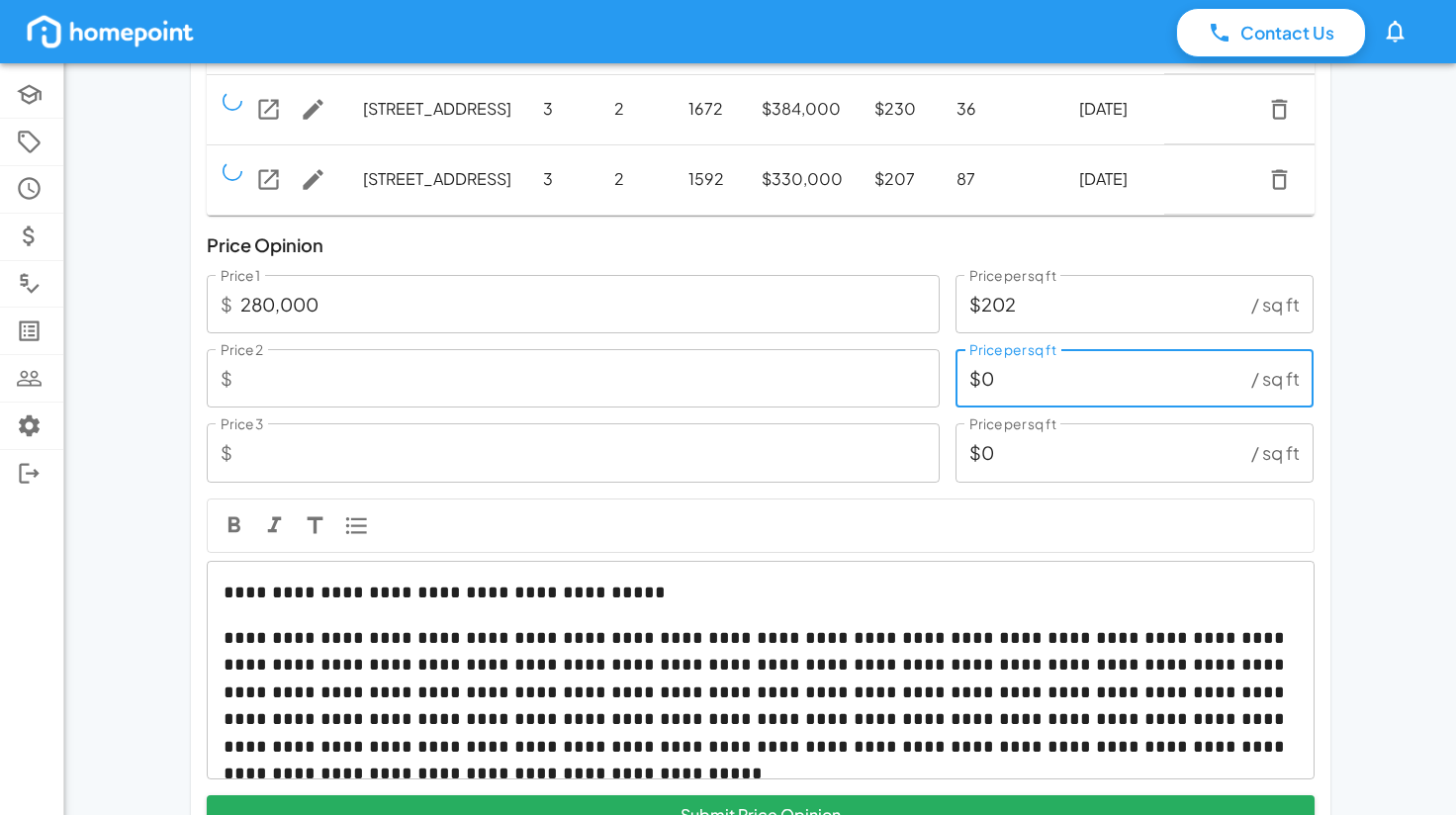type on "2,776" 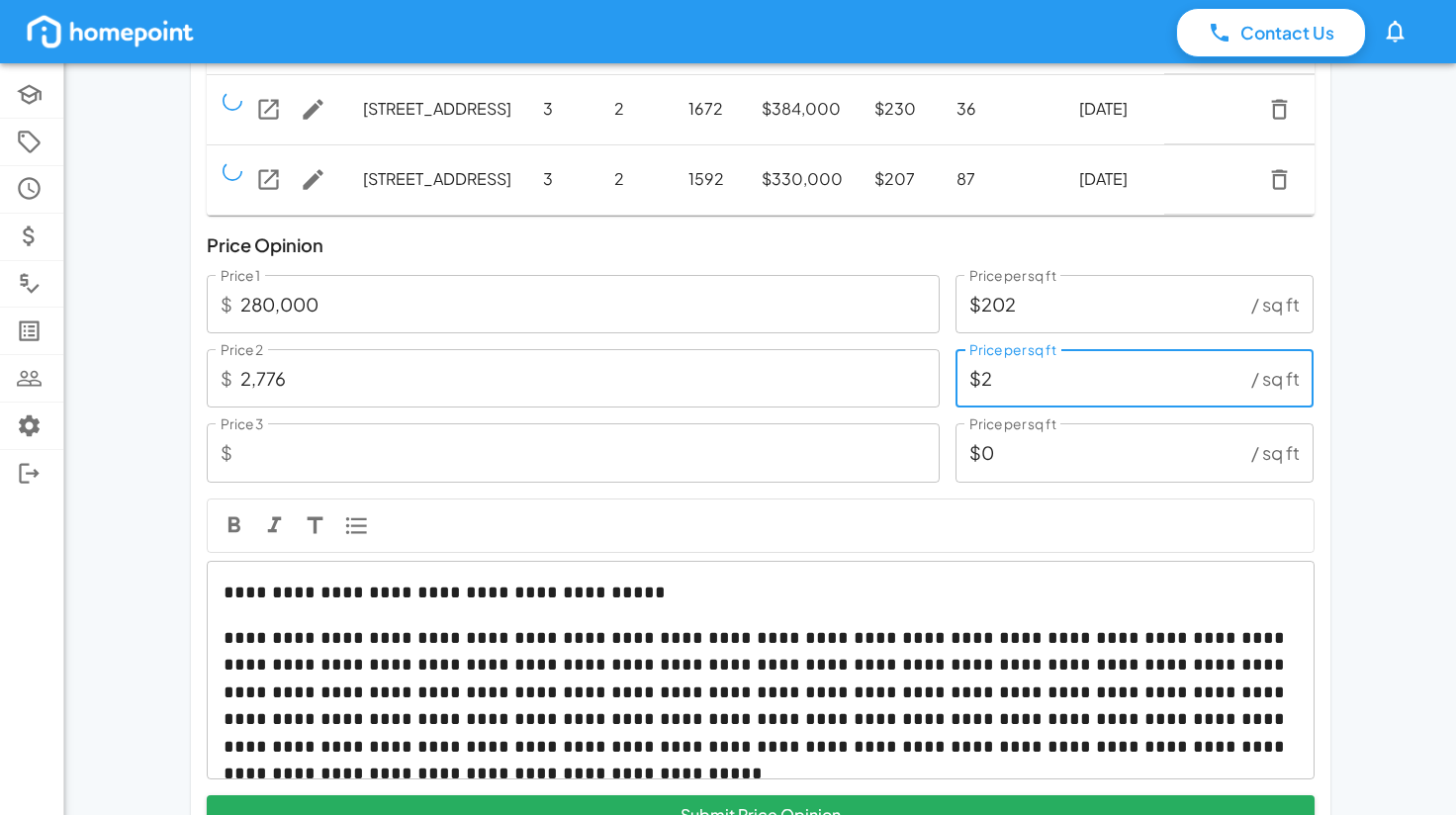 type on "$20" 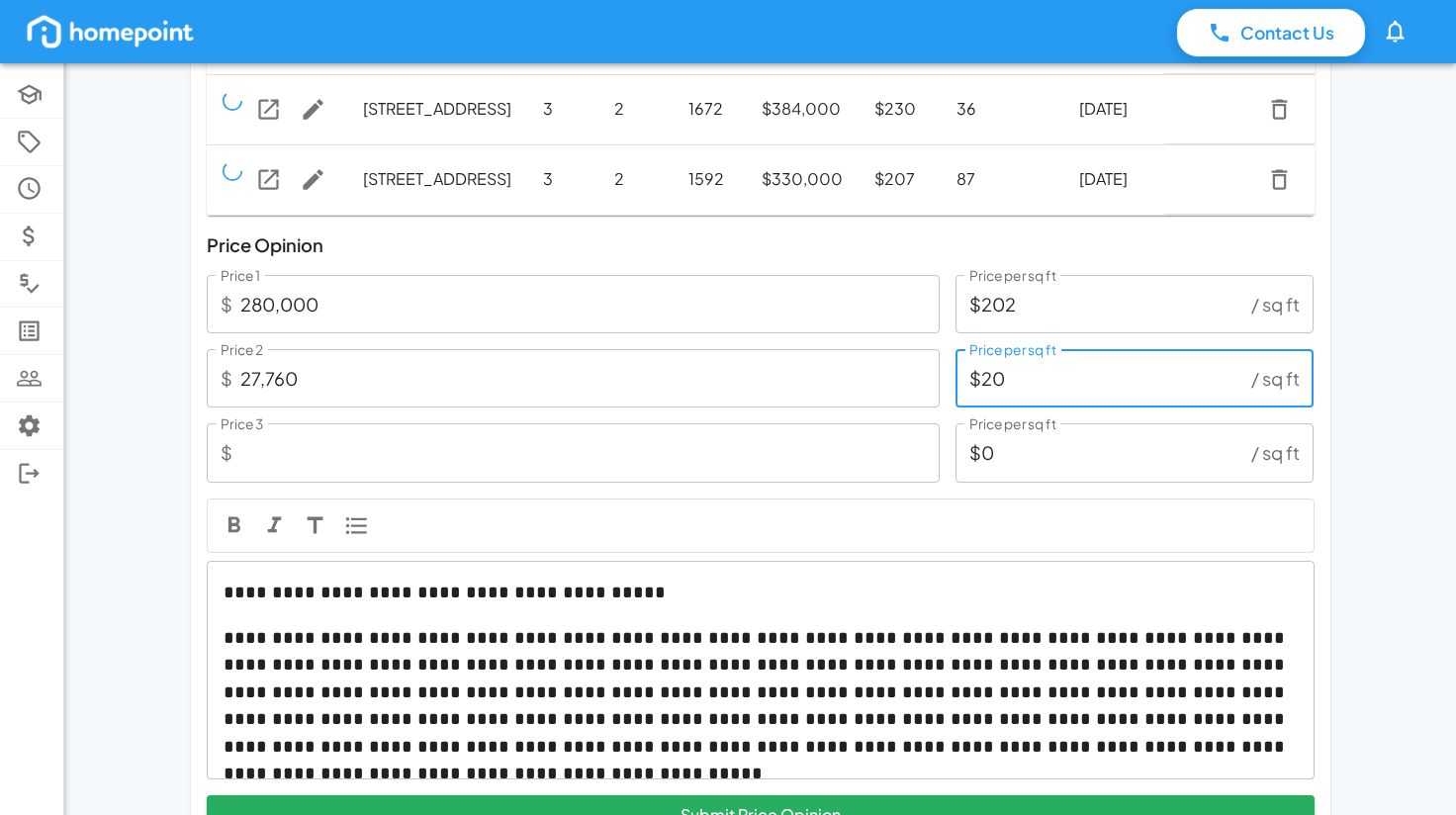 type on "284,540" 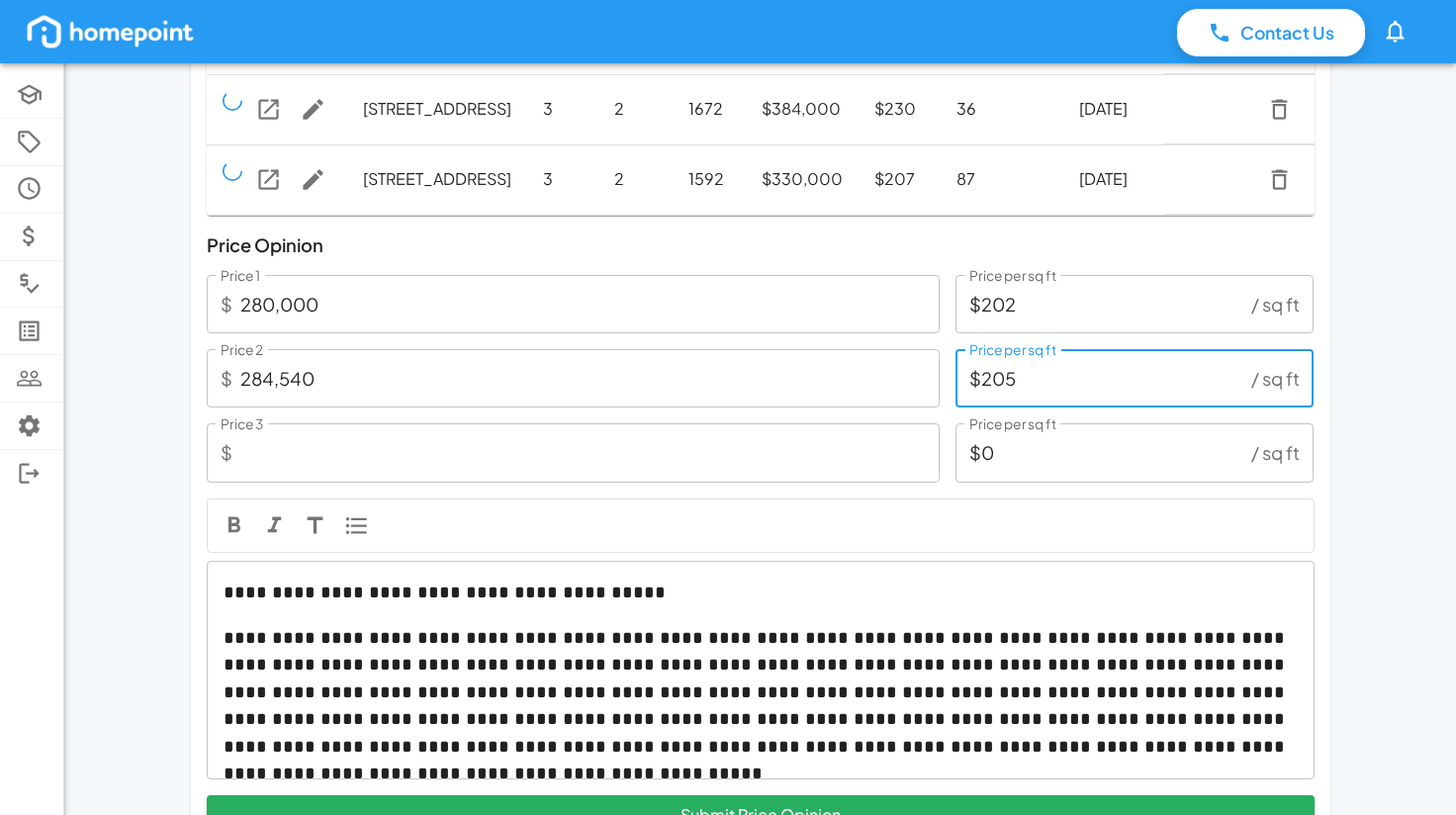 type on "$205" 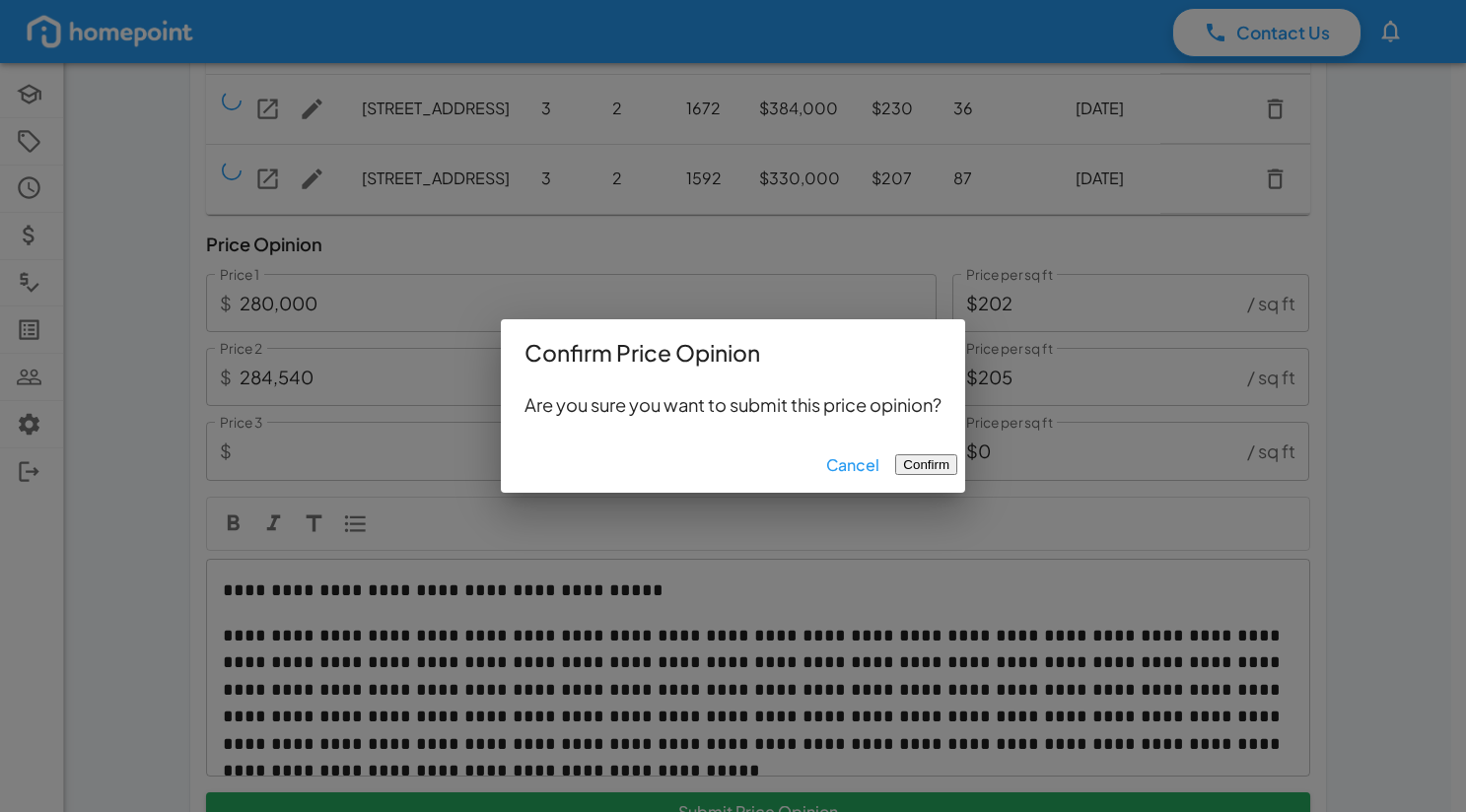 click on "Cancel" at bounding box center (853, 465) 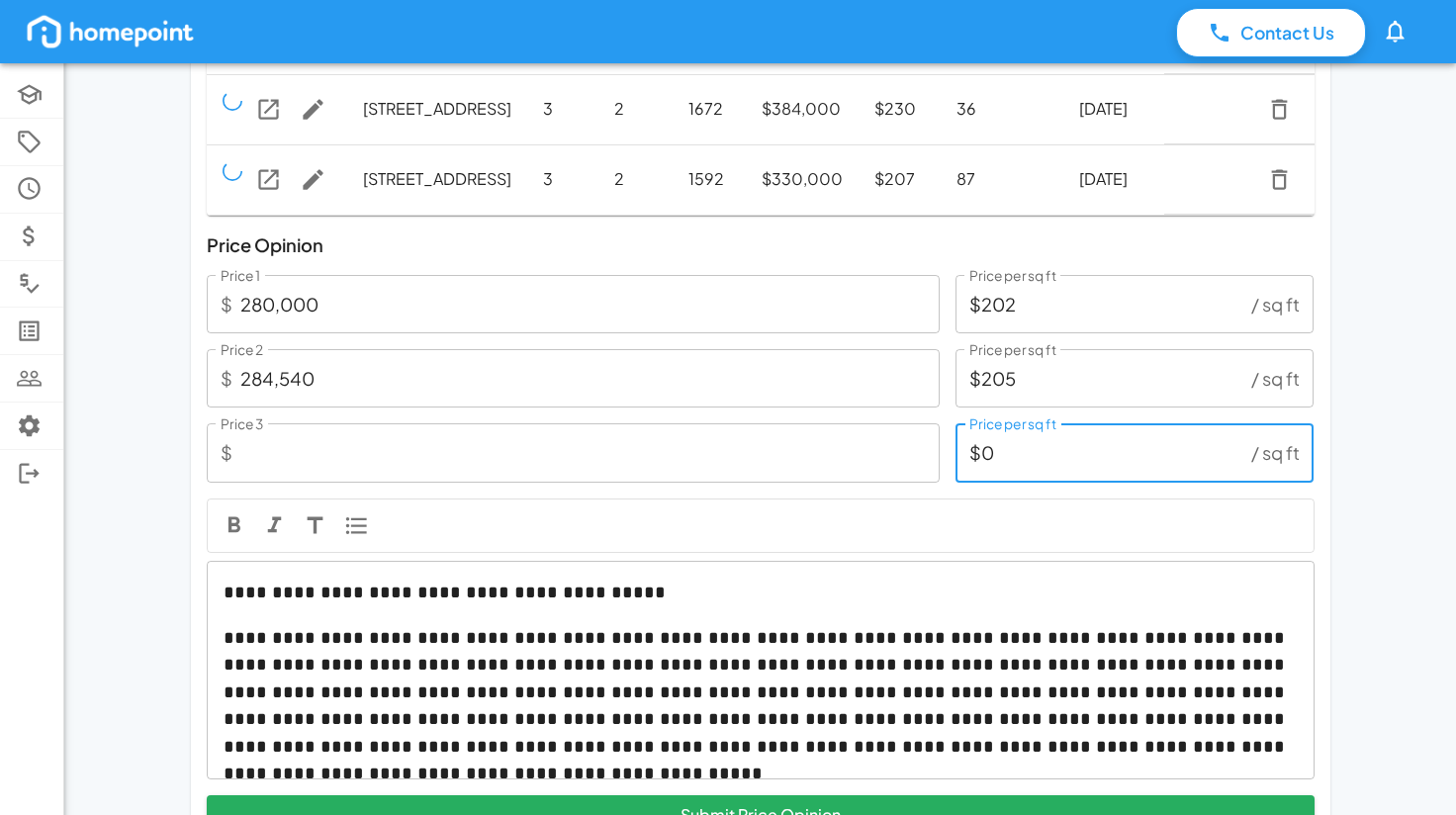 click on "$0" at bounding box center (1100, 452) 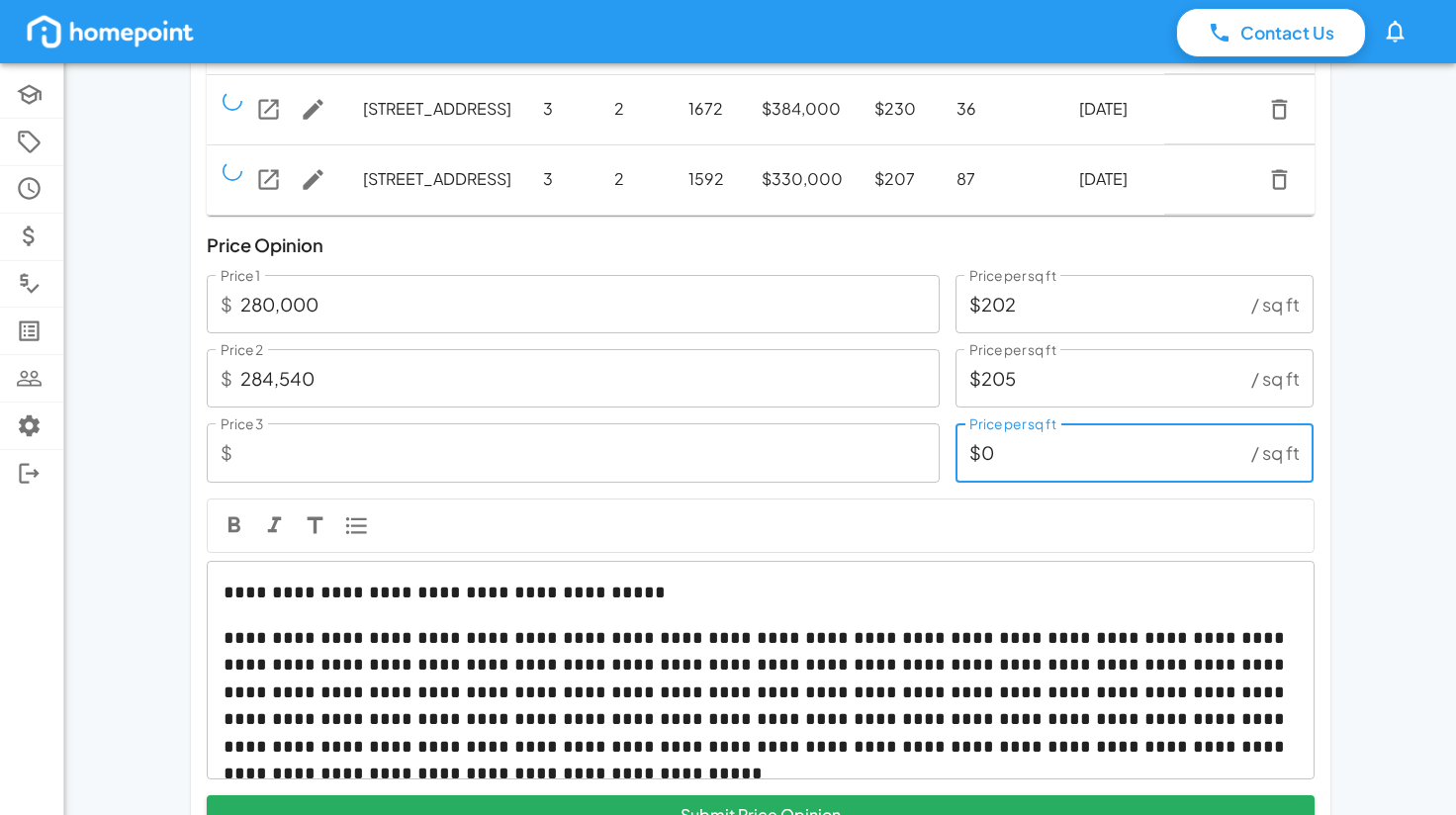 type on "2,776" 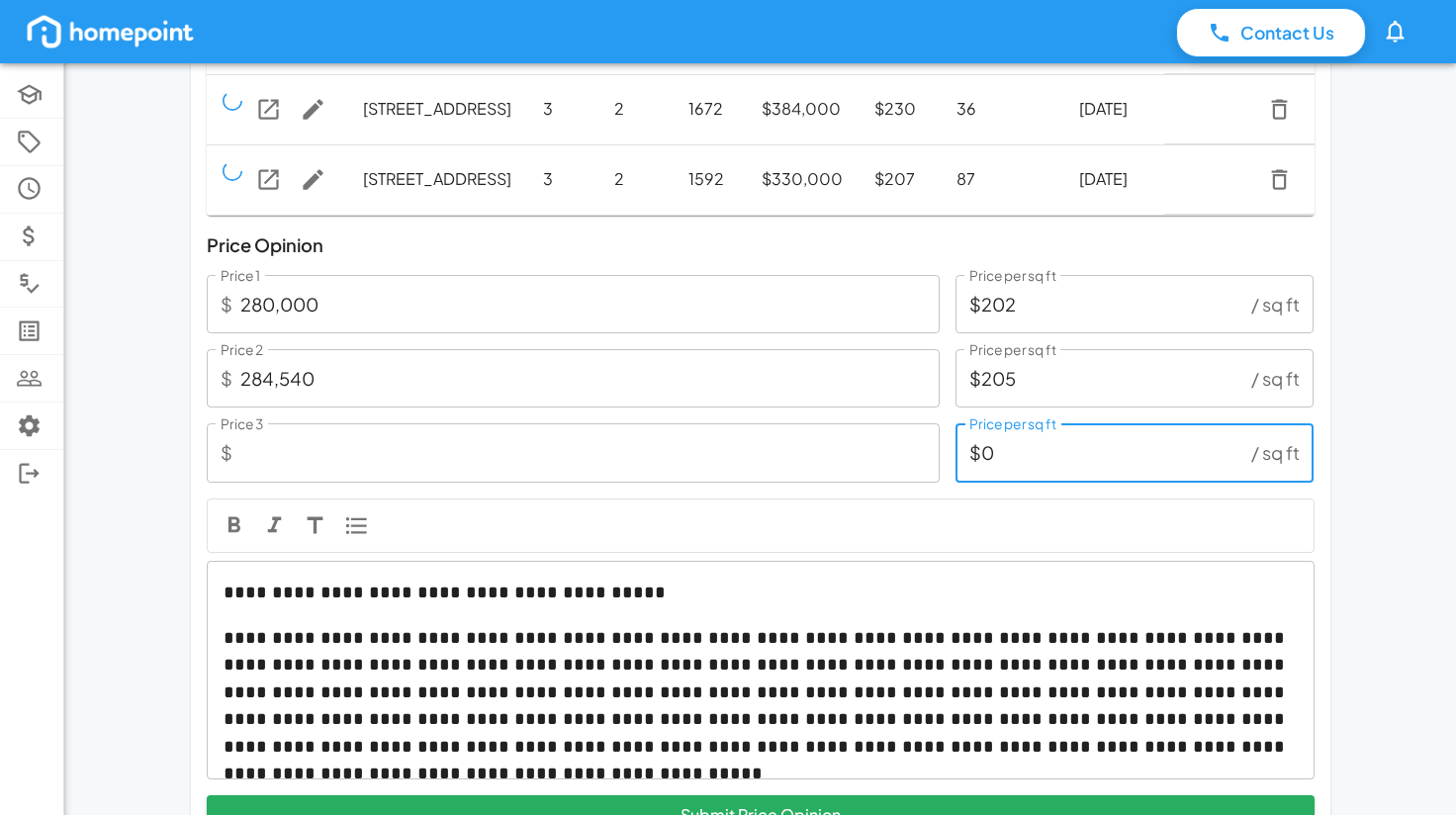 type on "$2" 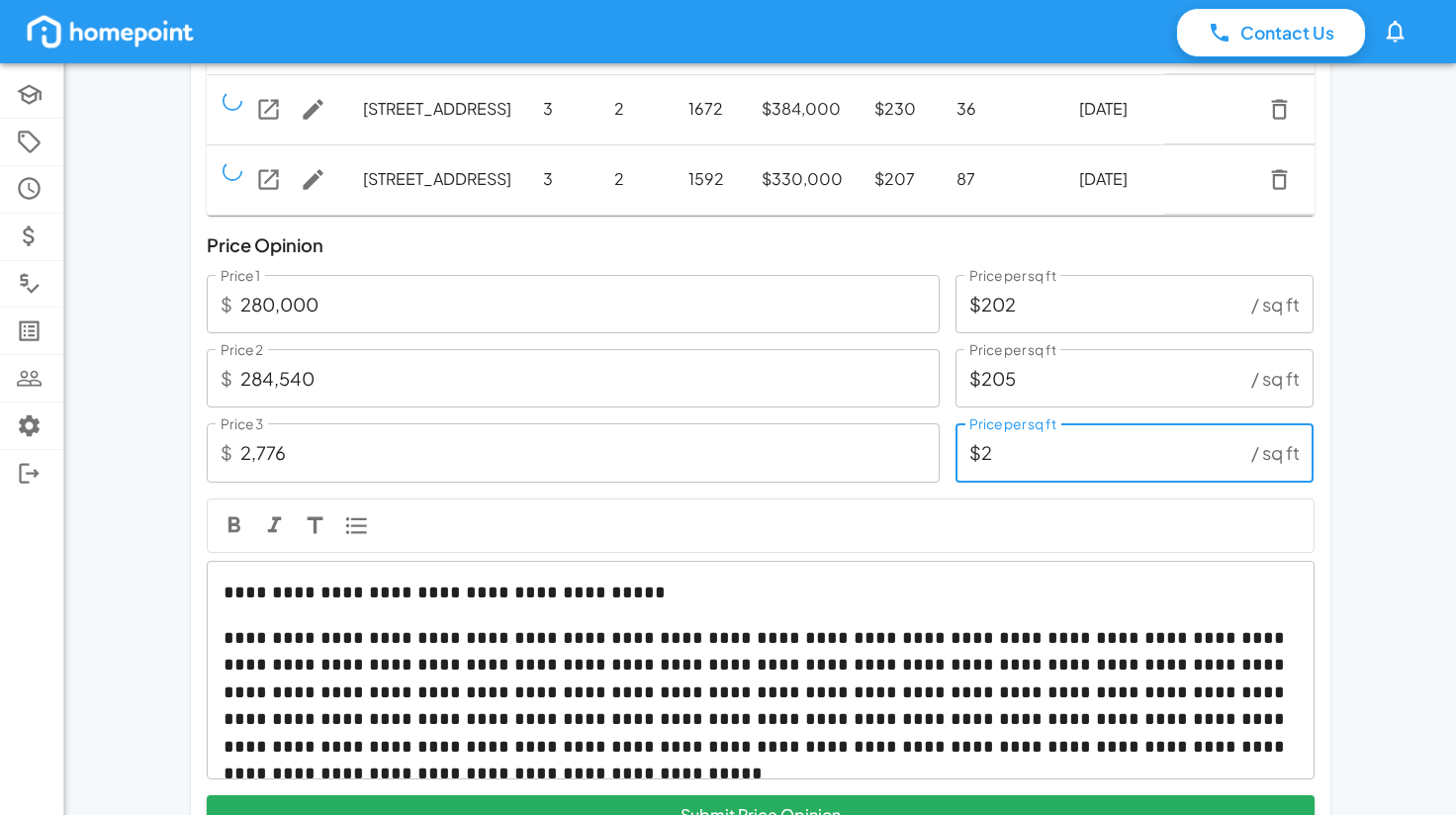type on "27,760" 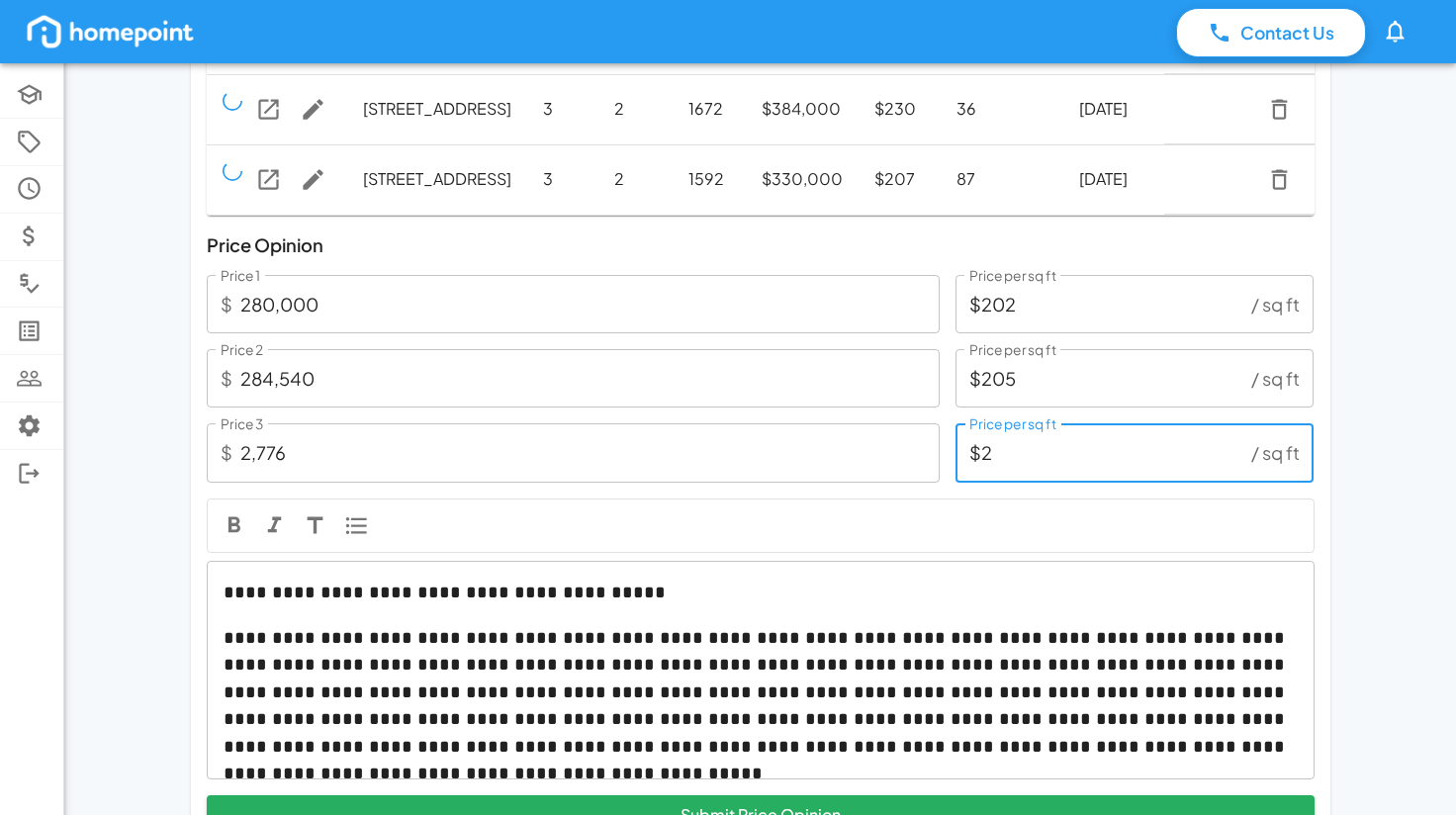 type on "$20" 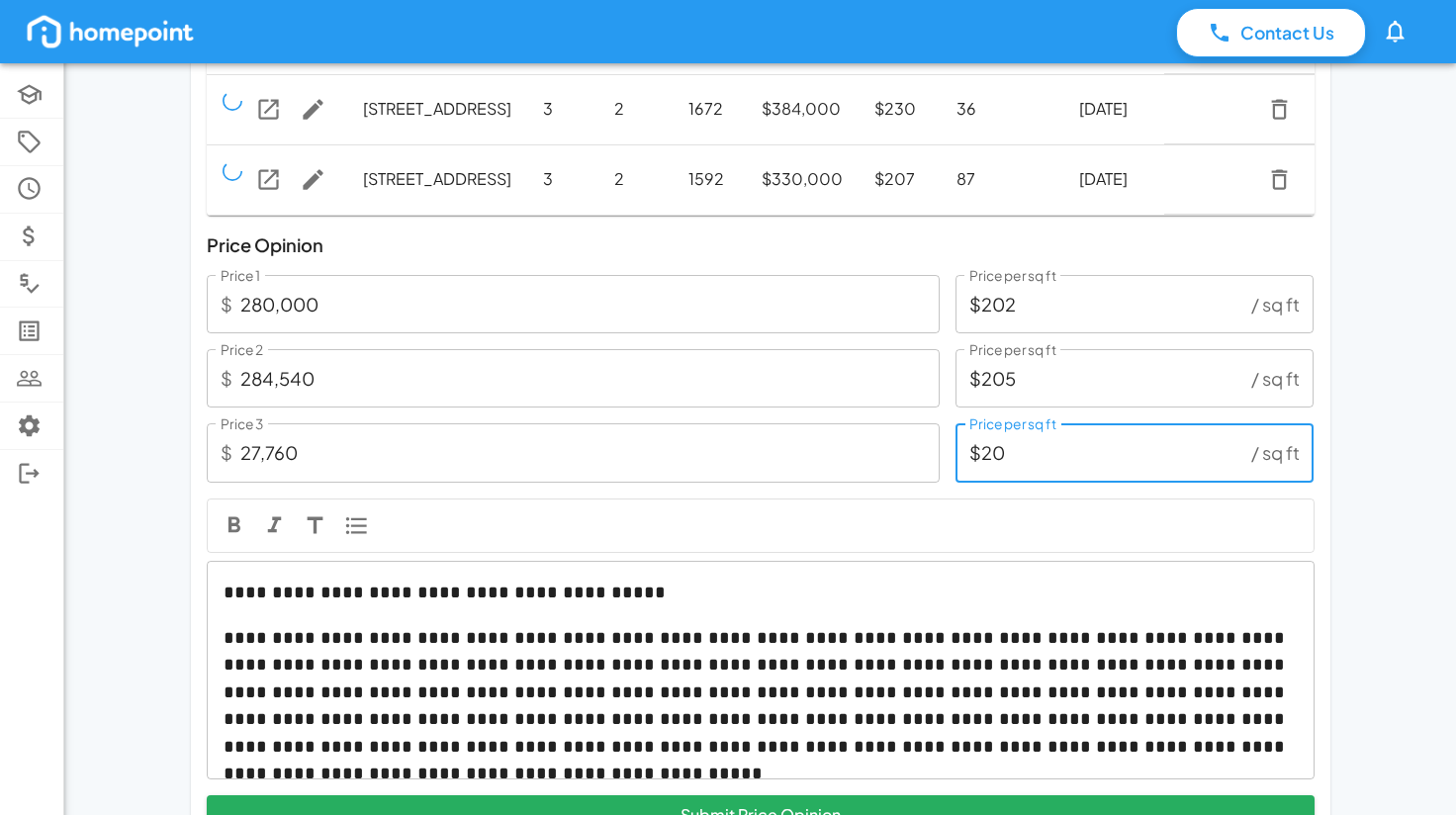 type on "284,540" 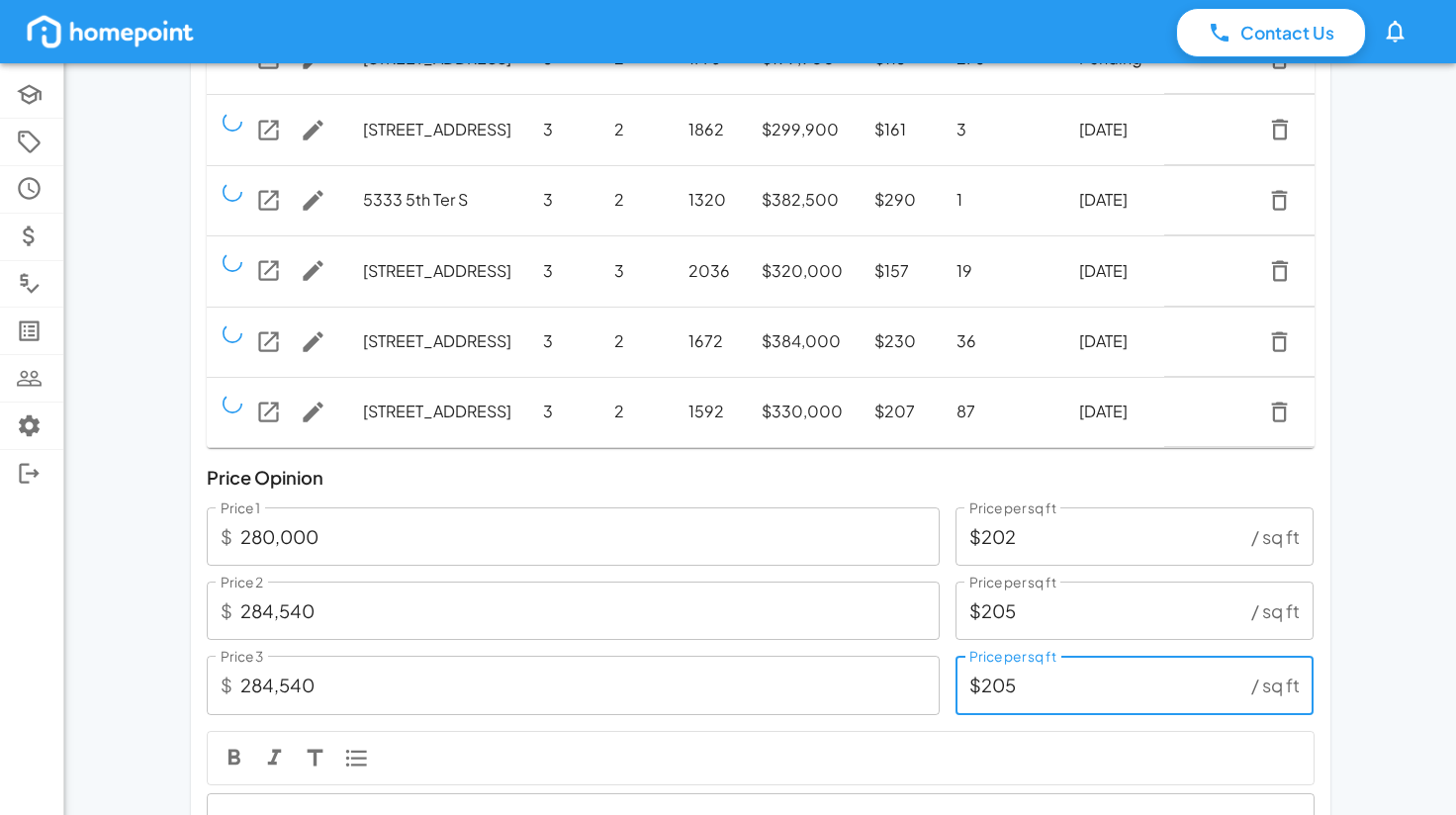 scroll, scrollTop: 384, scrollLeft: 0, axis: vertical 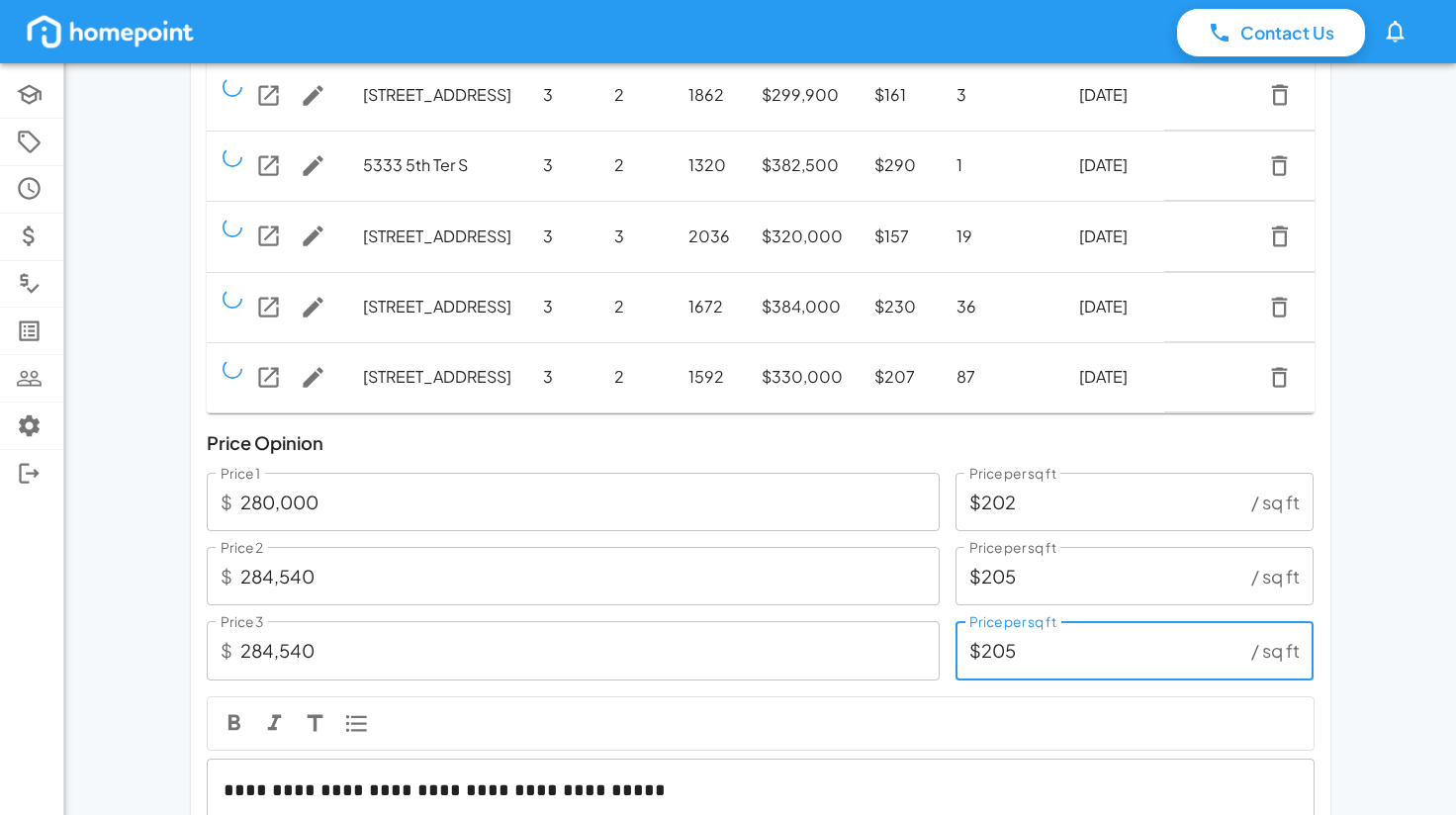 click on "$205" at bounding box center (1100, 650) 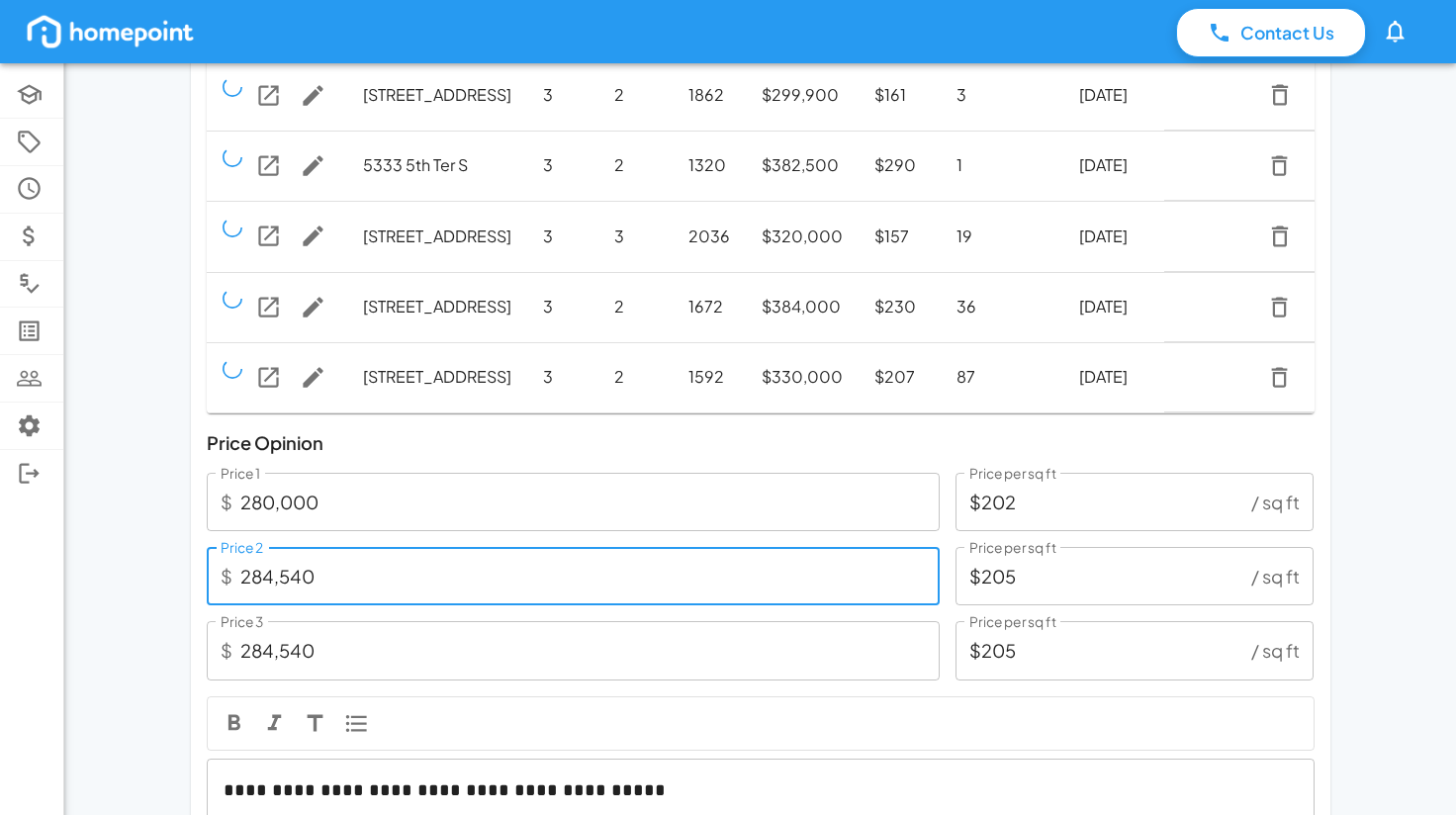 click on "284,540" at bounding box center [590, 576] 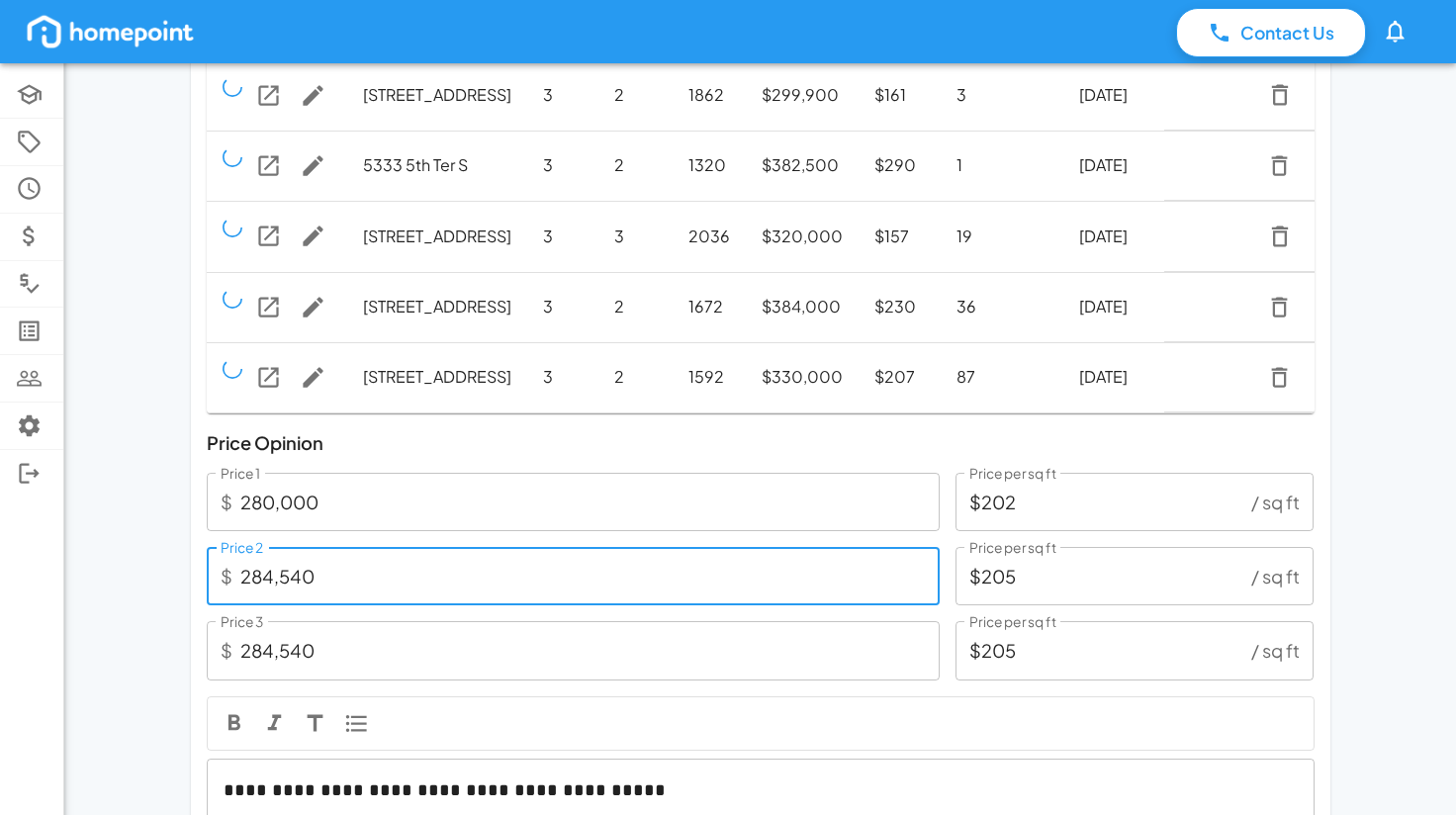 type on "2" 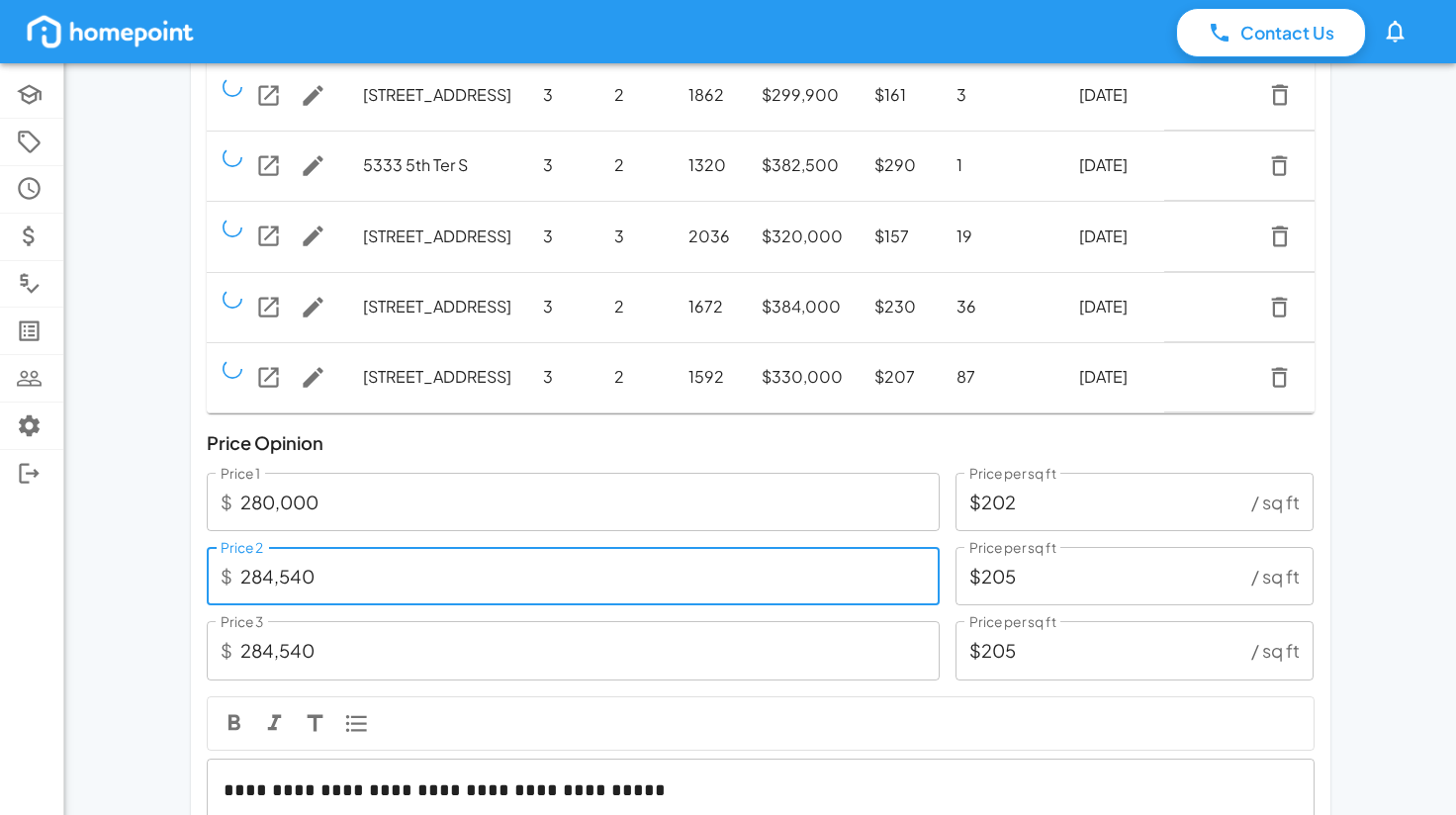 type on "$0" 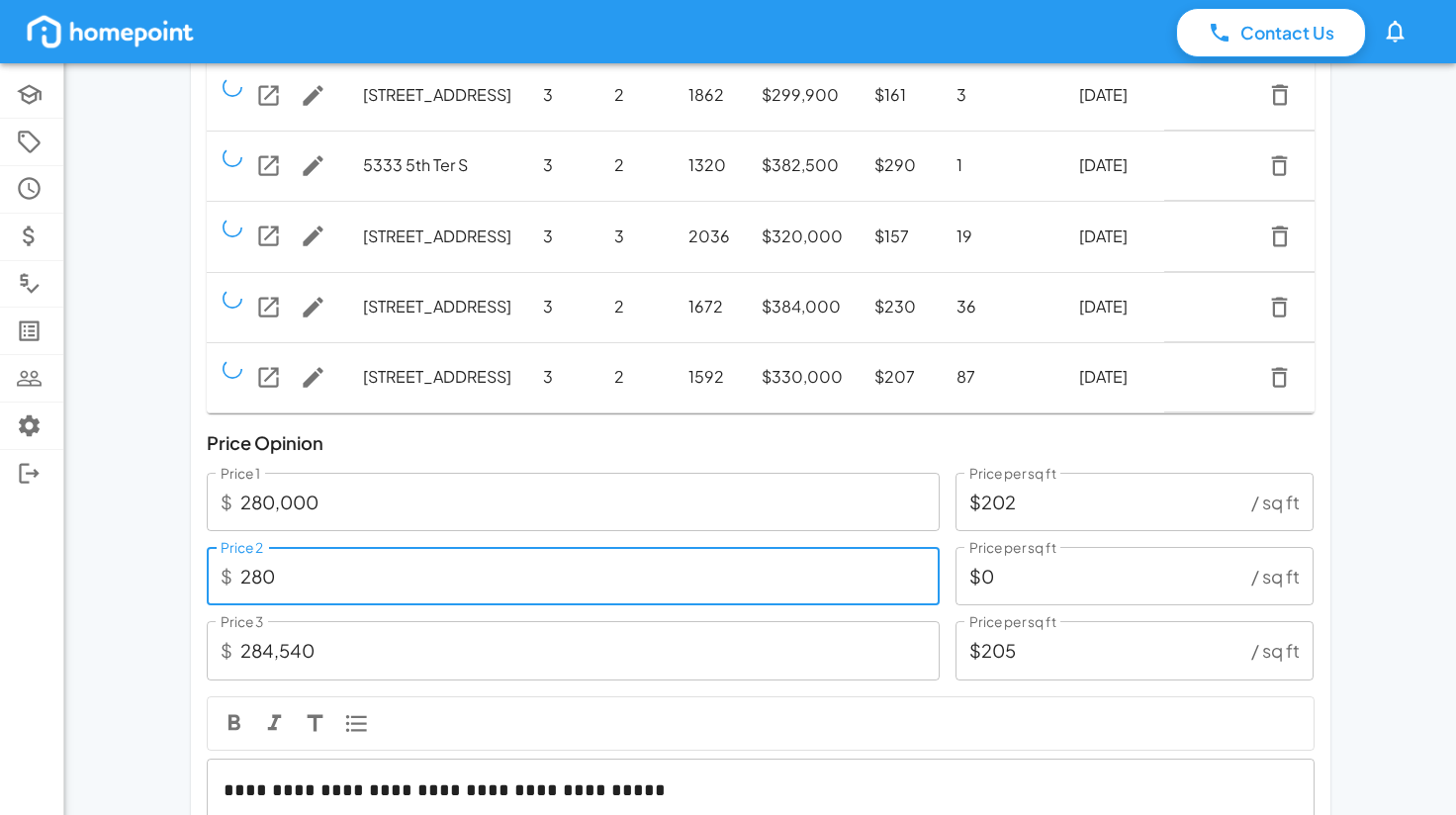 type on "2,800" 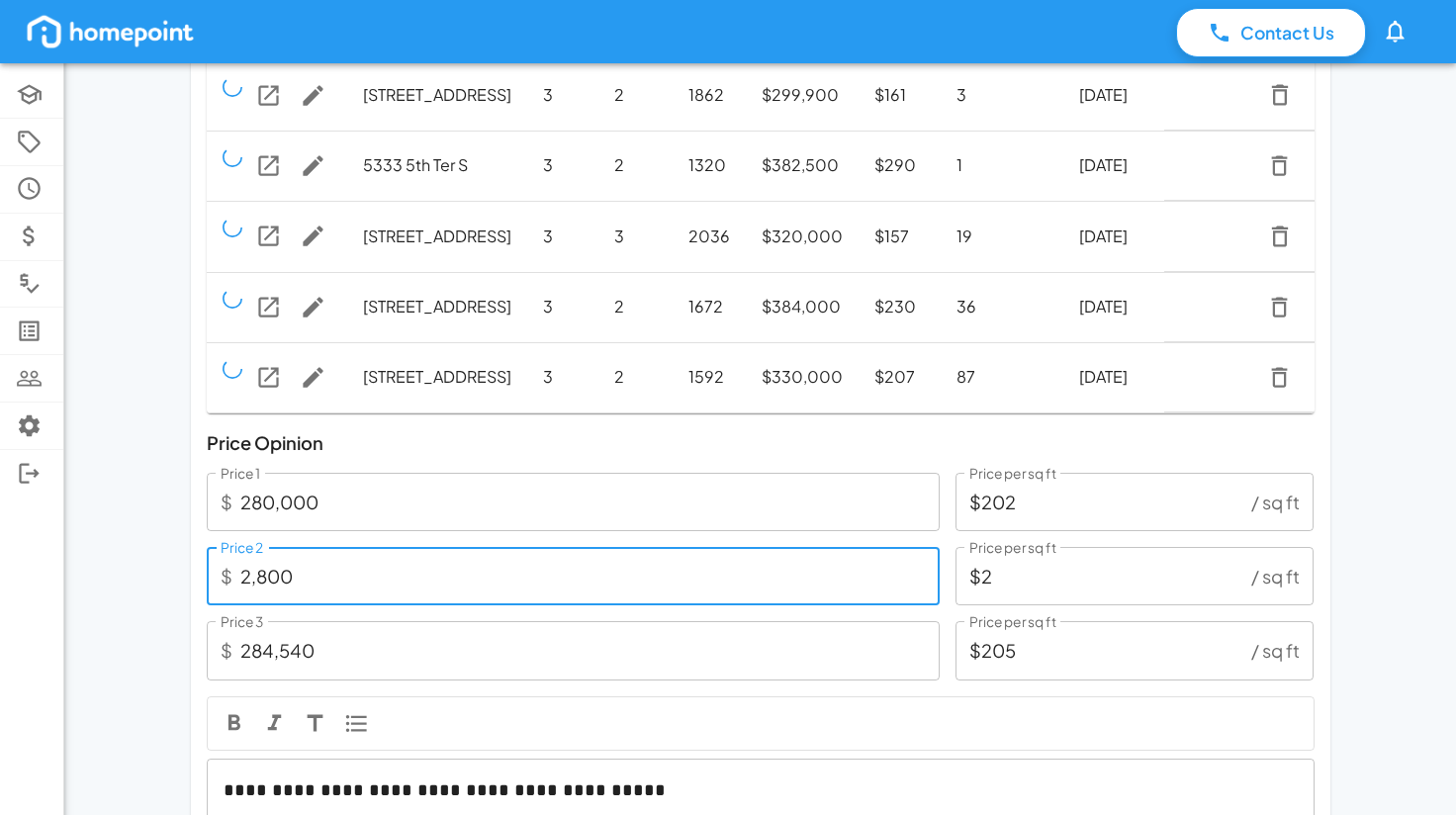 type on "28,000" 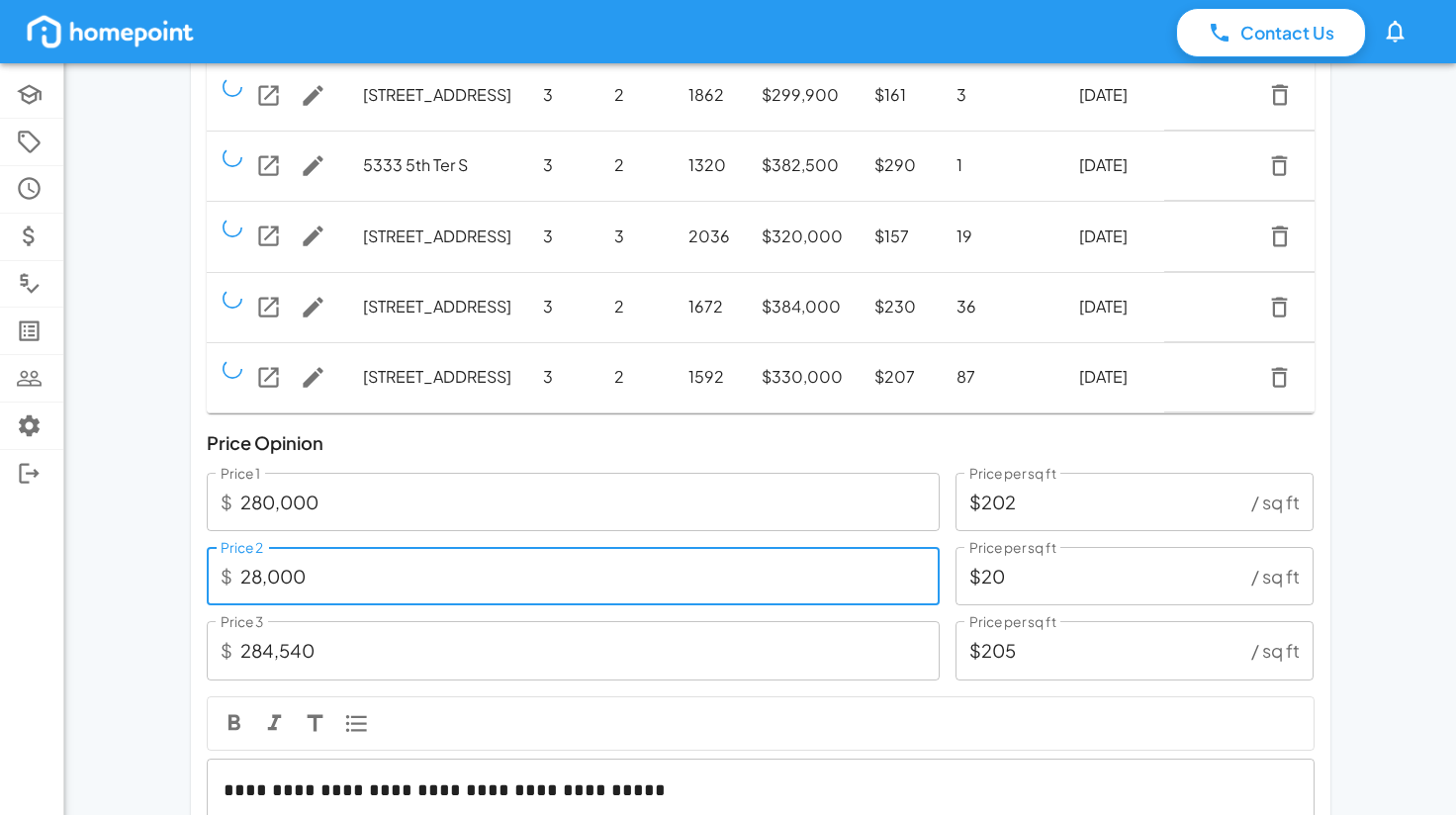type on "280,000" 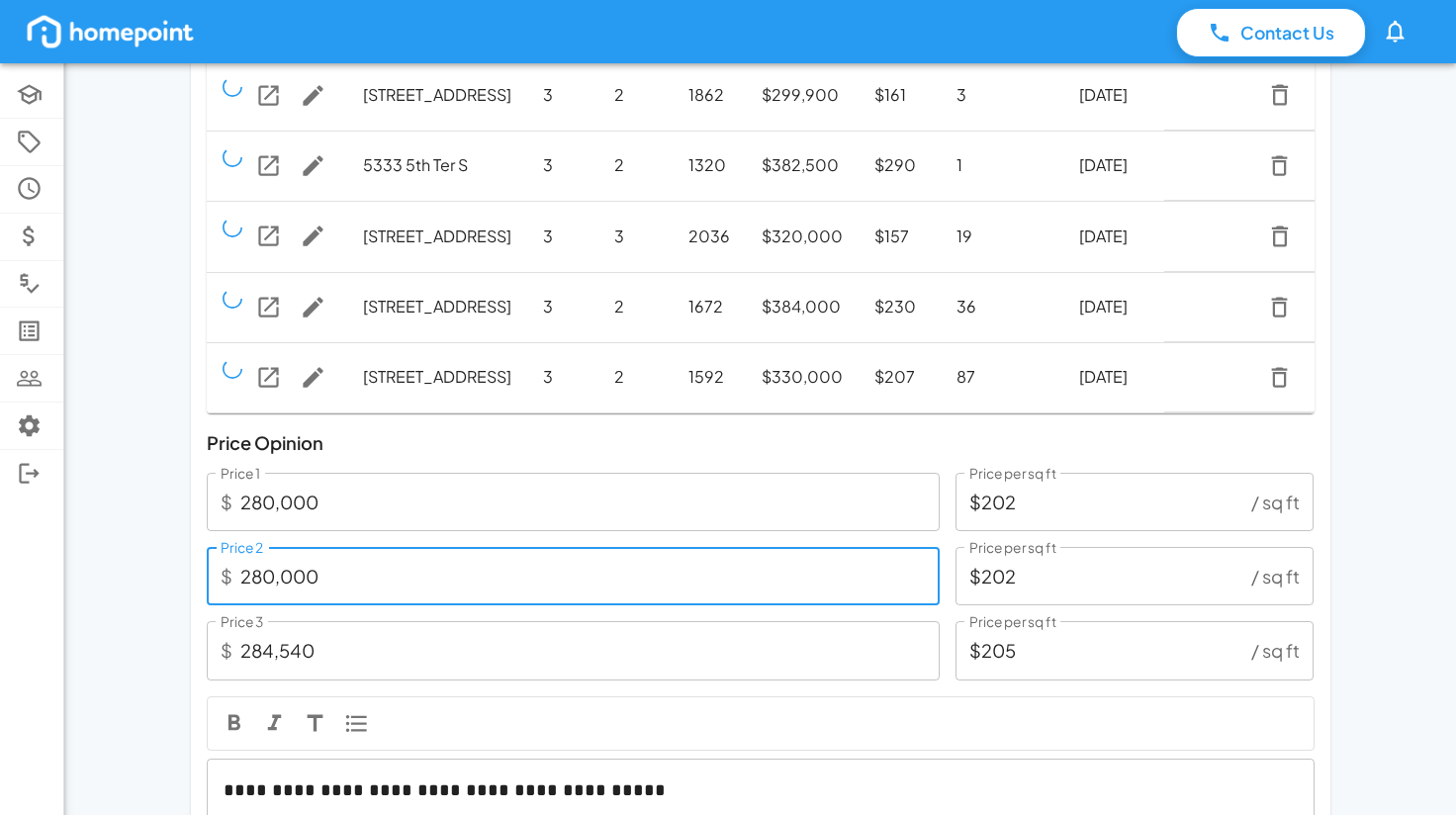 type on "280,000" 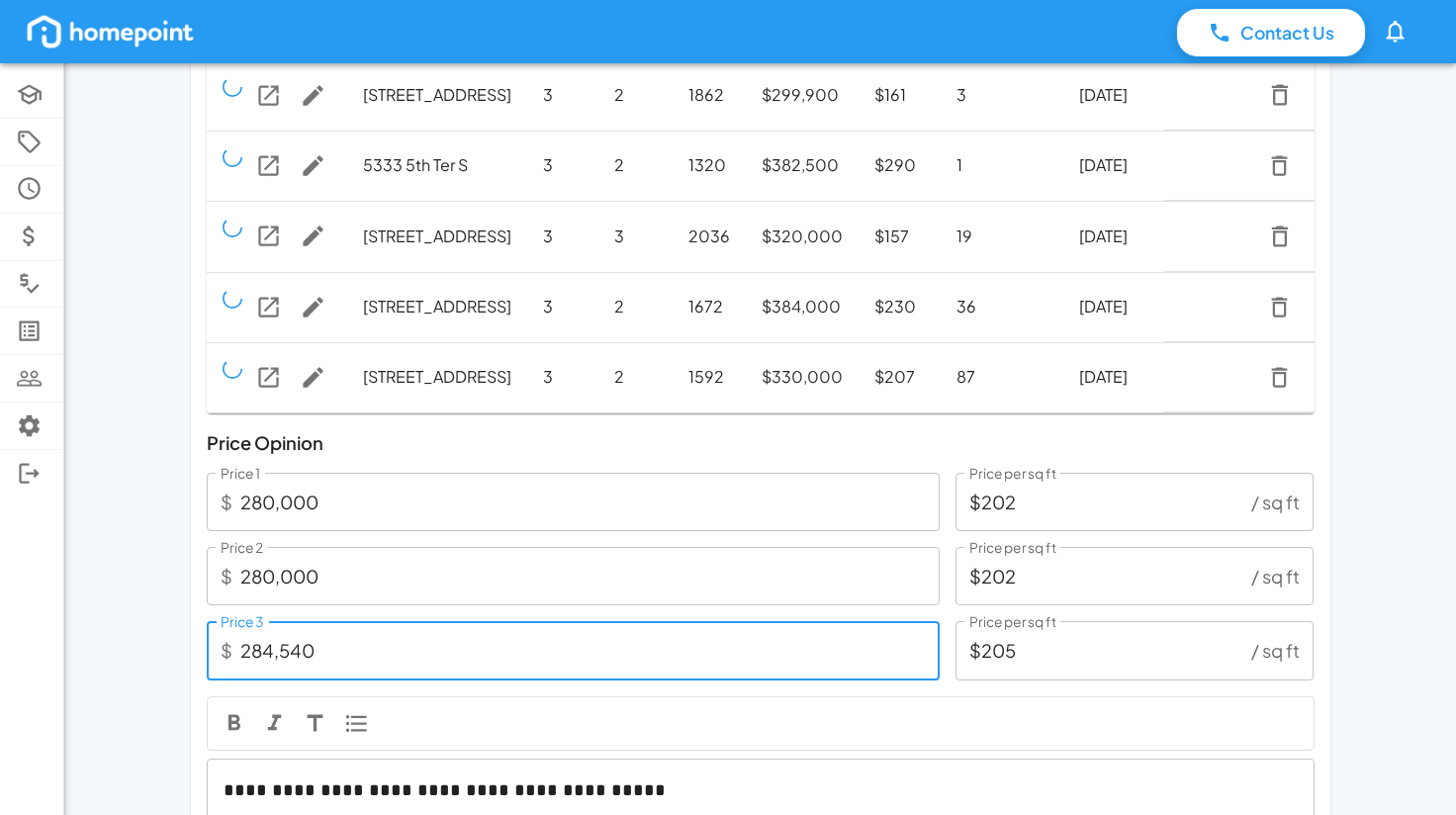 click on "284,540" at bounding box center (590, 650) 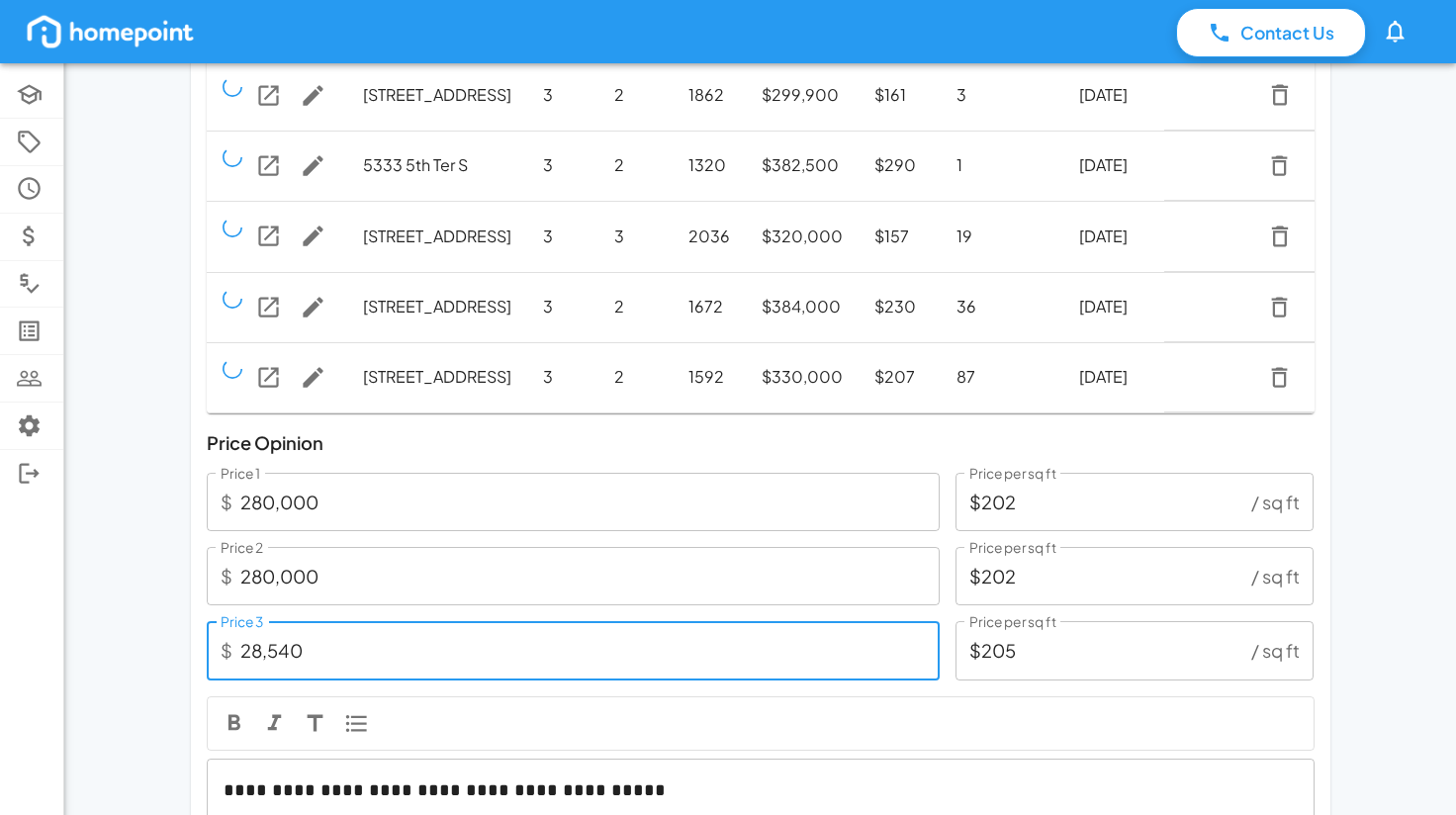 type on "$21" 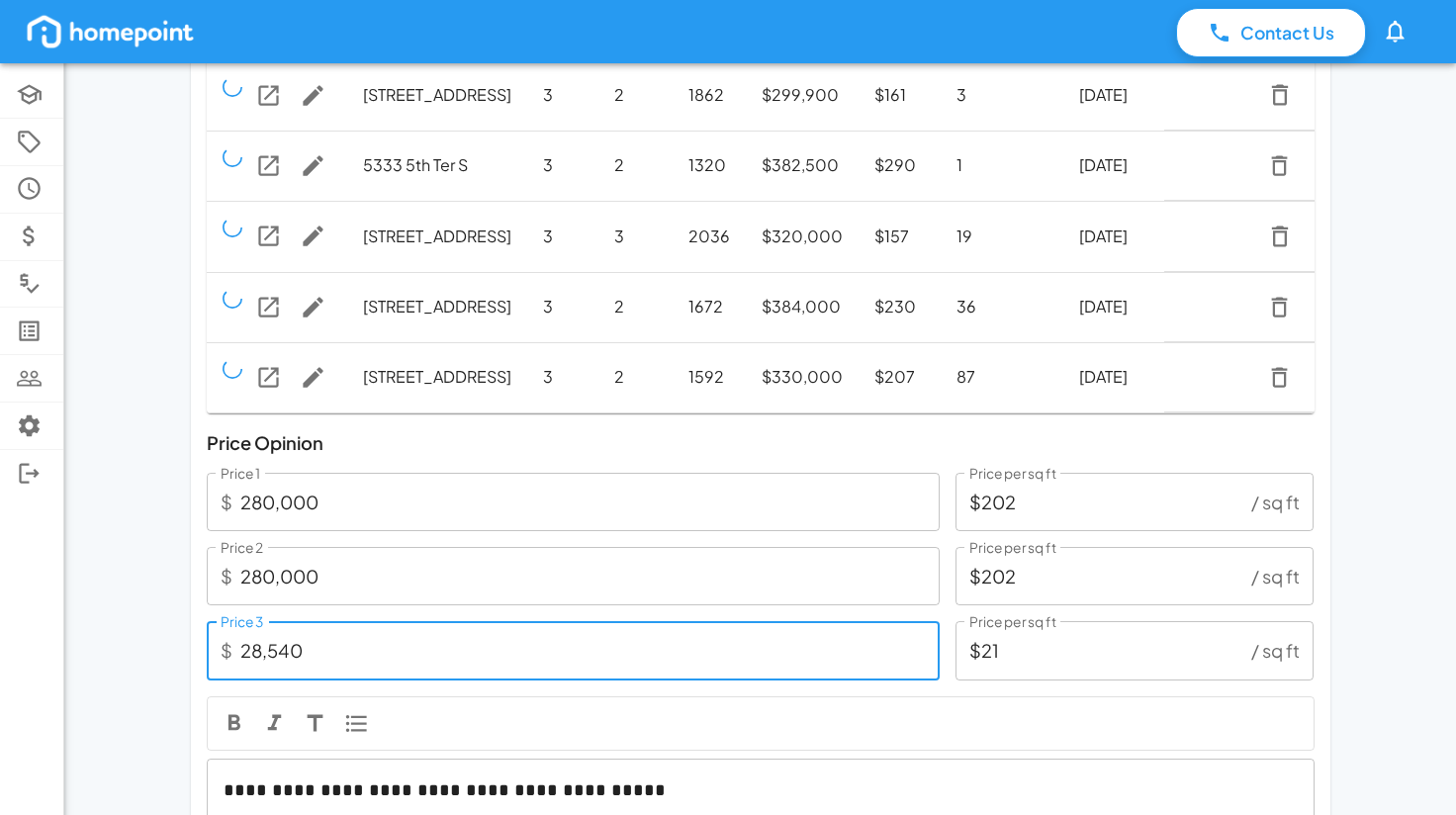 type on "285,540" 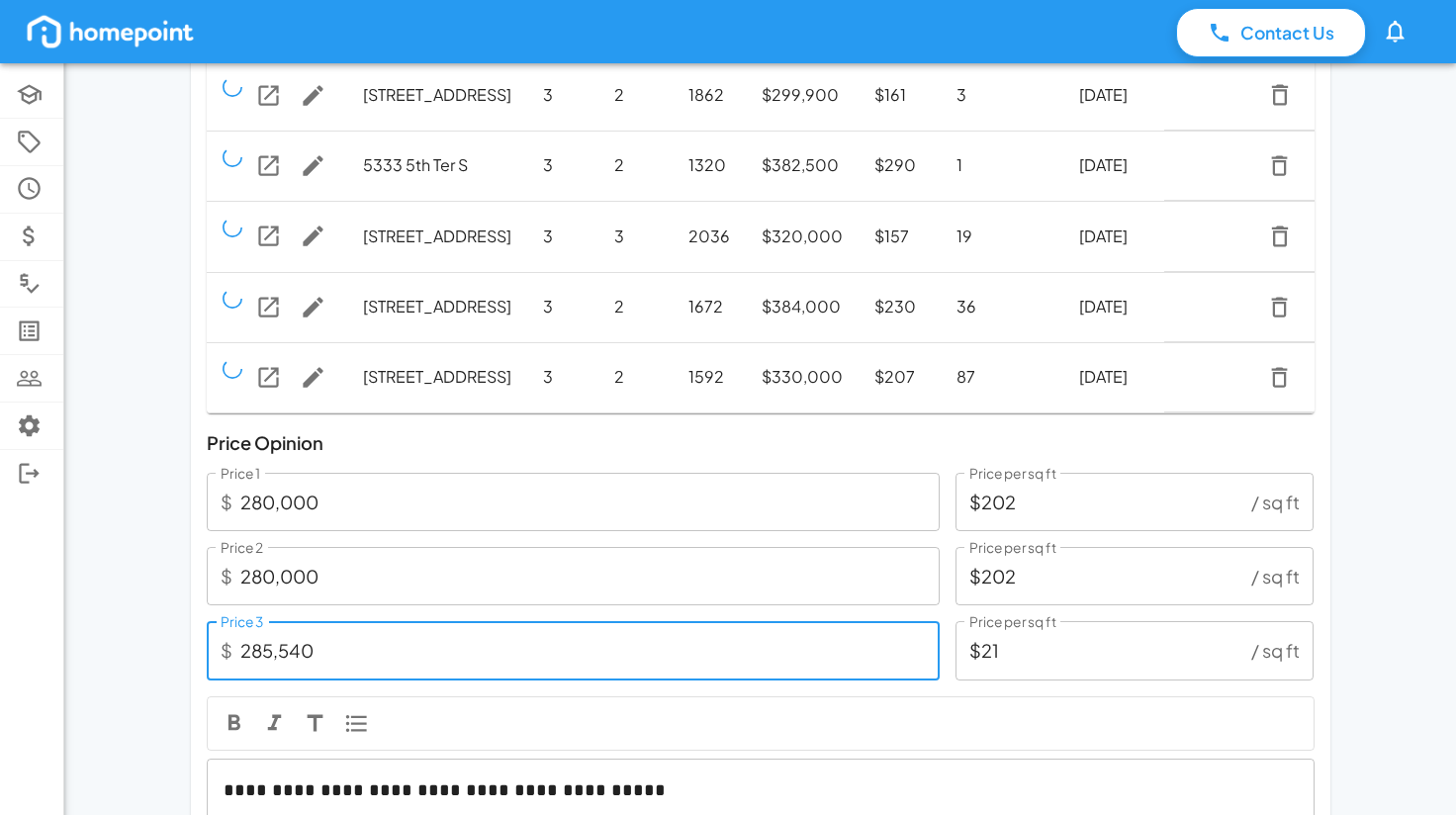 type on "$206" 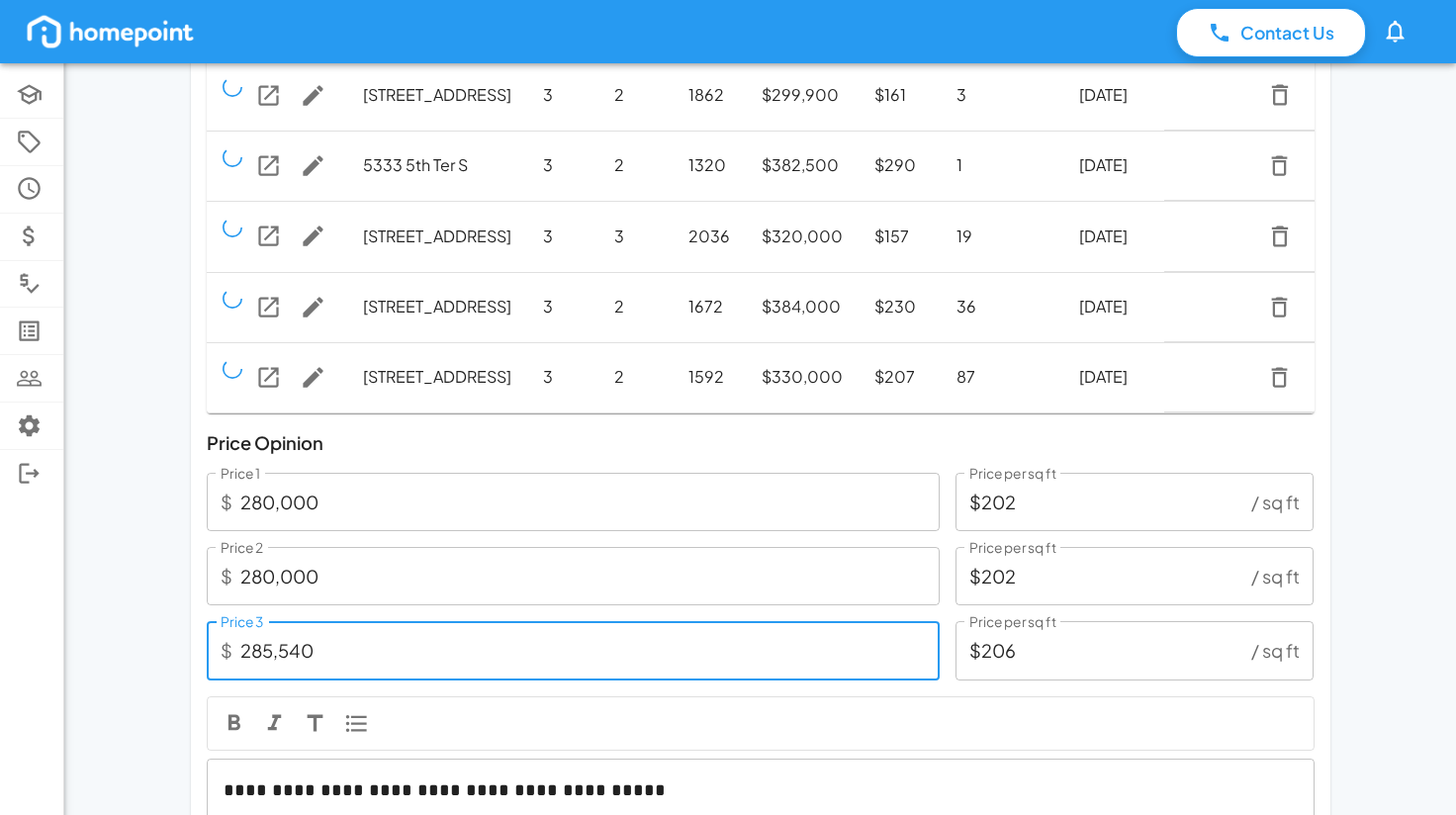 click on "285,540" at bounding box center (590, 650) 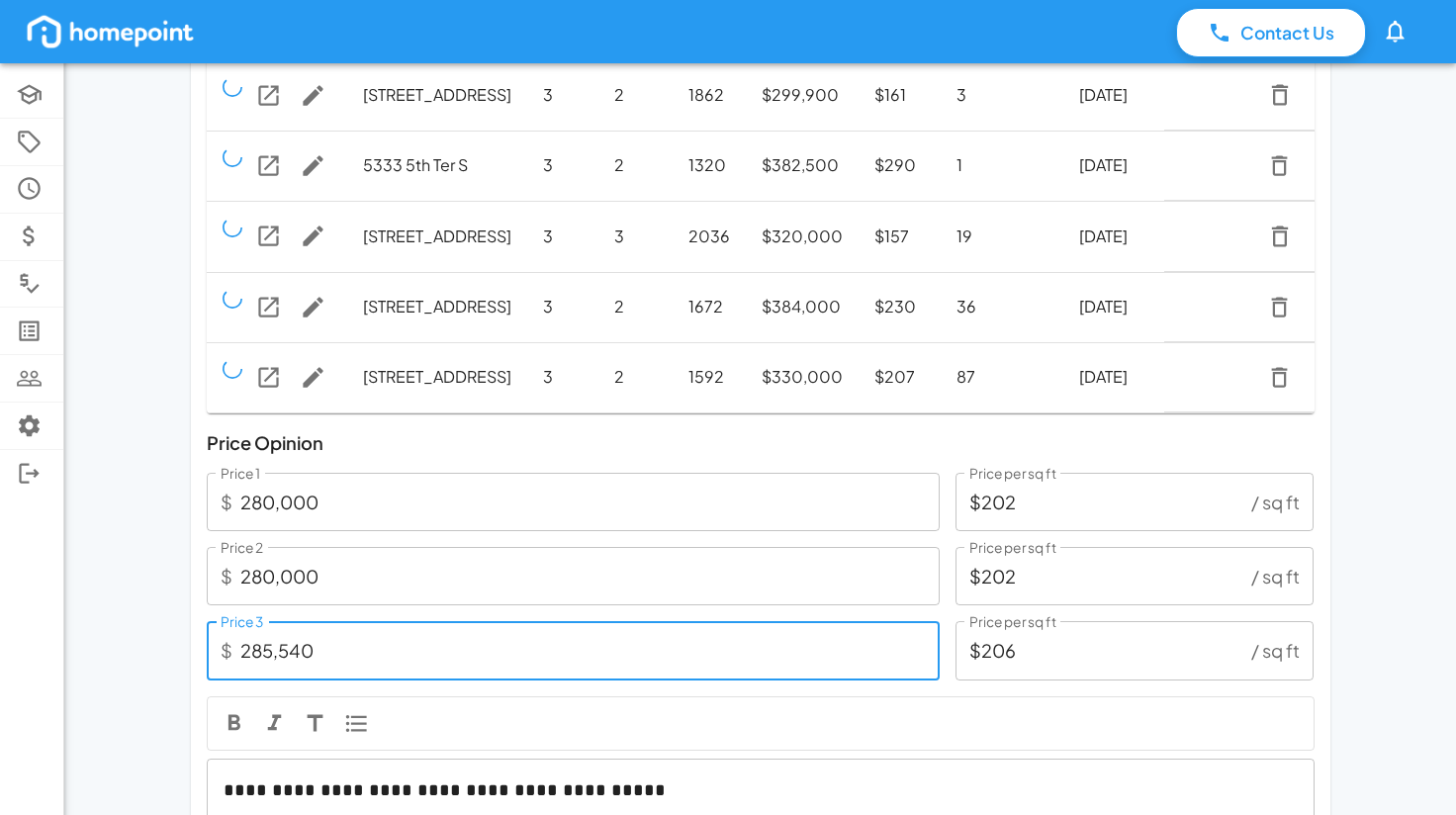 type on "28,554" 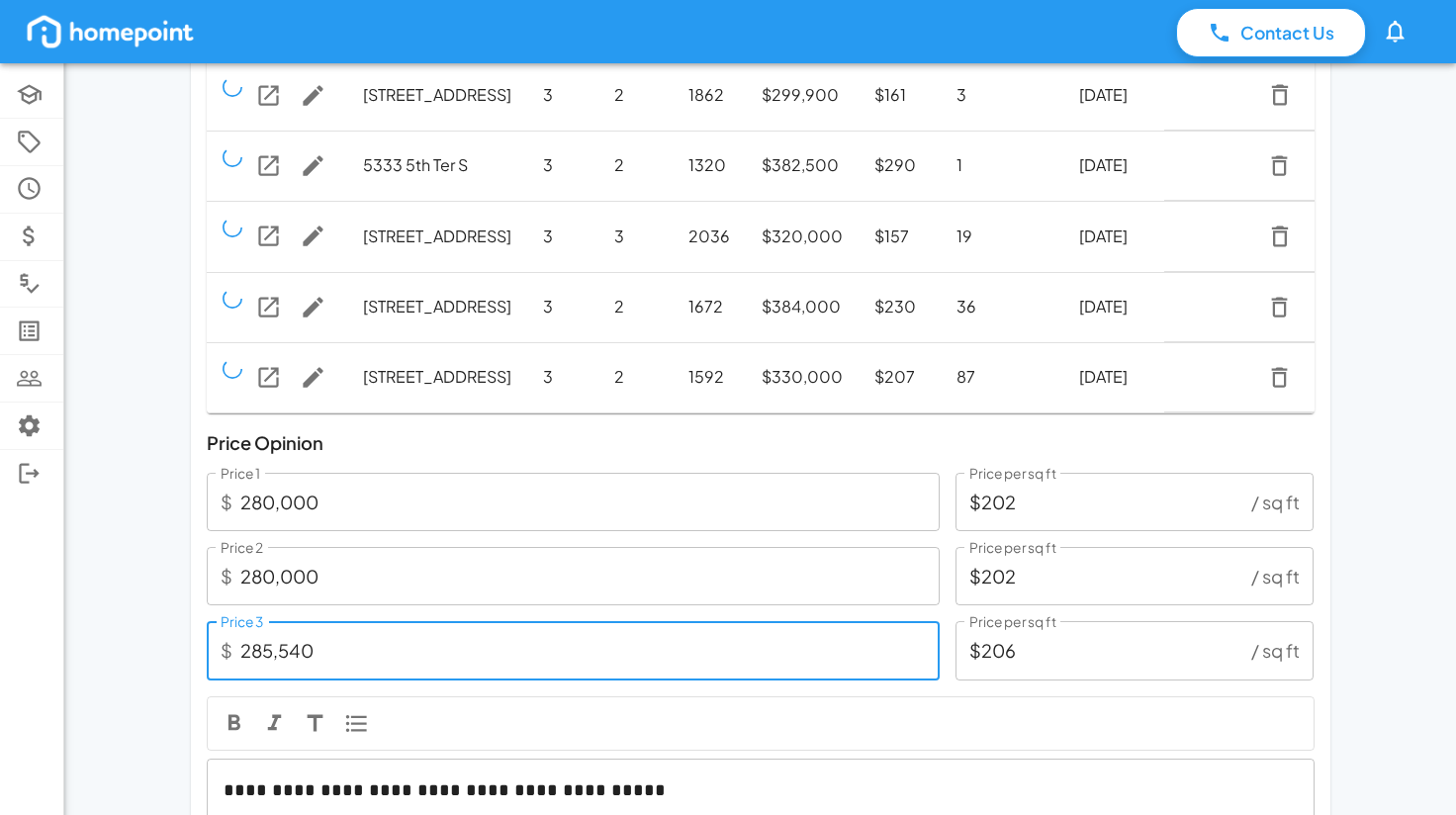 type on "$21" 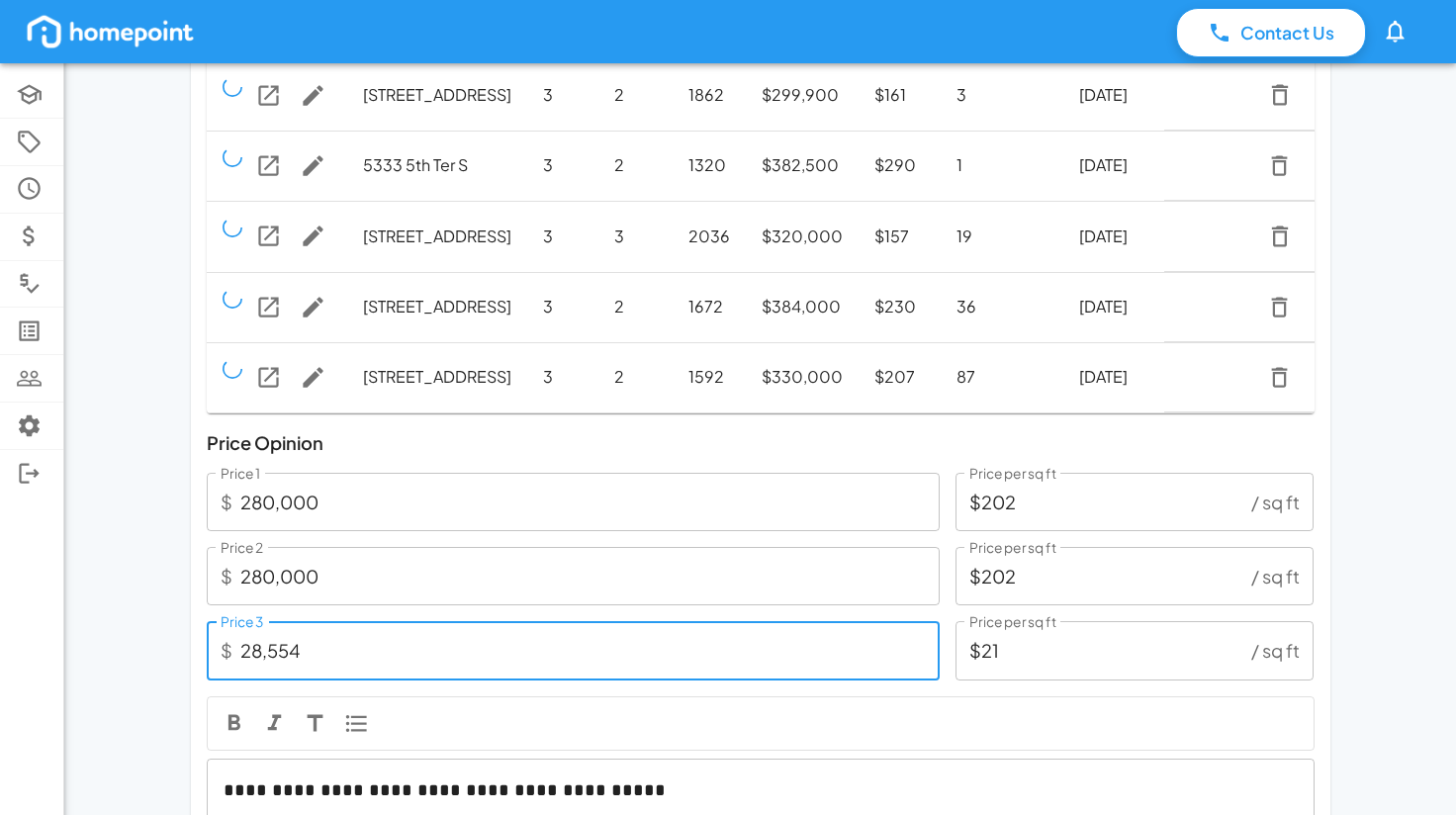 type on "2,855" 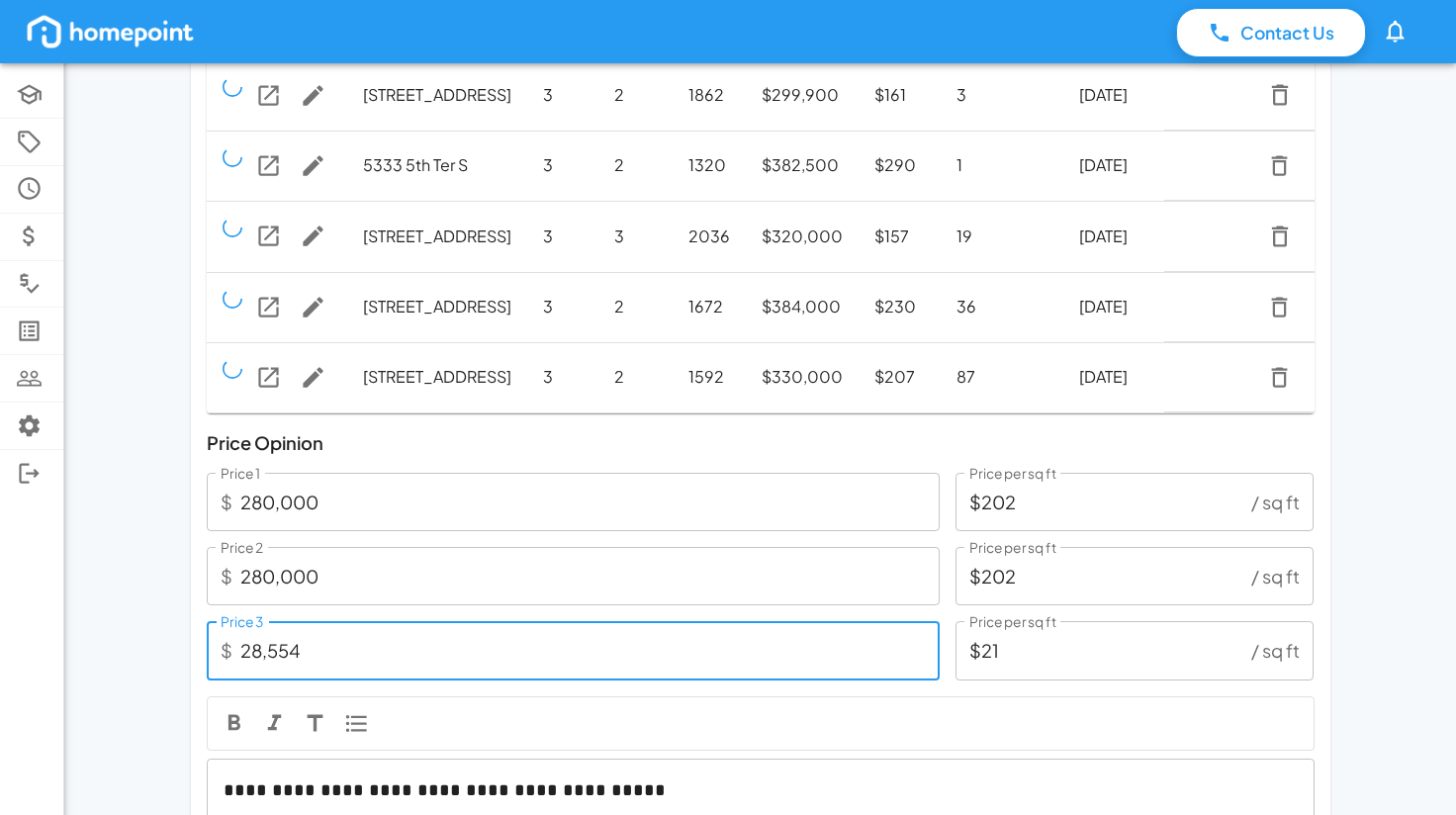 type on "$2" 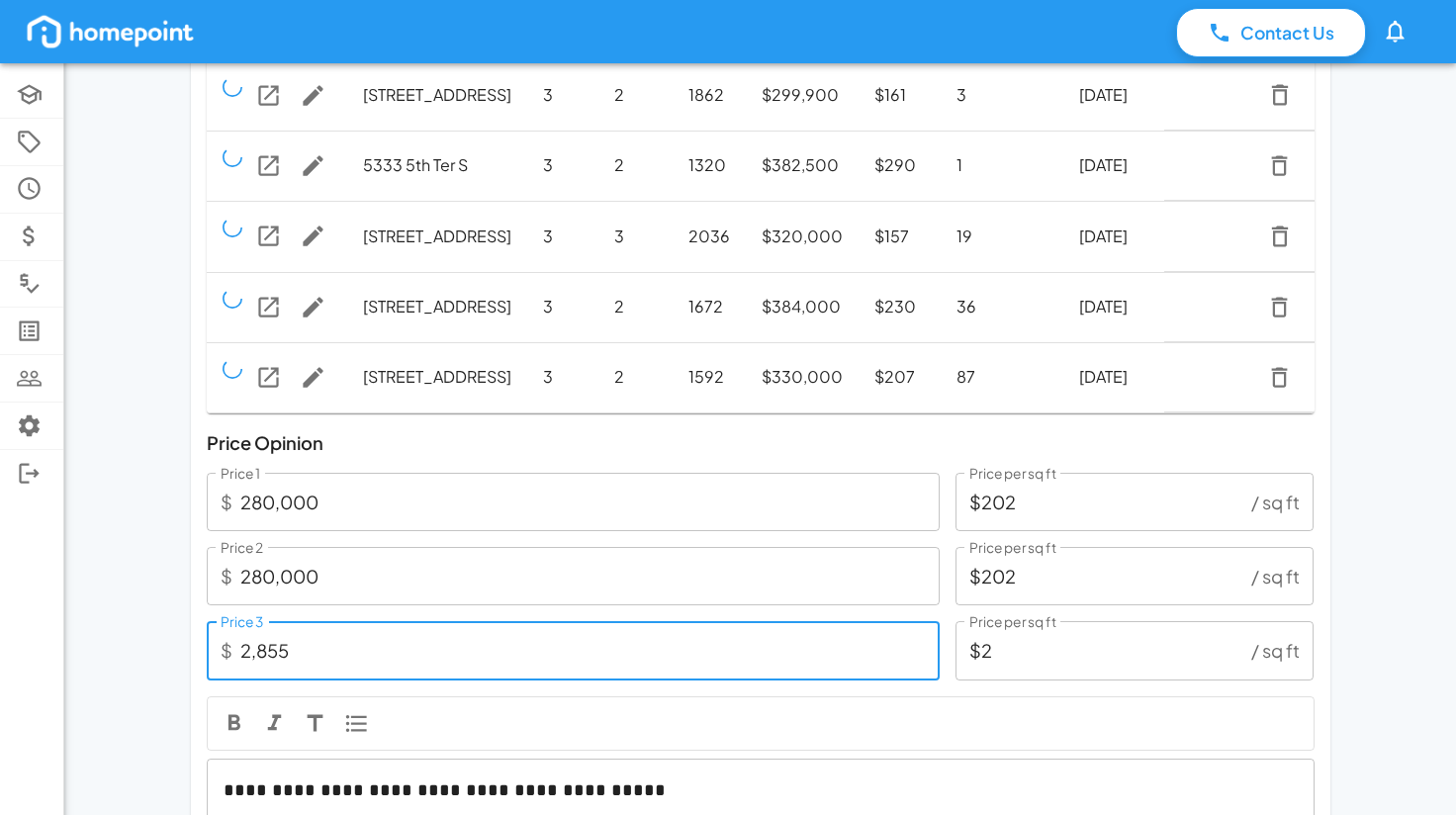 type on "28,550" 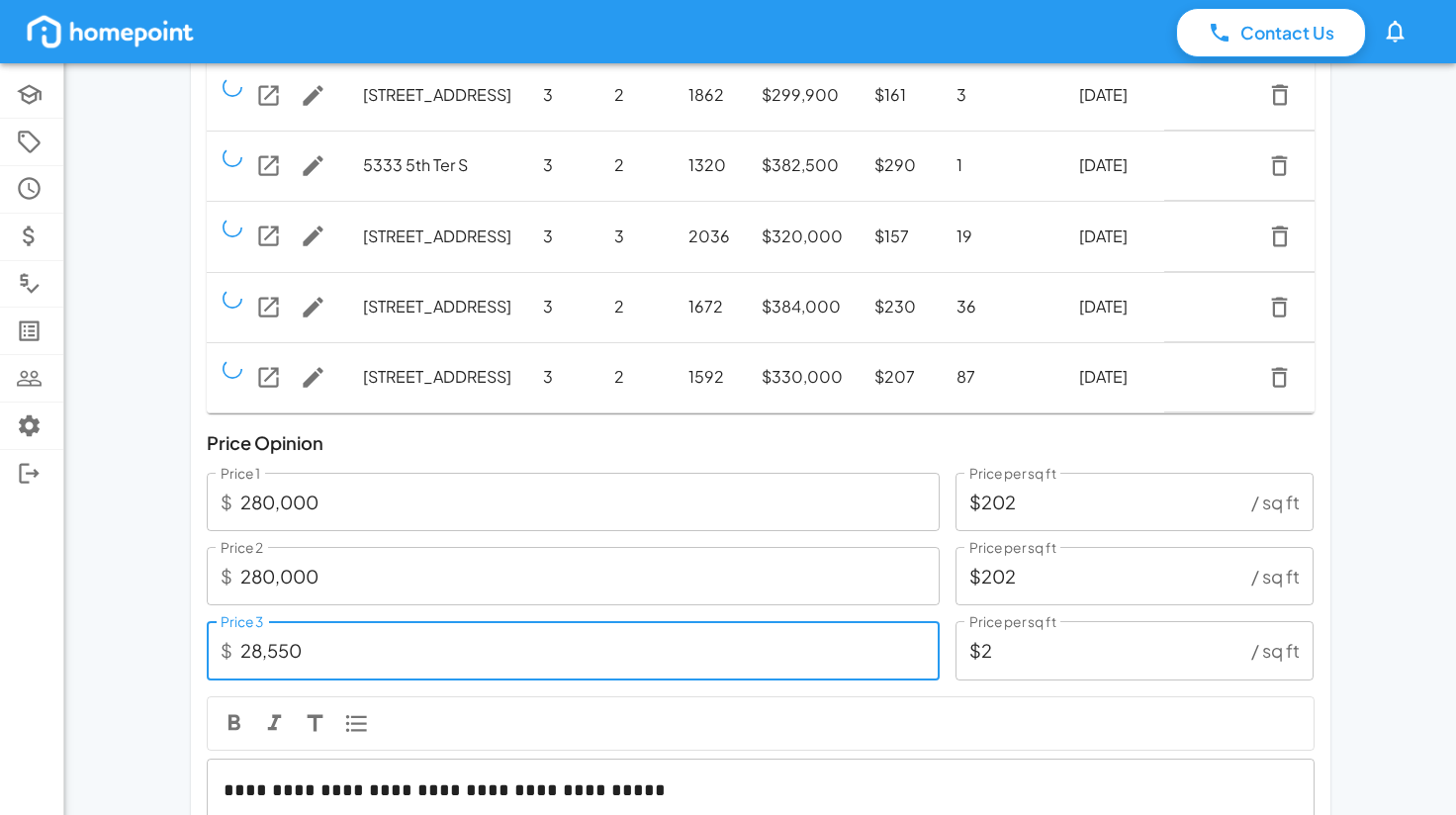 type on "$21" 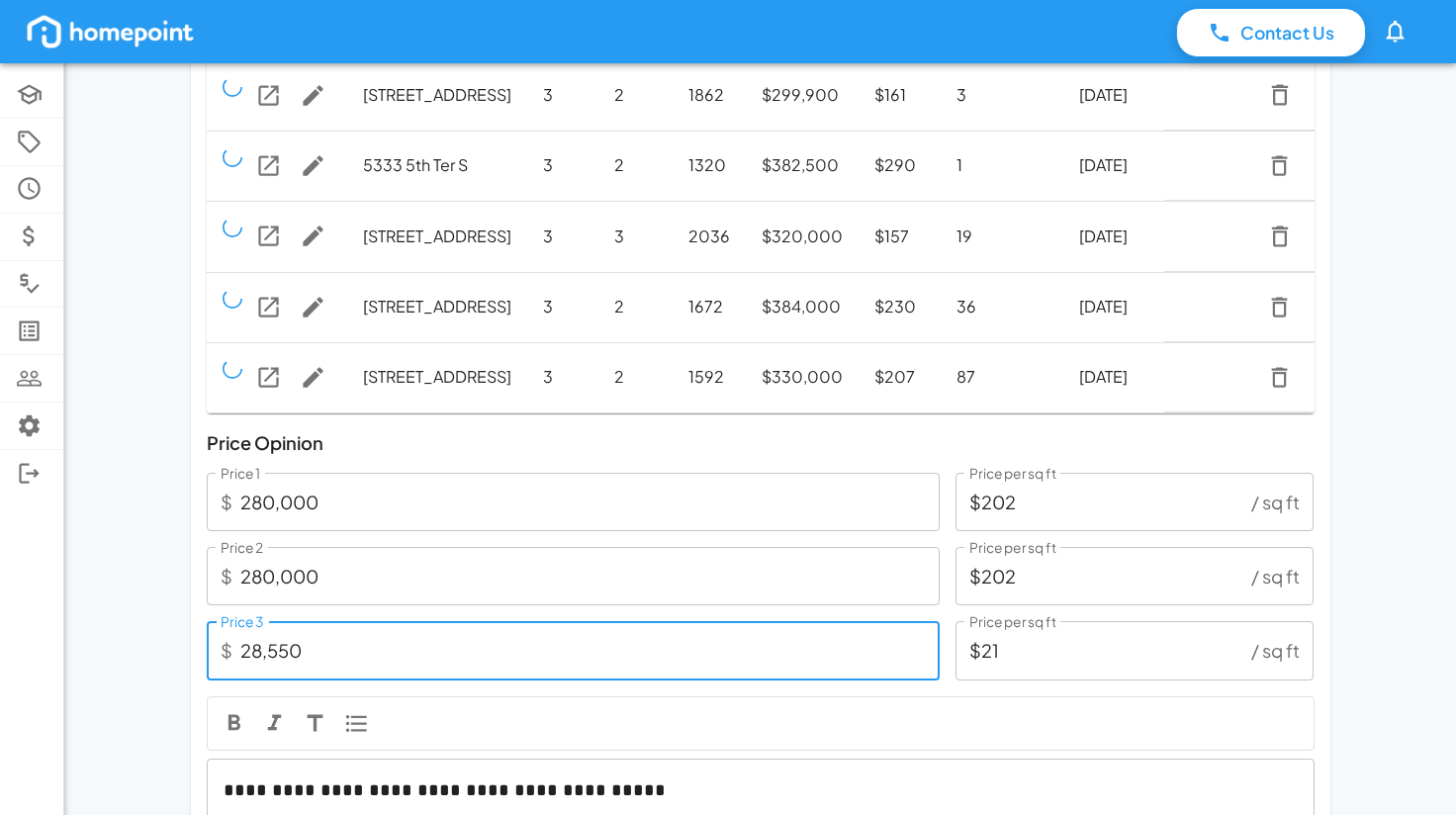 type on "285,500" 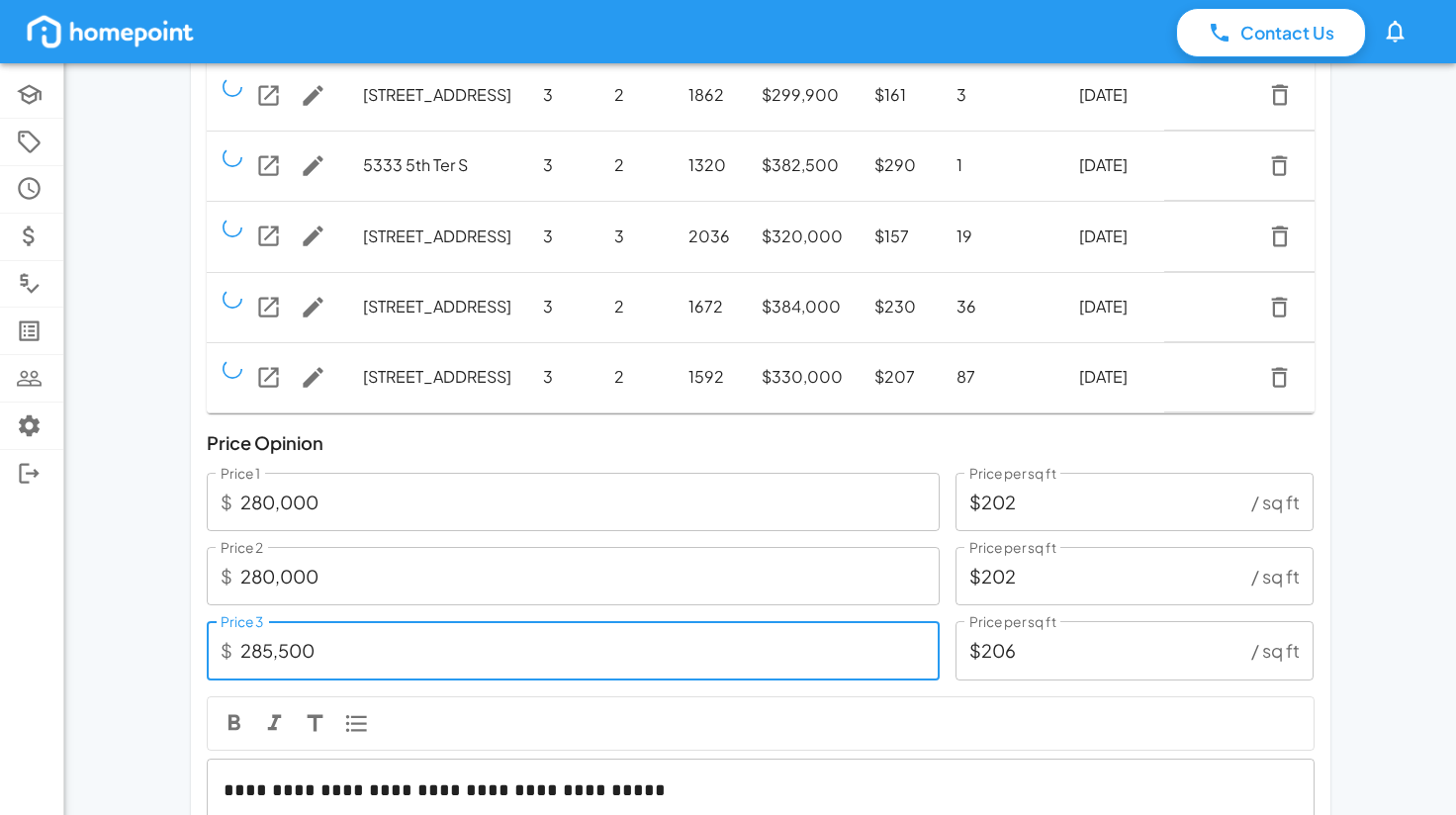 type on "285,500" 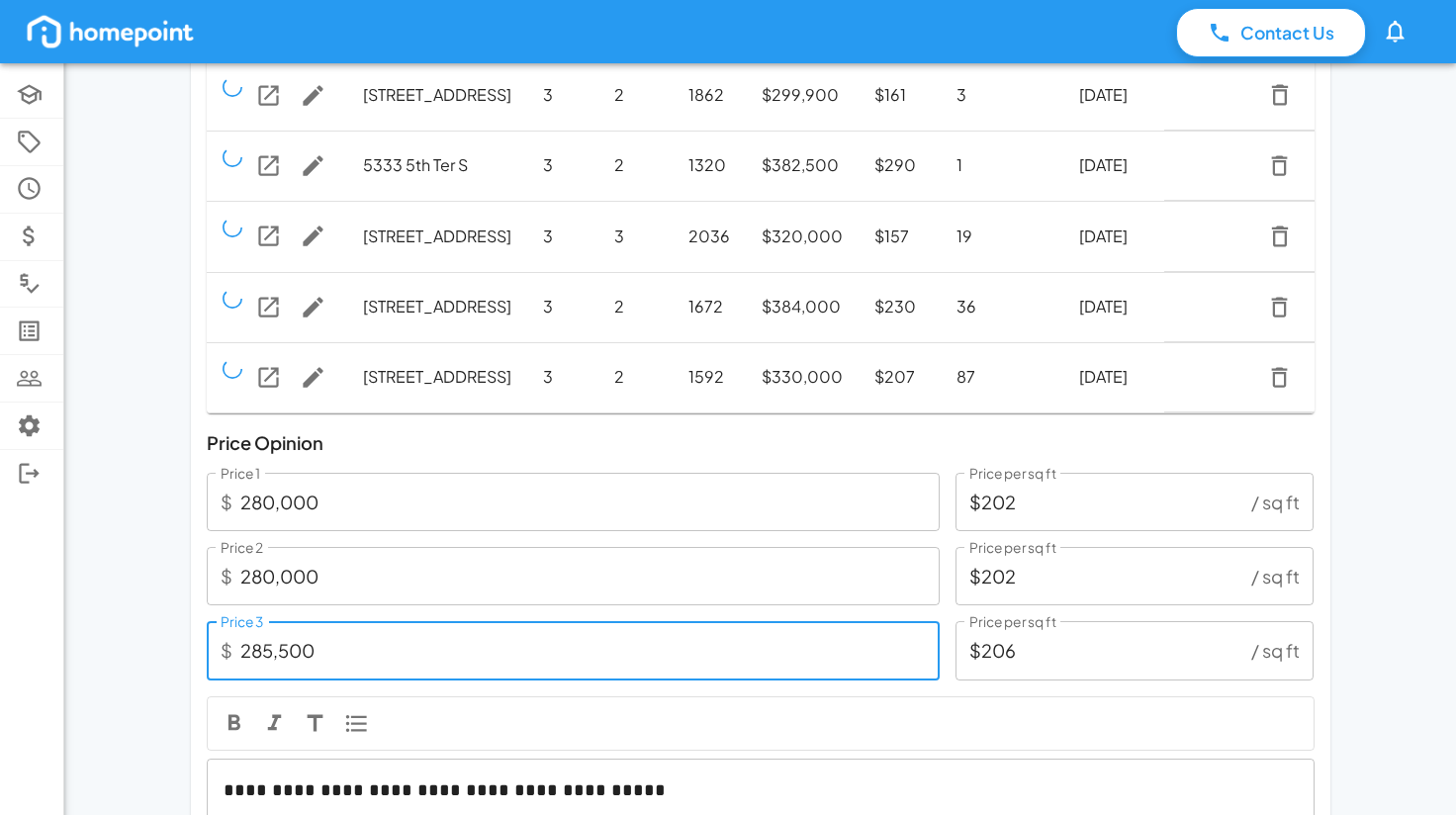 click on "280,000" at bounding box center (590, 501) 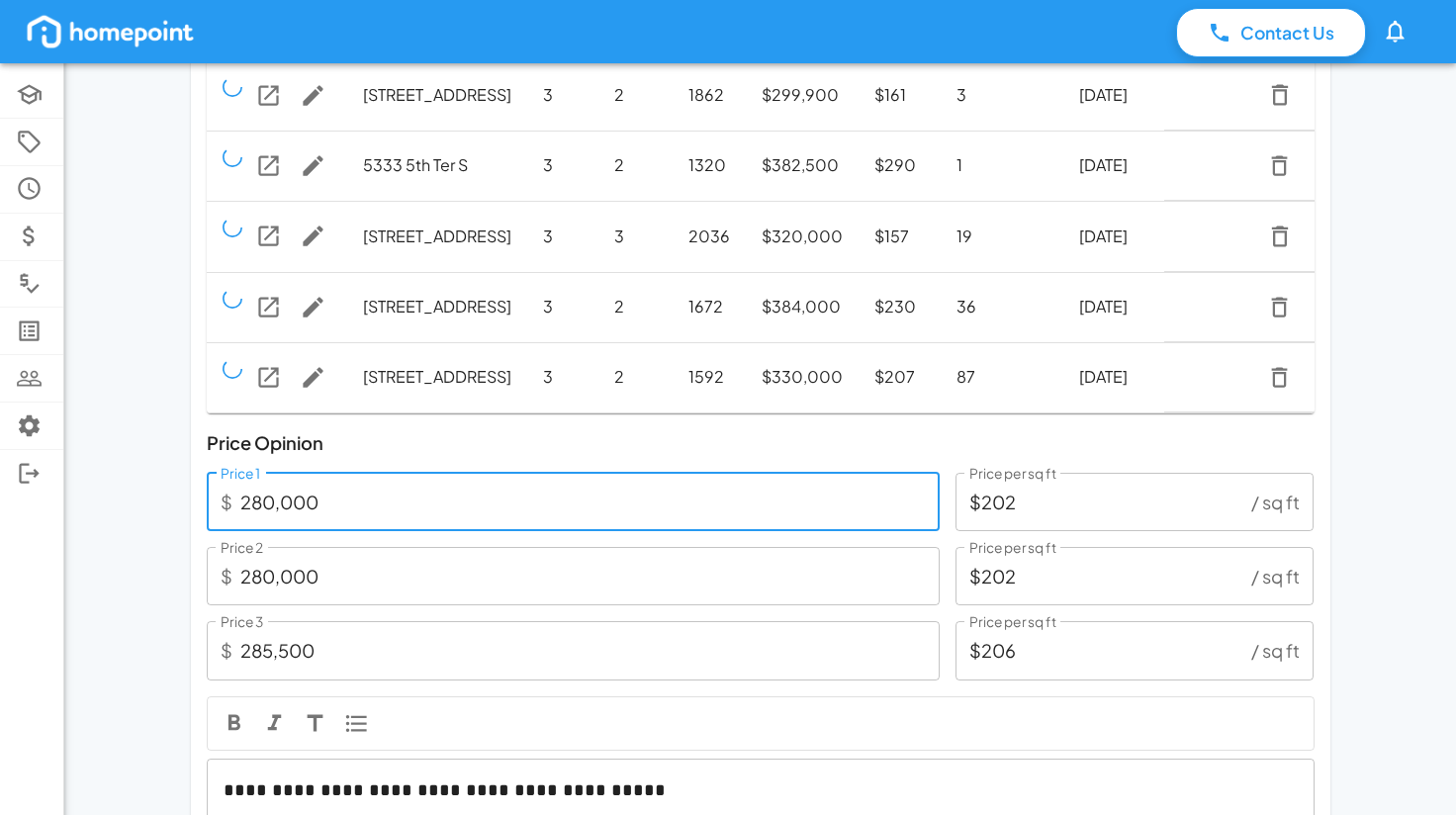 click on "280,000" at bounding box center [590, 501] 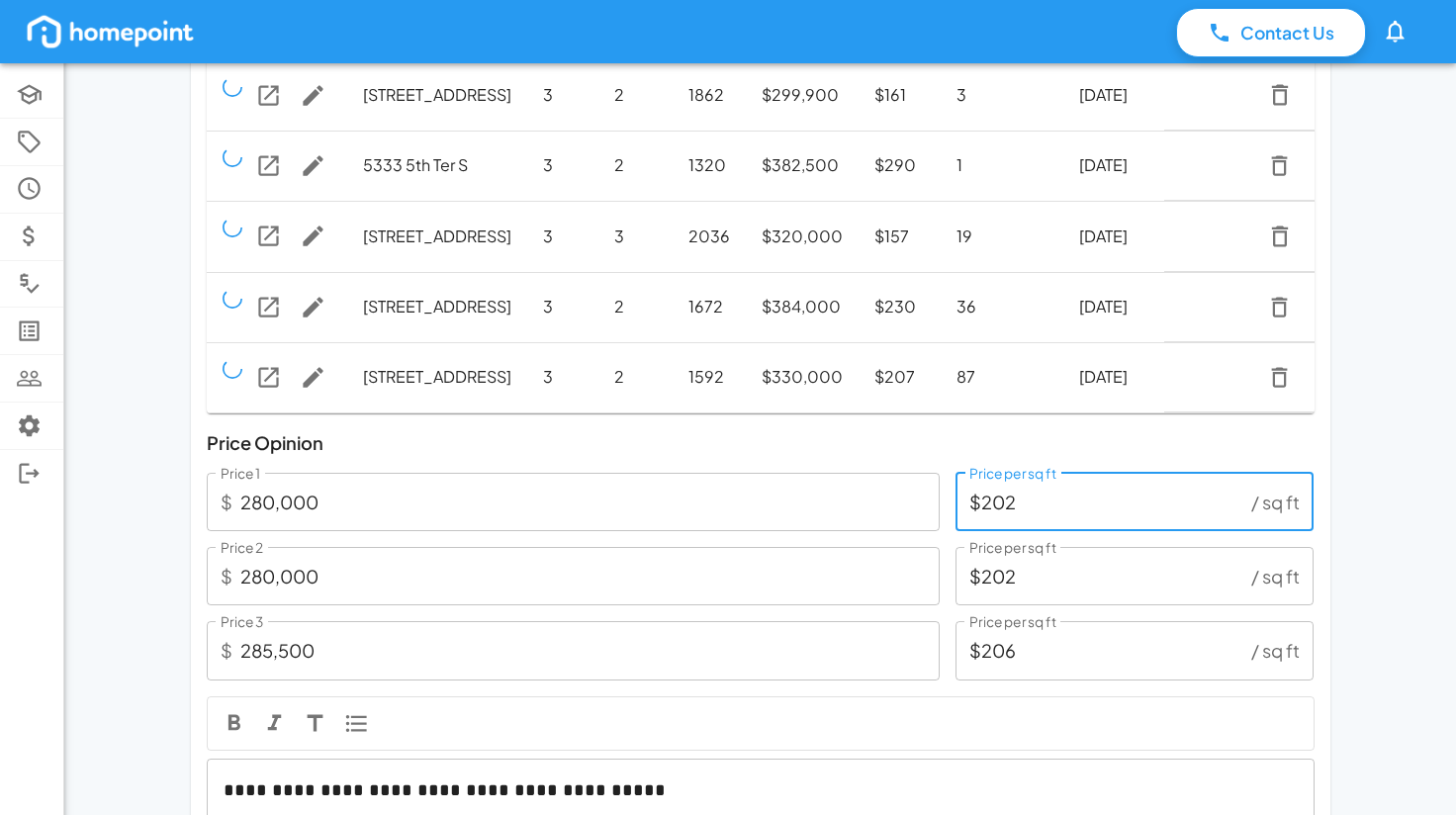 click on "$202" at bounding box center (1100, 501) 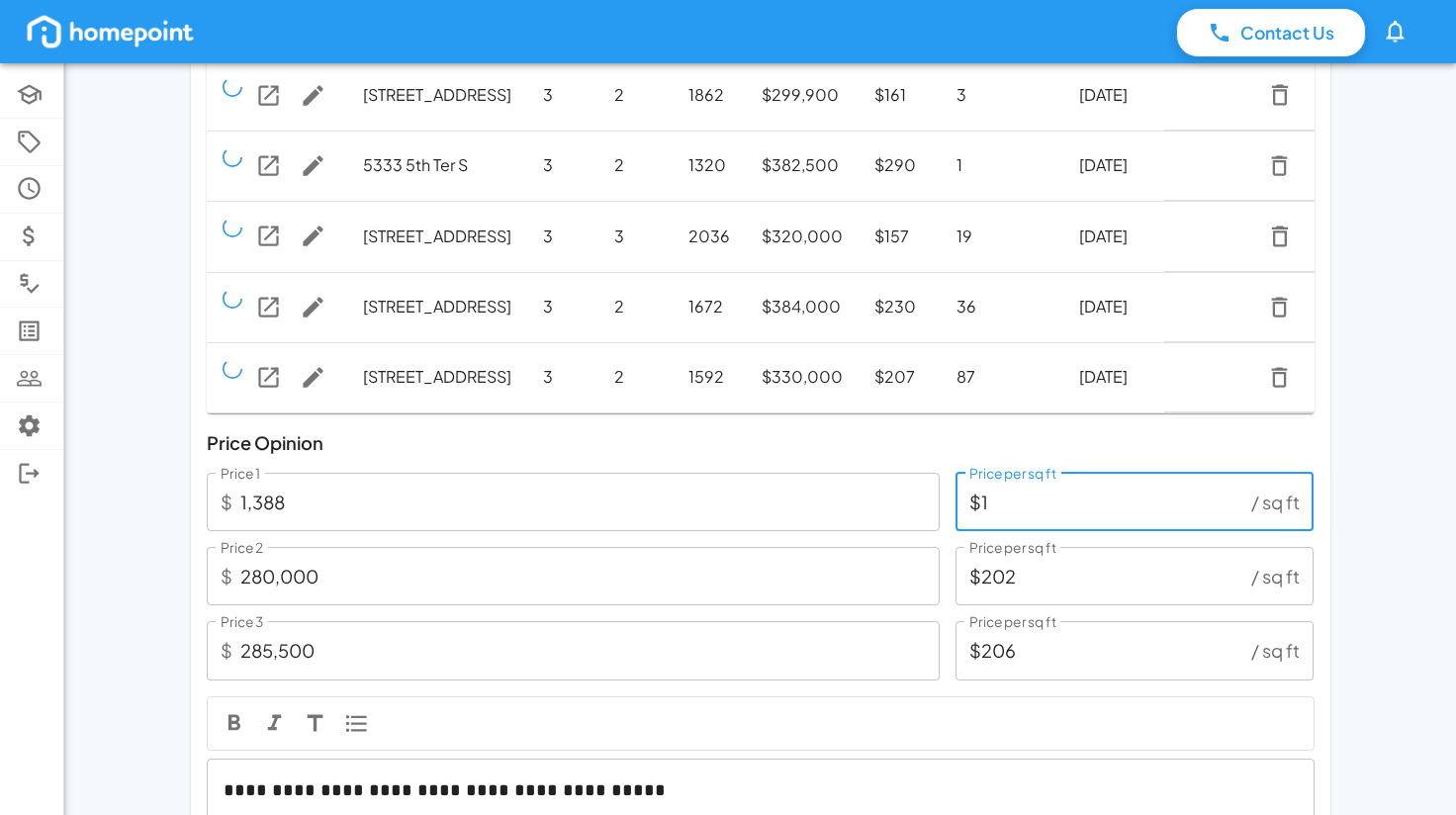 type on "26,372" 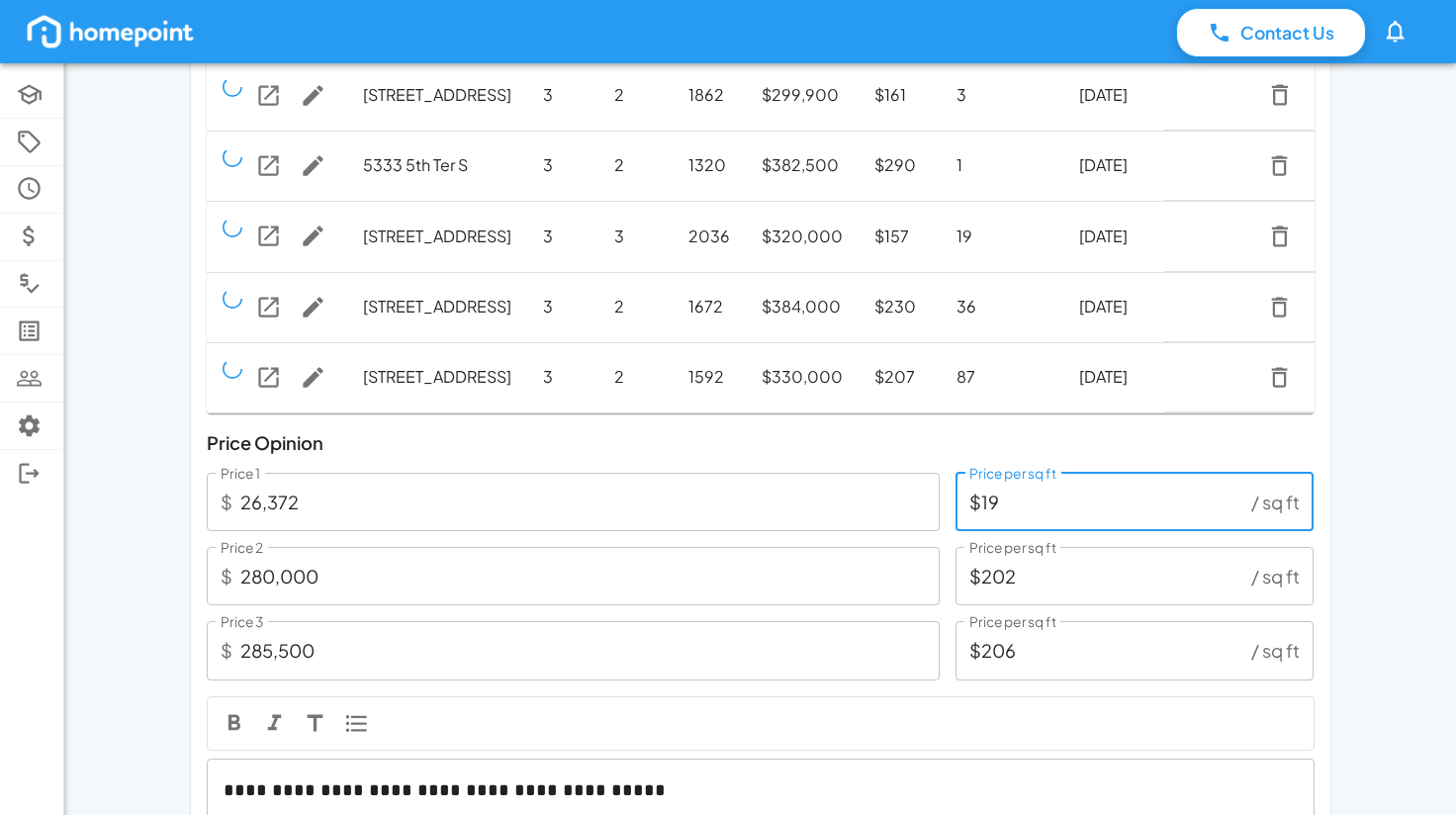 type on "276,212" 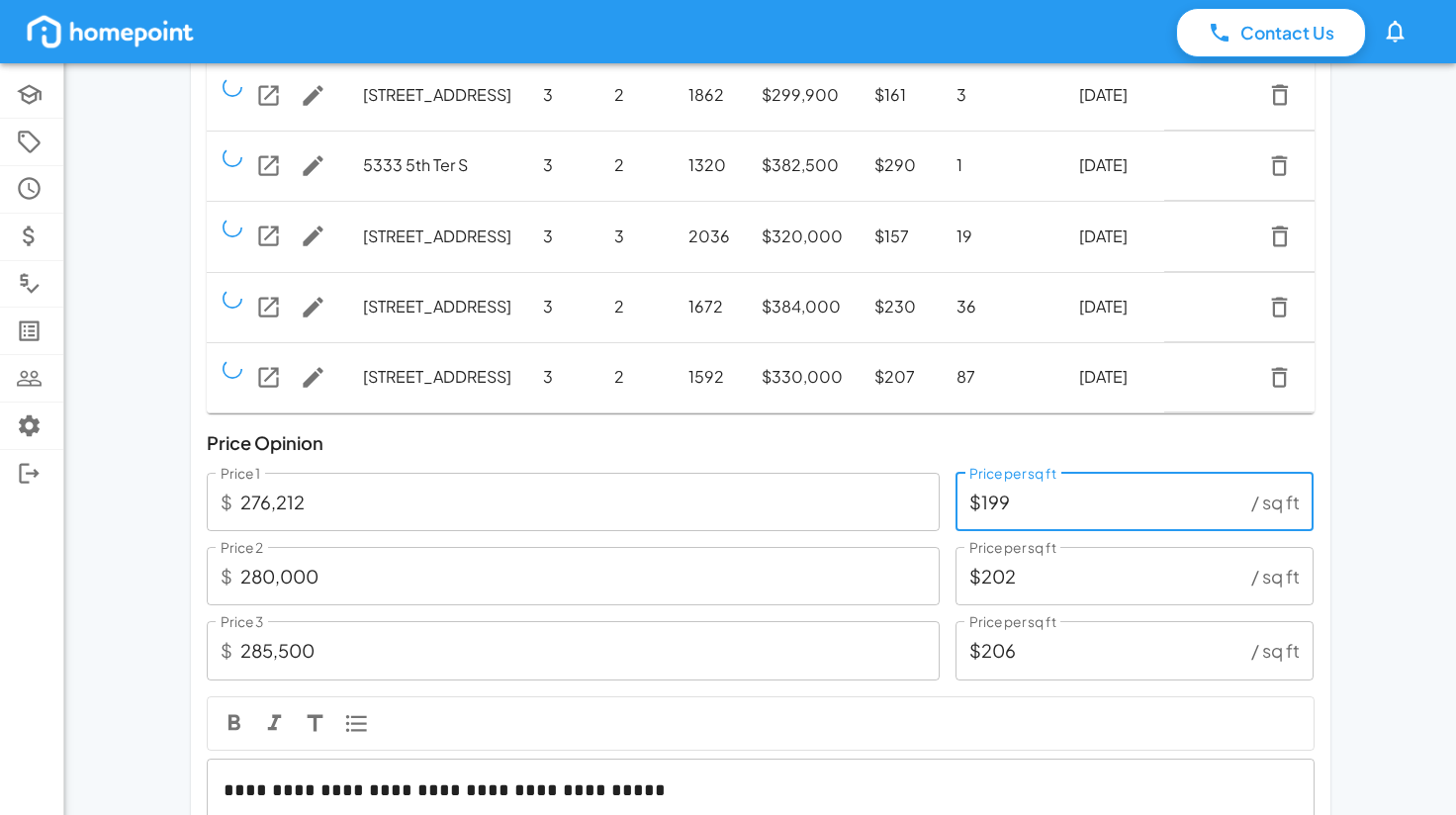 type on "$199" 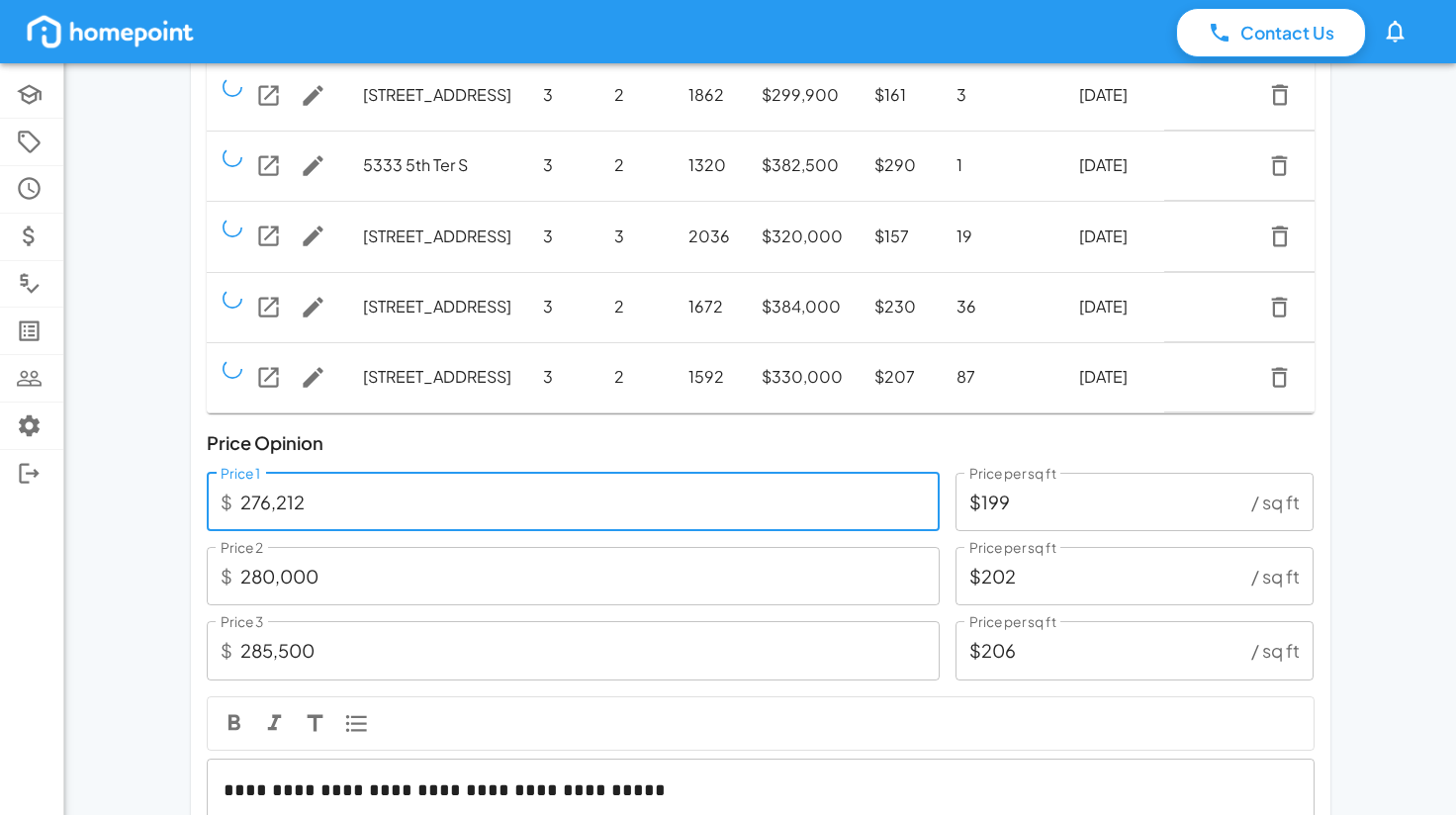 click on "276,212" at bounding box center (590, 501) 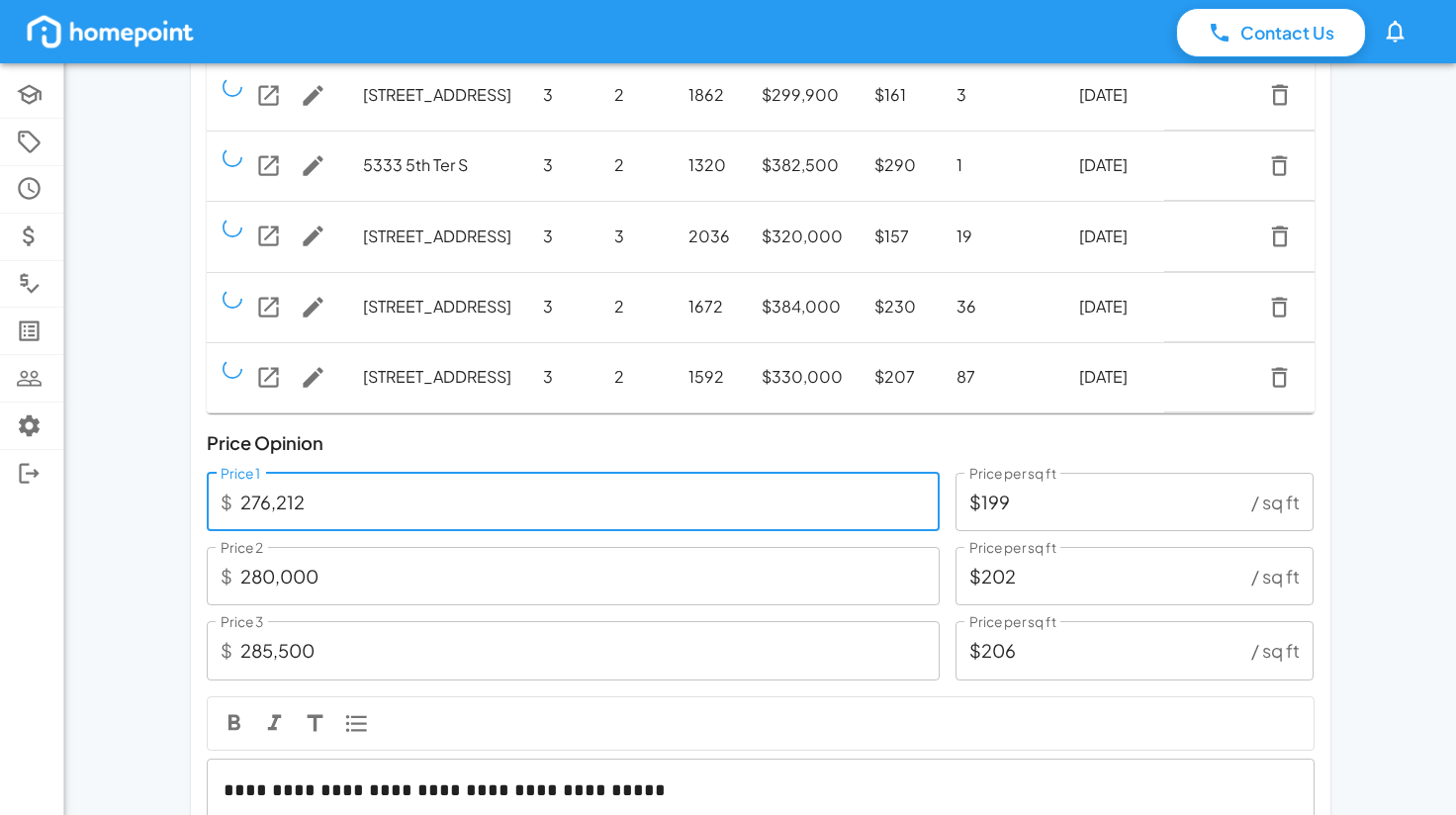 click on "276,212" at bounding box center (590, 501) 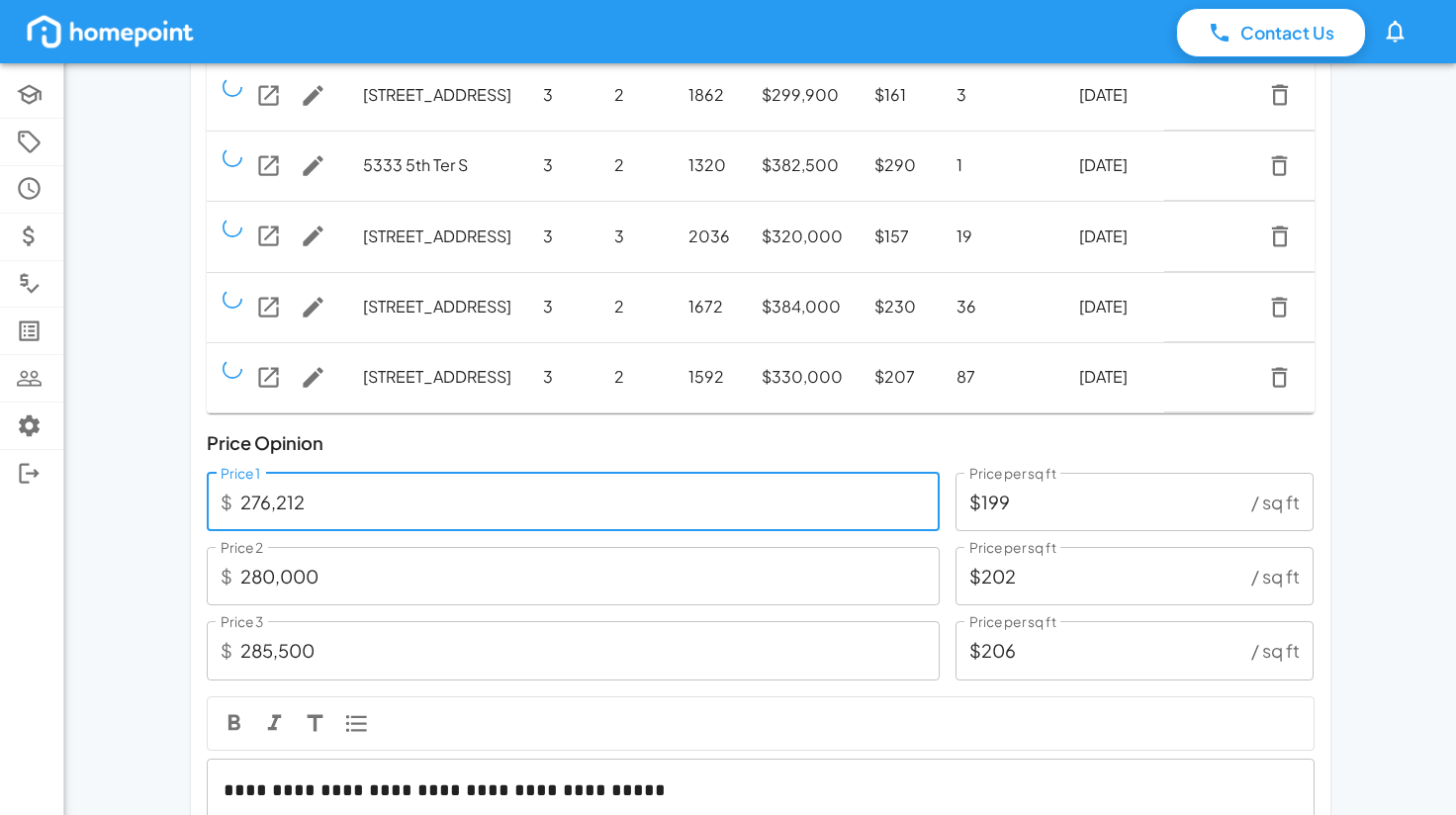 type on "27,212" 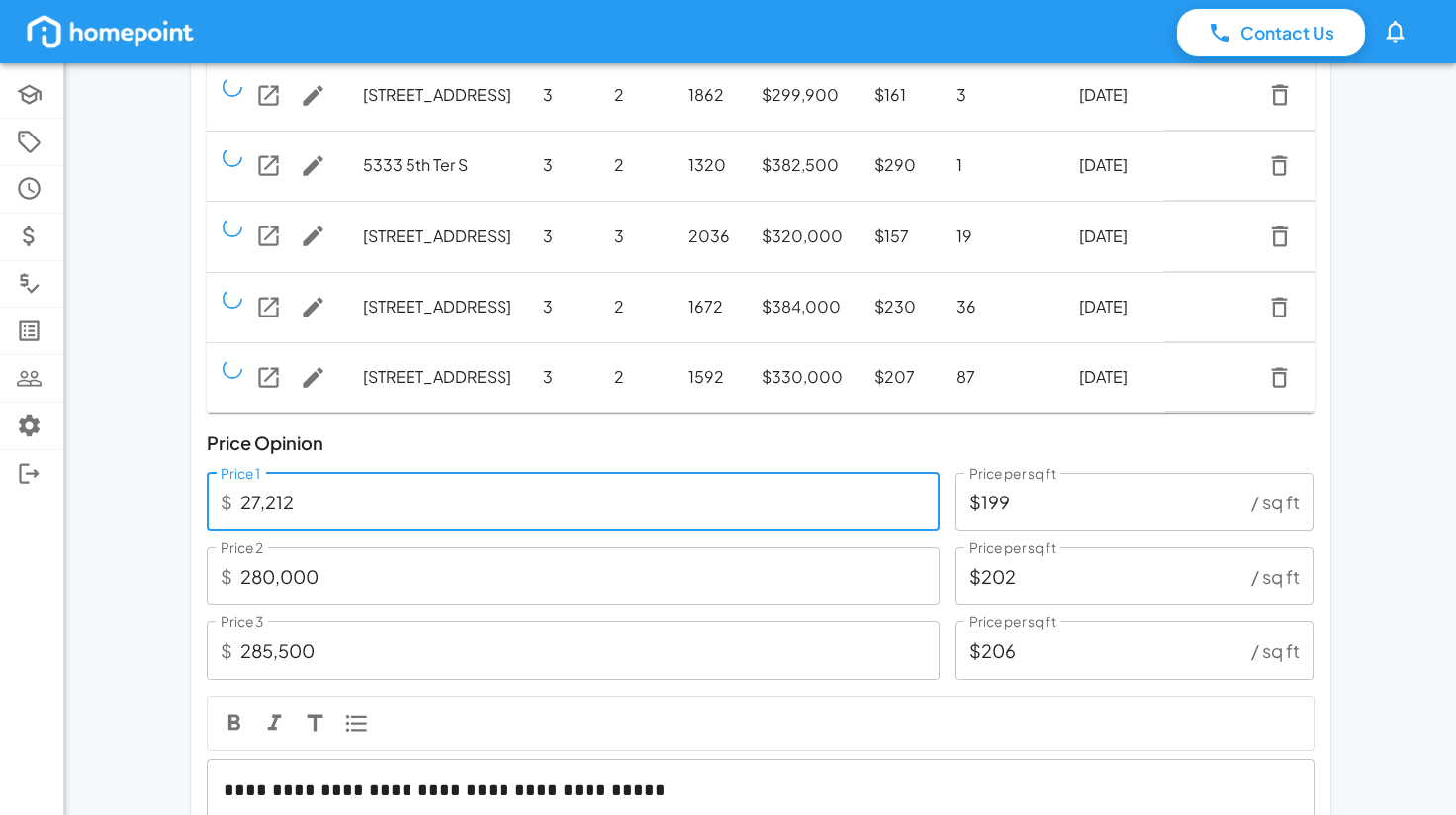 type on "$20" 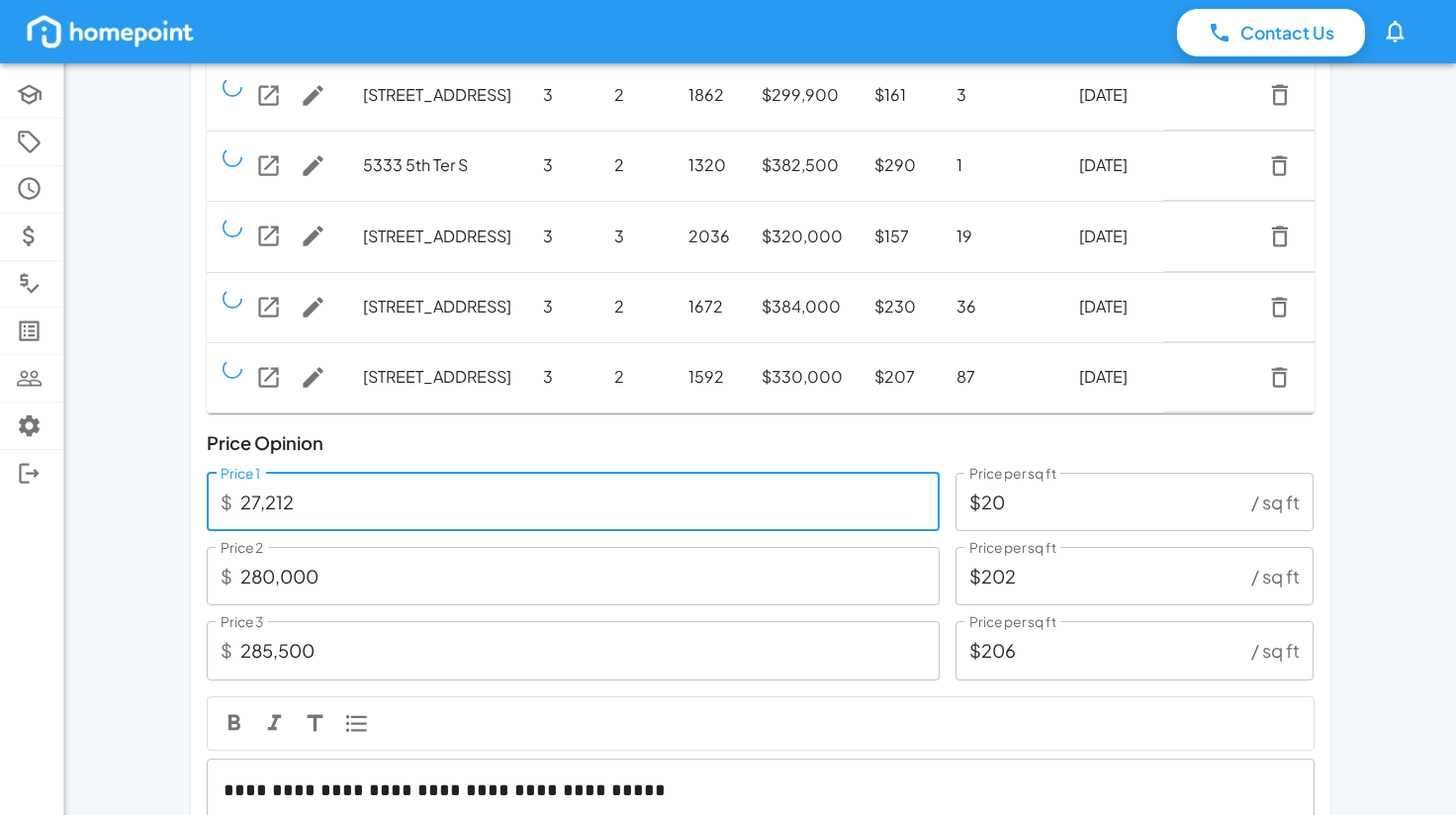 type on "277,212" 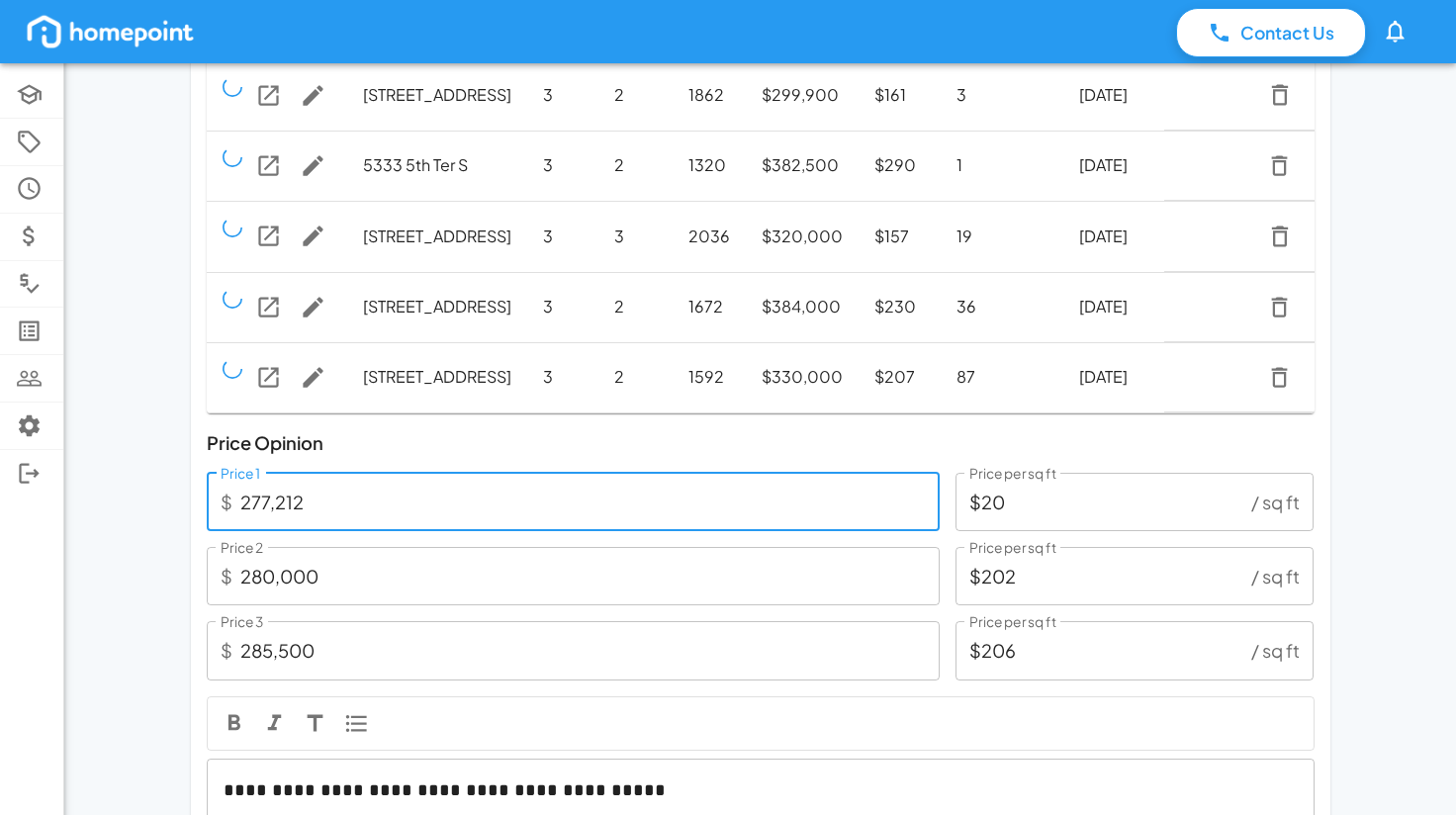 type on "$200" 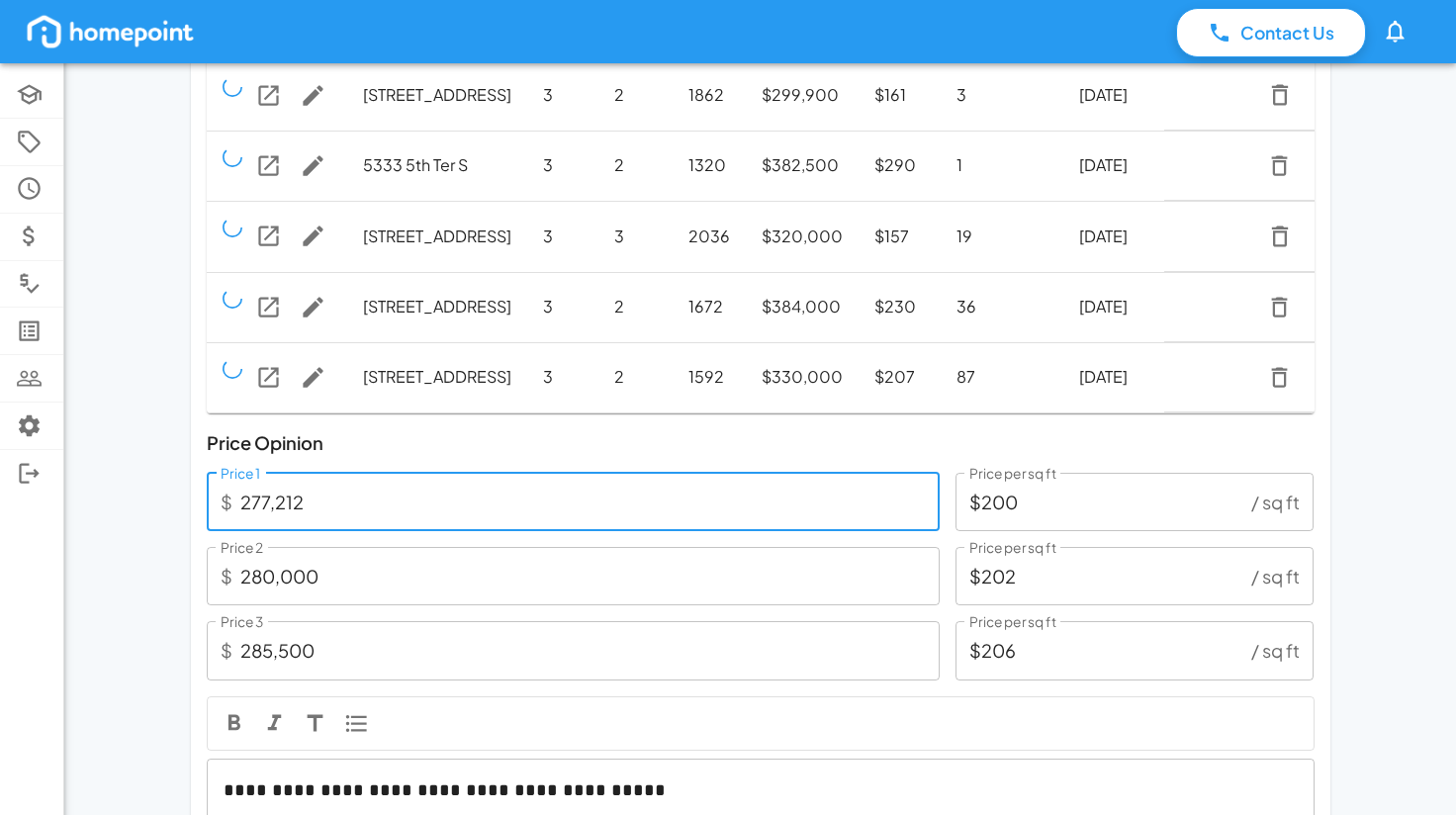 click on "277,212" at bounding box center [590, 501] 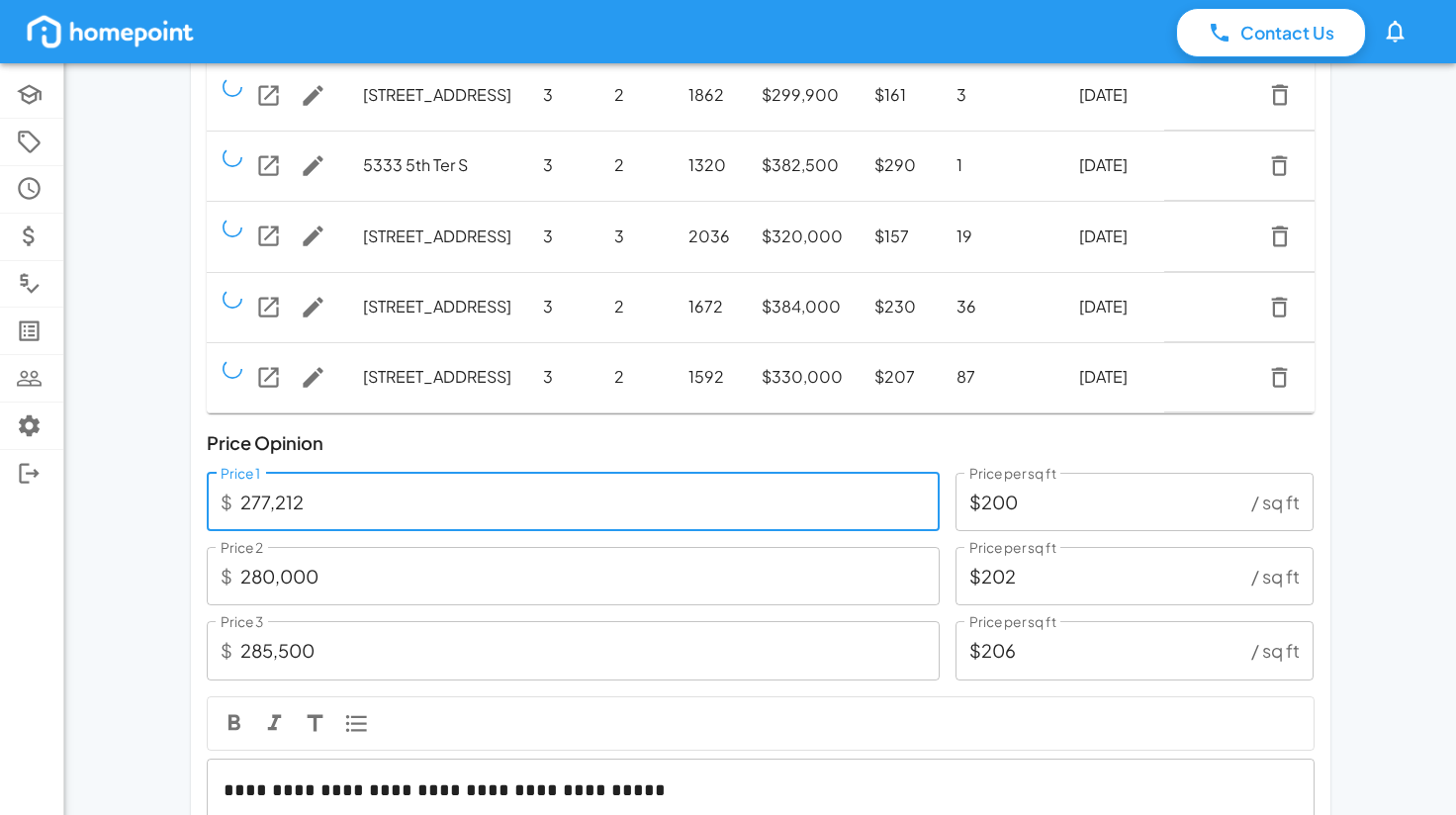 type on "$20" 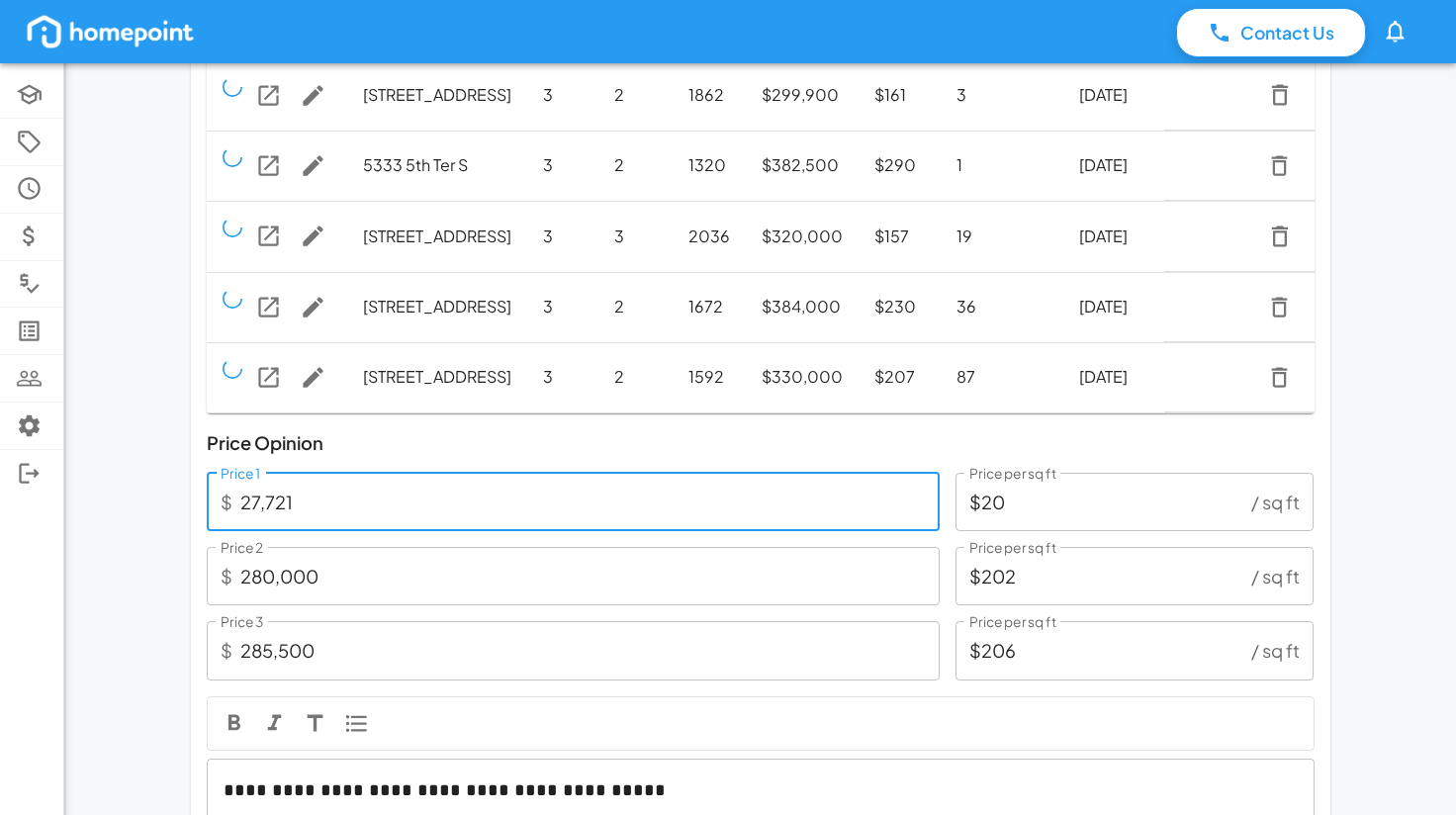 type on "2,772" 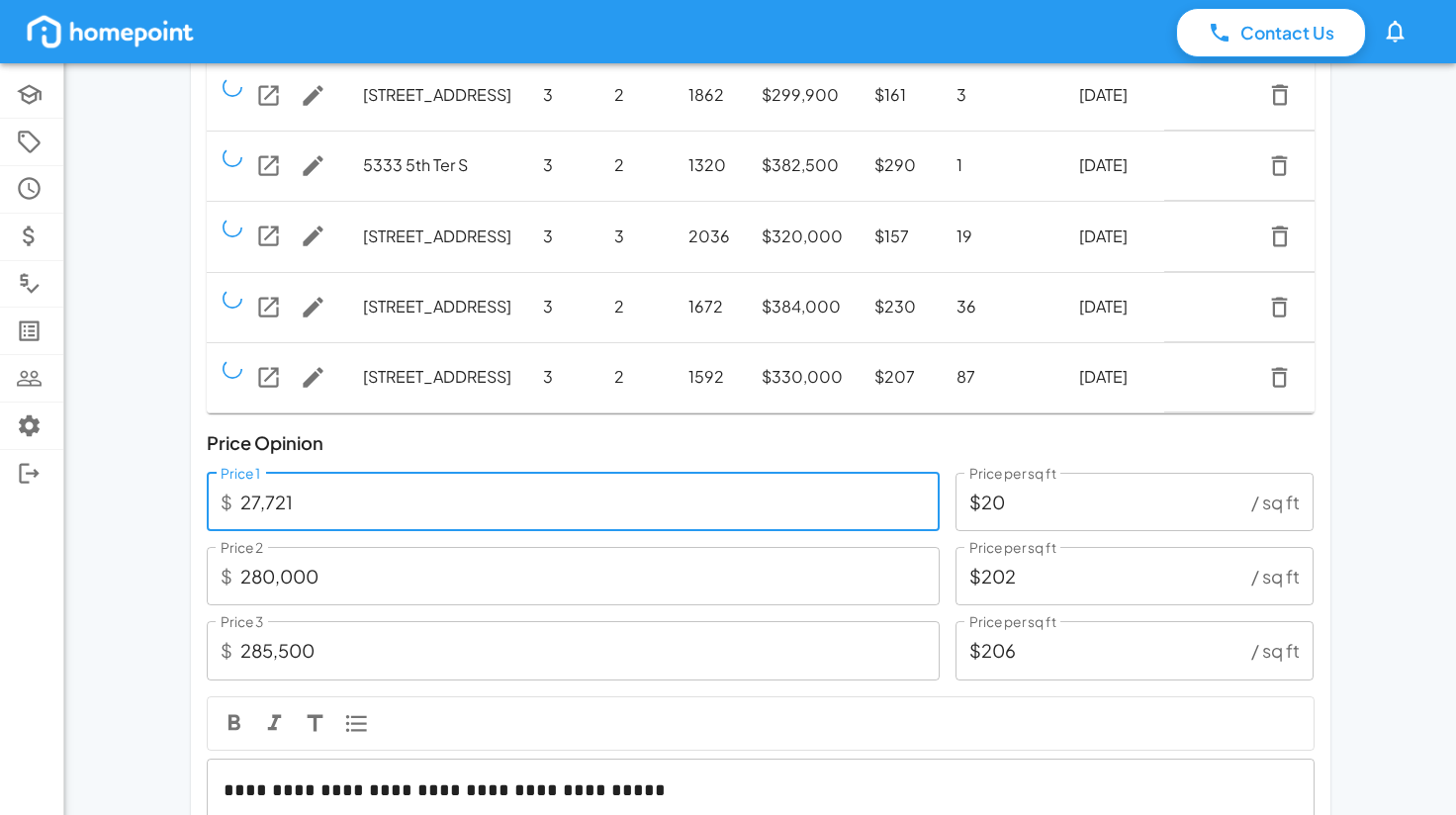 type on "$2" 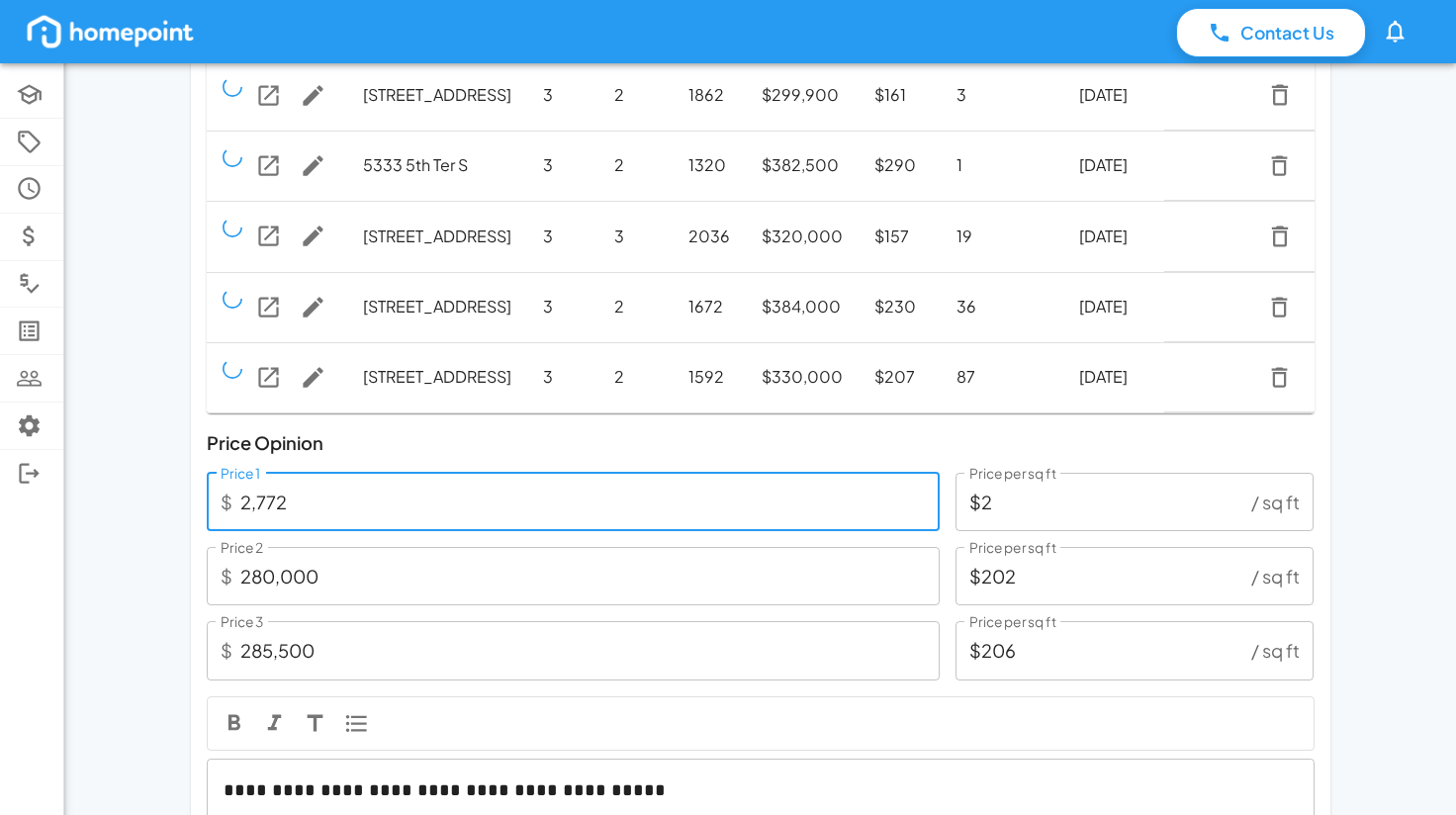 type on "277" 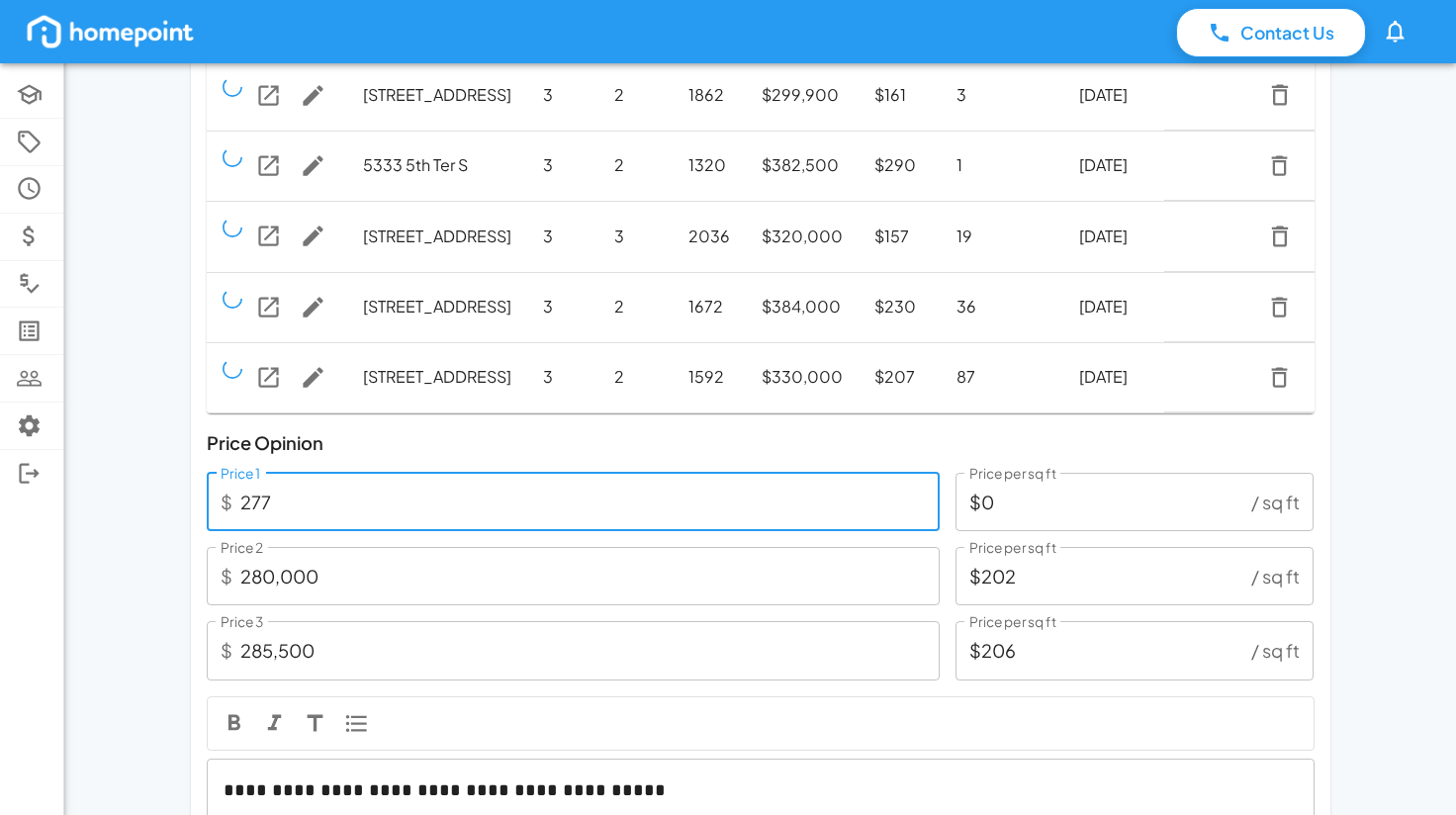 type on "2,770" 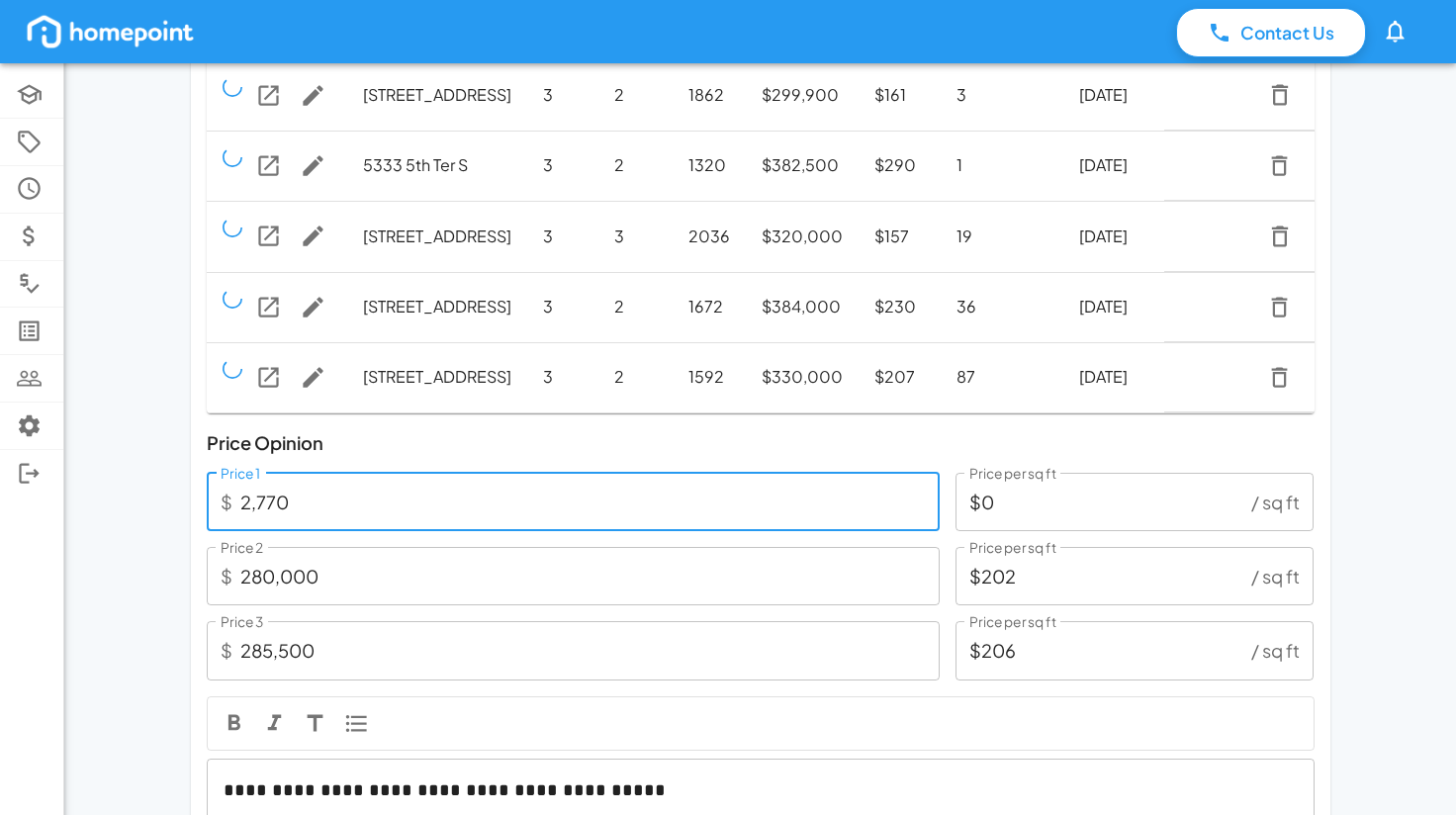 type on "$2" 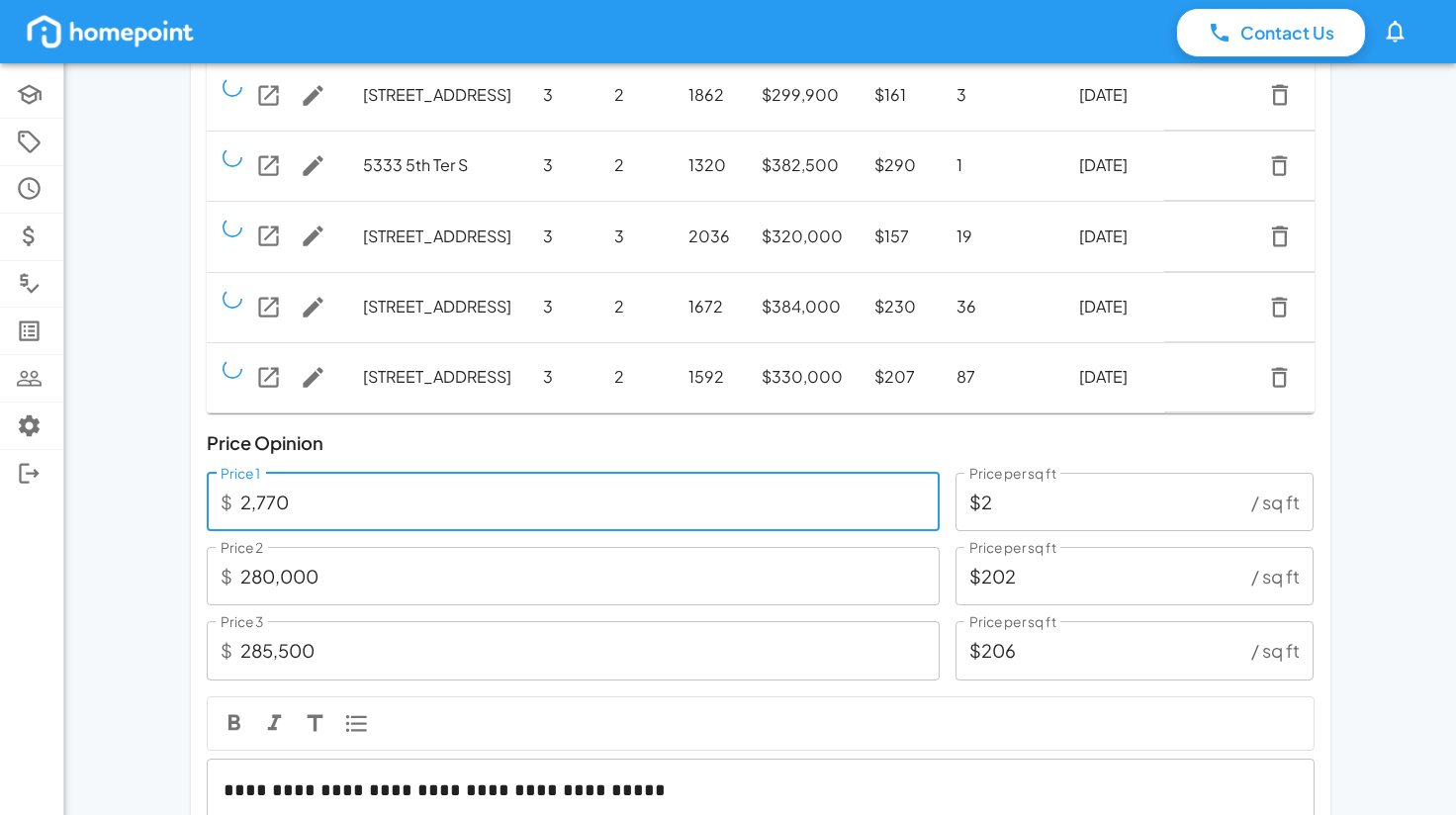 type on "27,700" 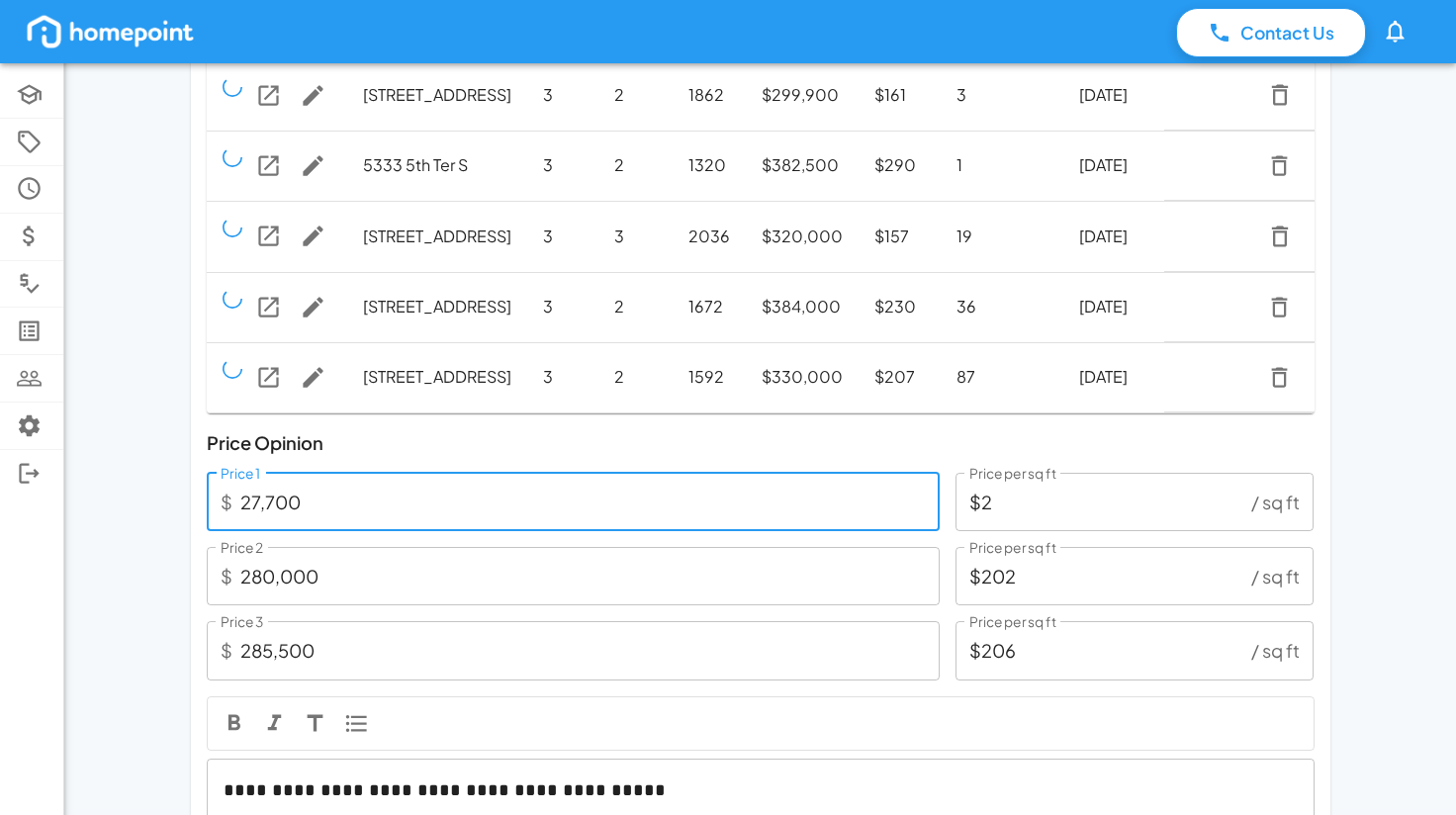 type on "$20" 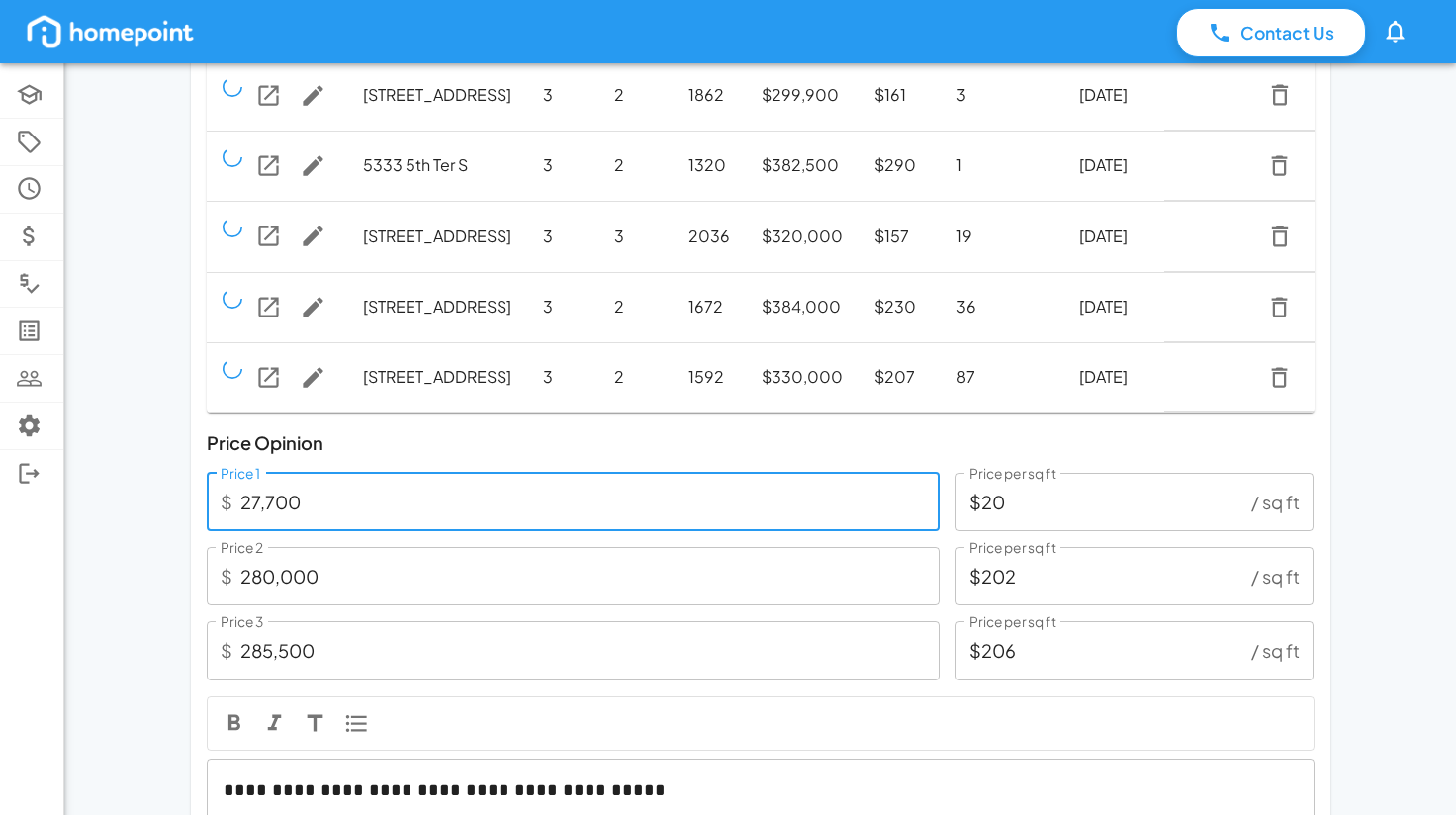 type on "277,000" 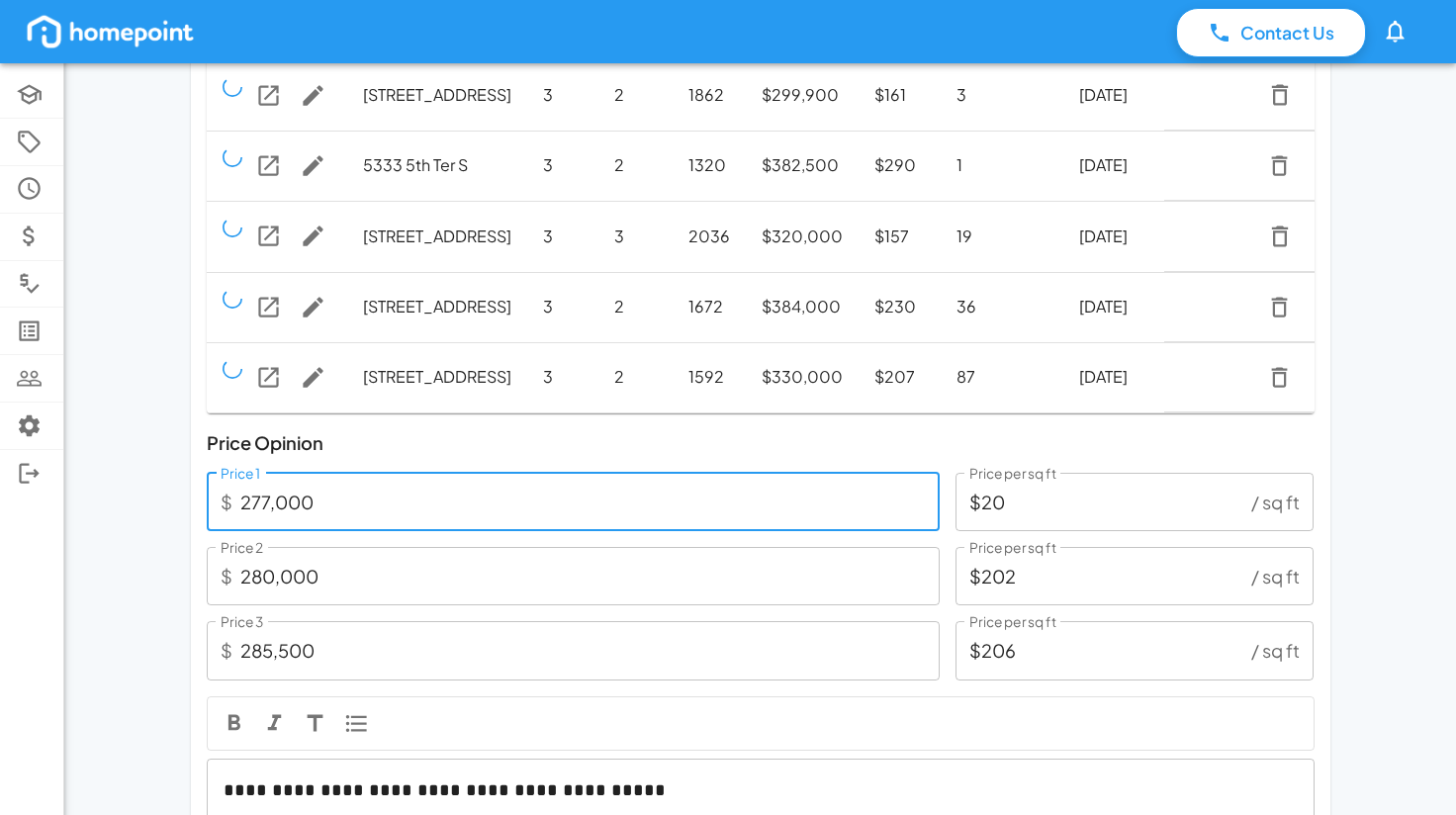 type on "$200" 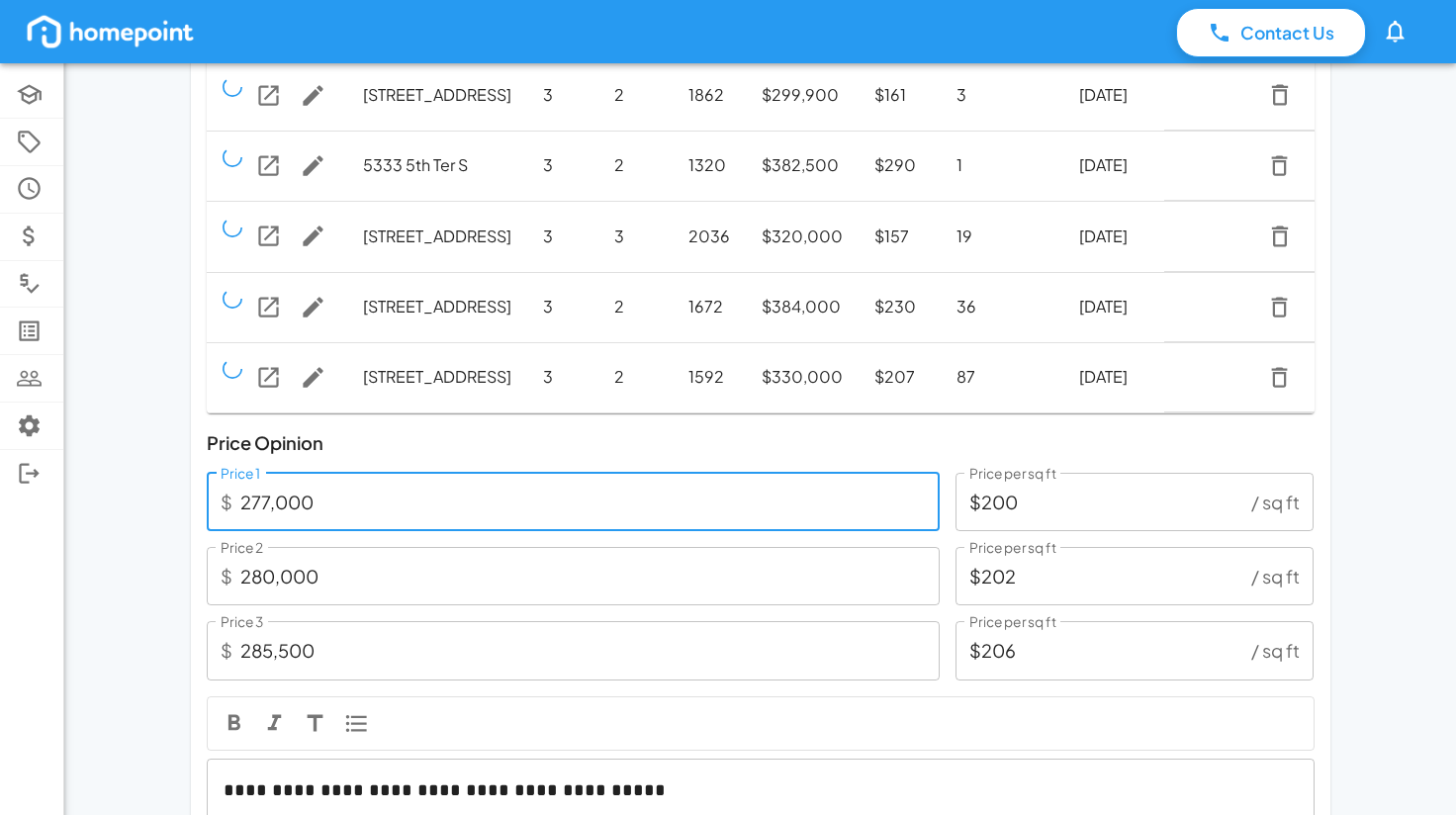type on "277,000" 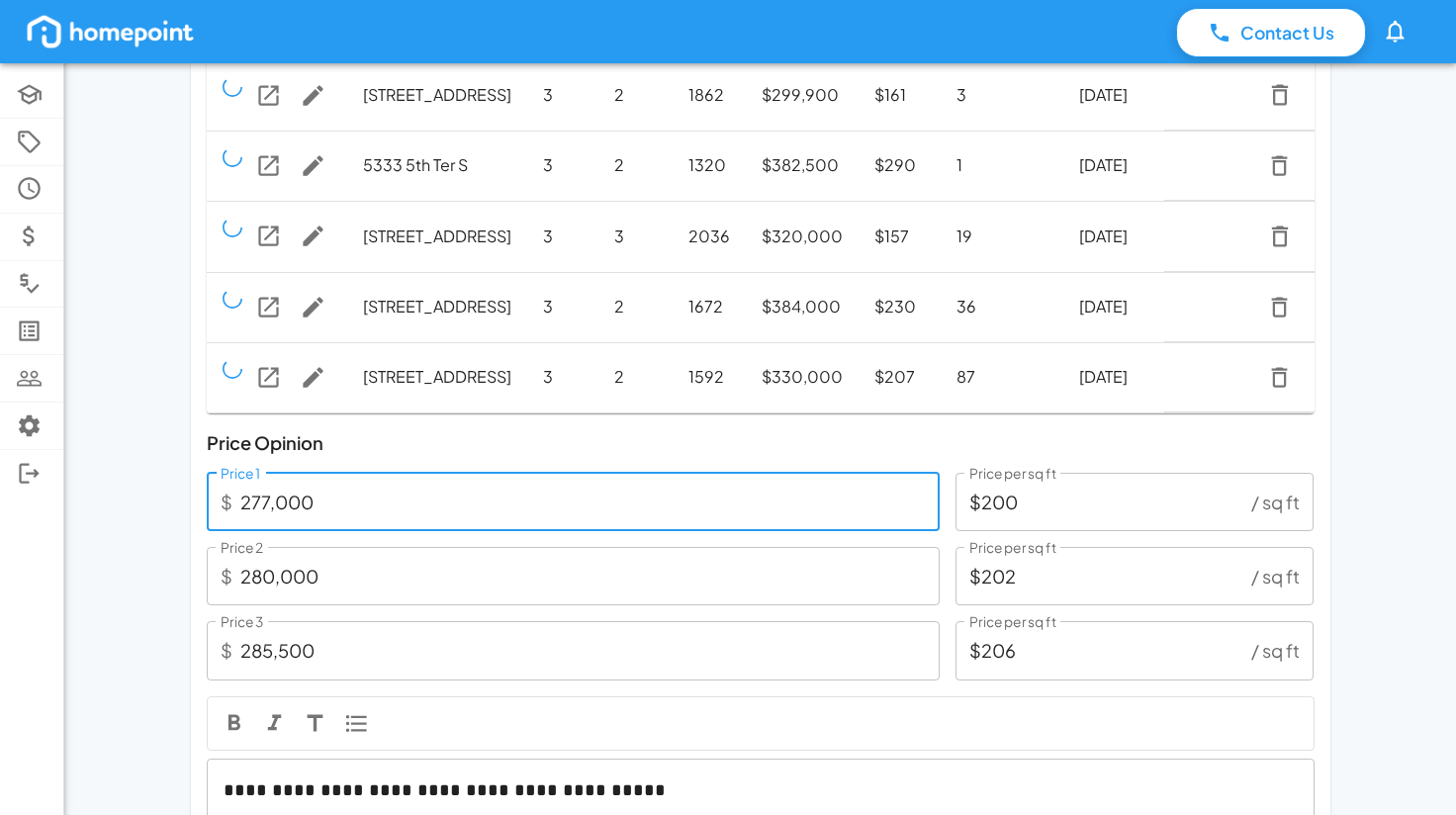 click on "**********" at bounding box center [728, 360] 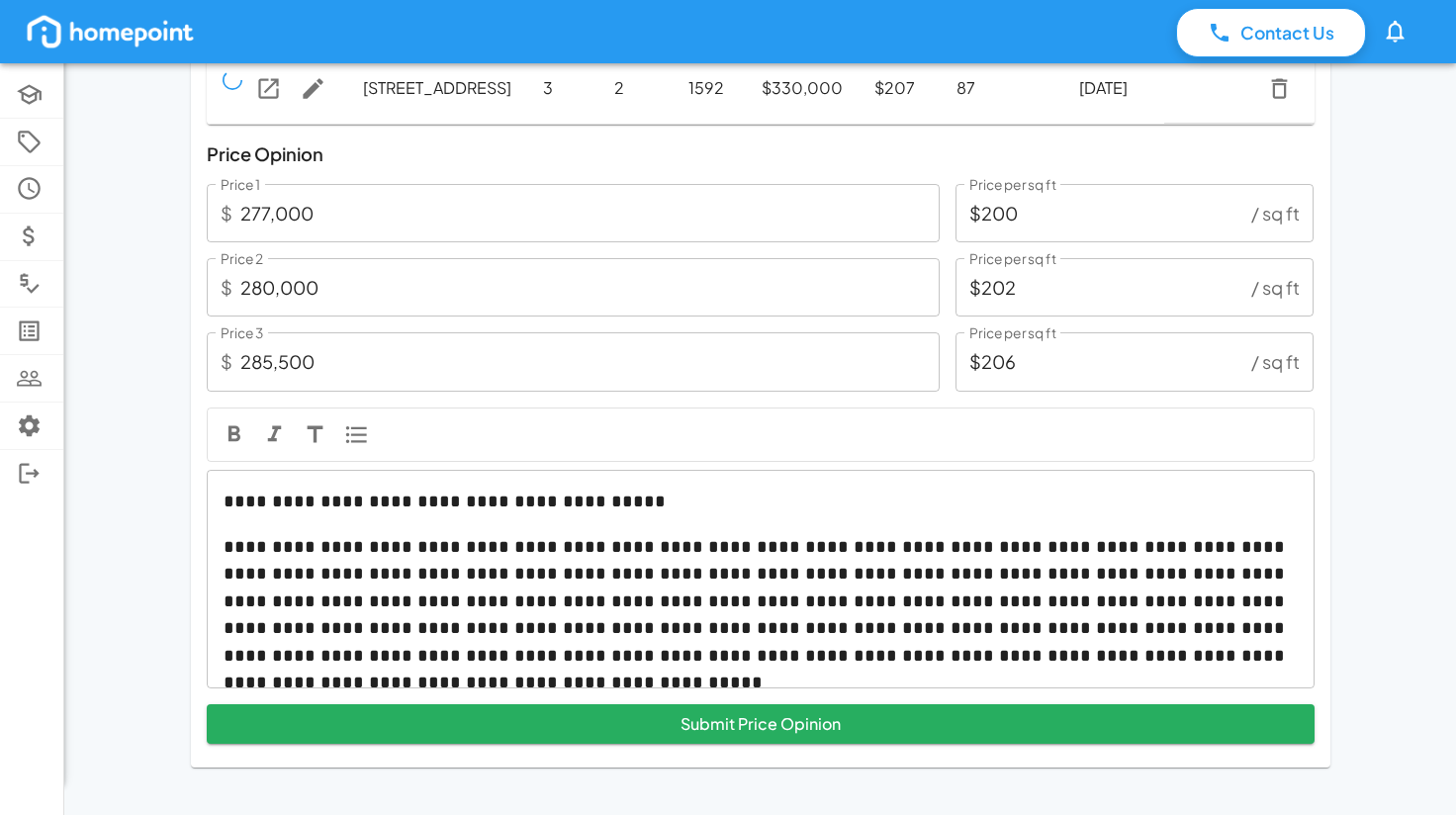 scroll, scrollTop: 680, scrollLeft: 0, axis: vertical 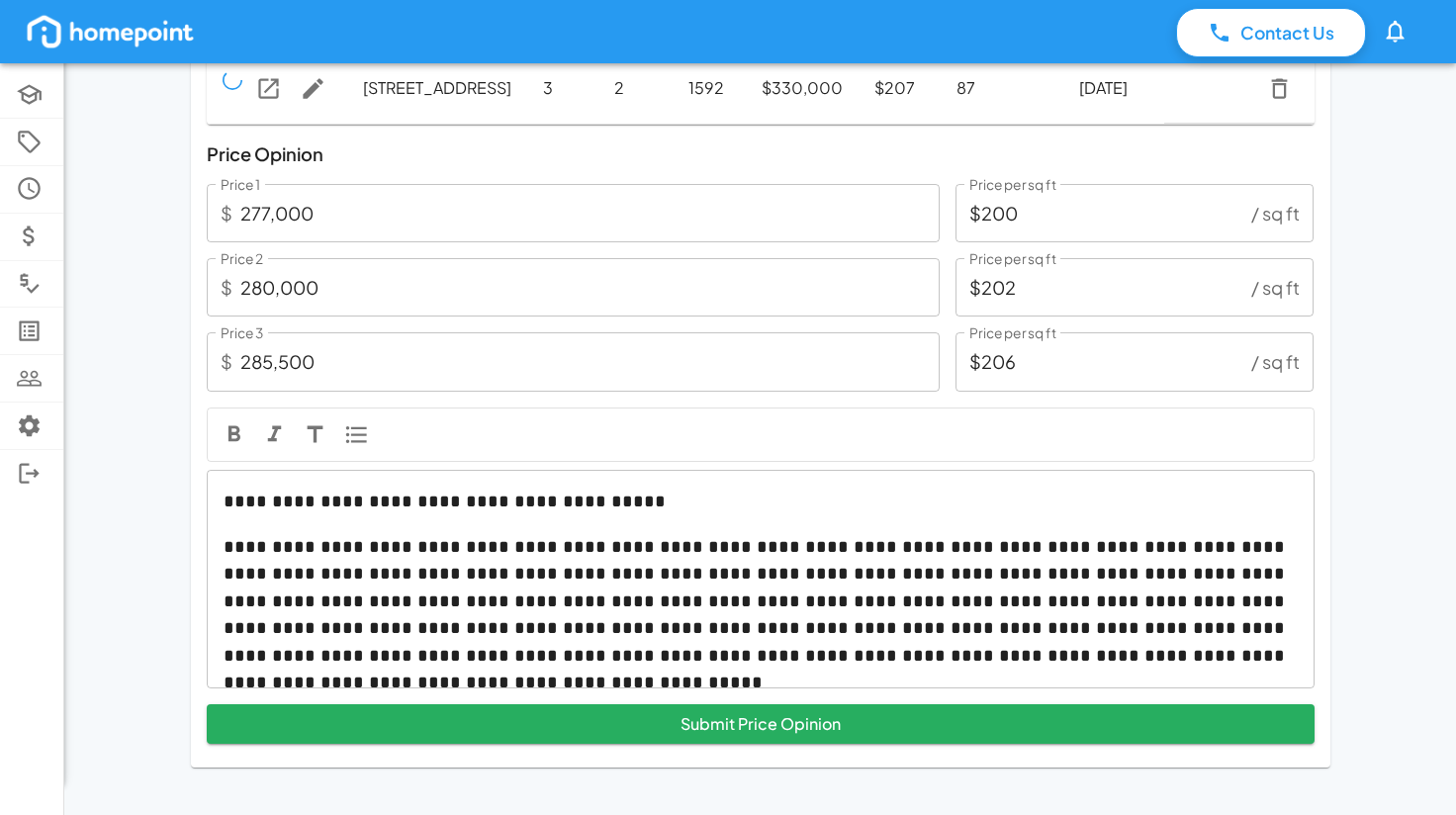 click on "**********" at bounding box center (761, 601) 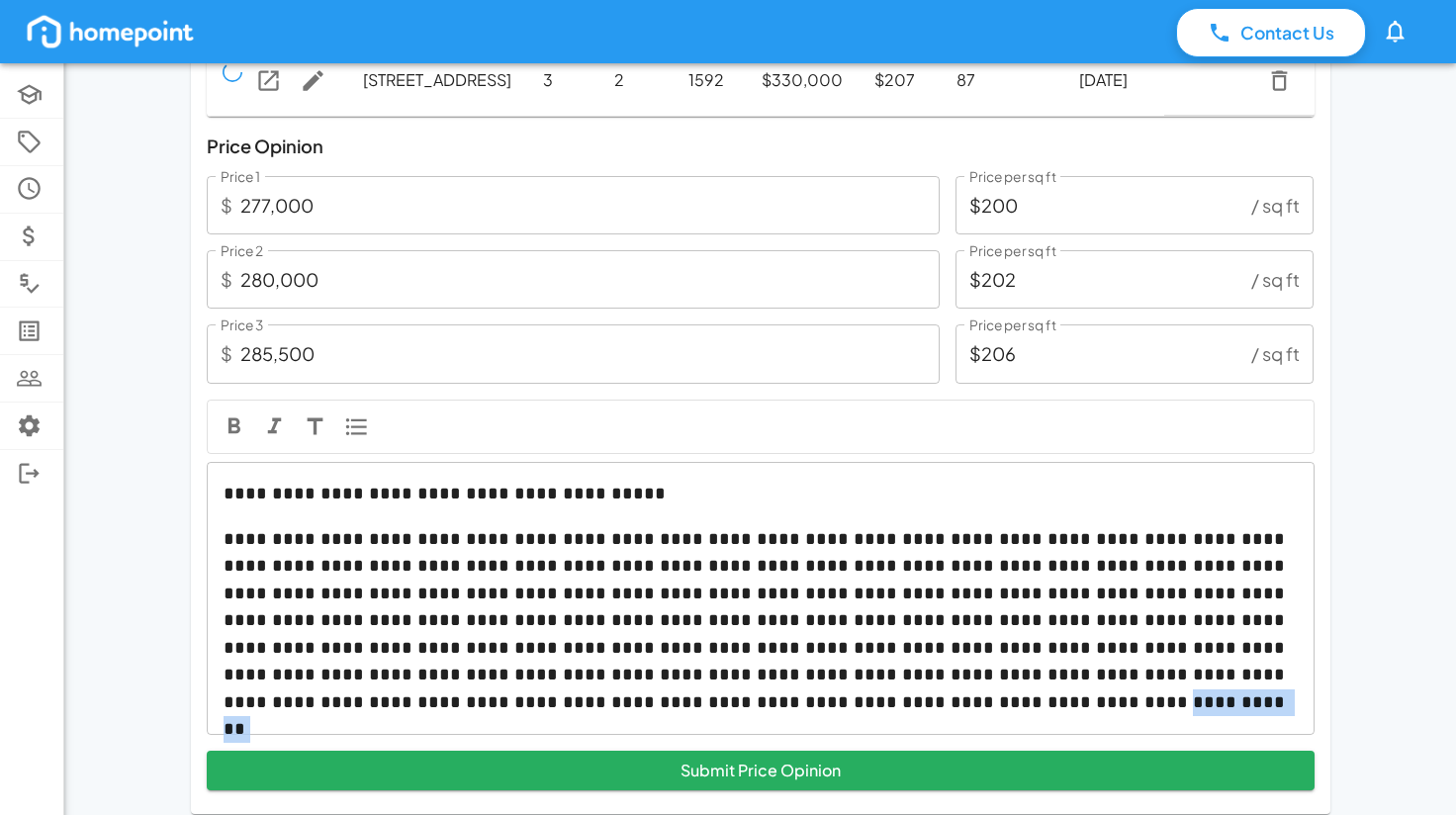 drag, startPoint x: 312, startPoint y: 714, endPoint x: 207, endPoint y: 723, distance: 105.385008 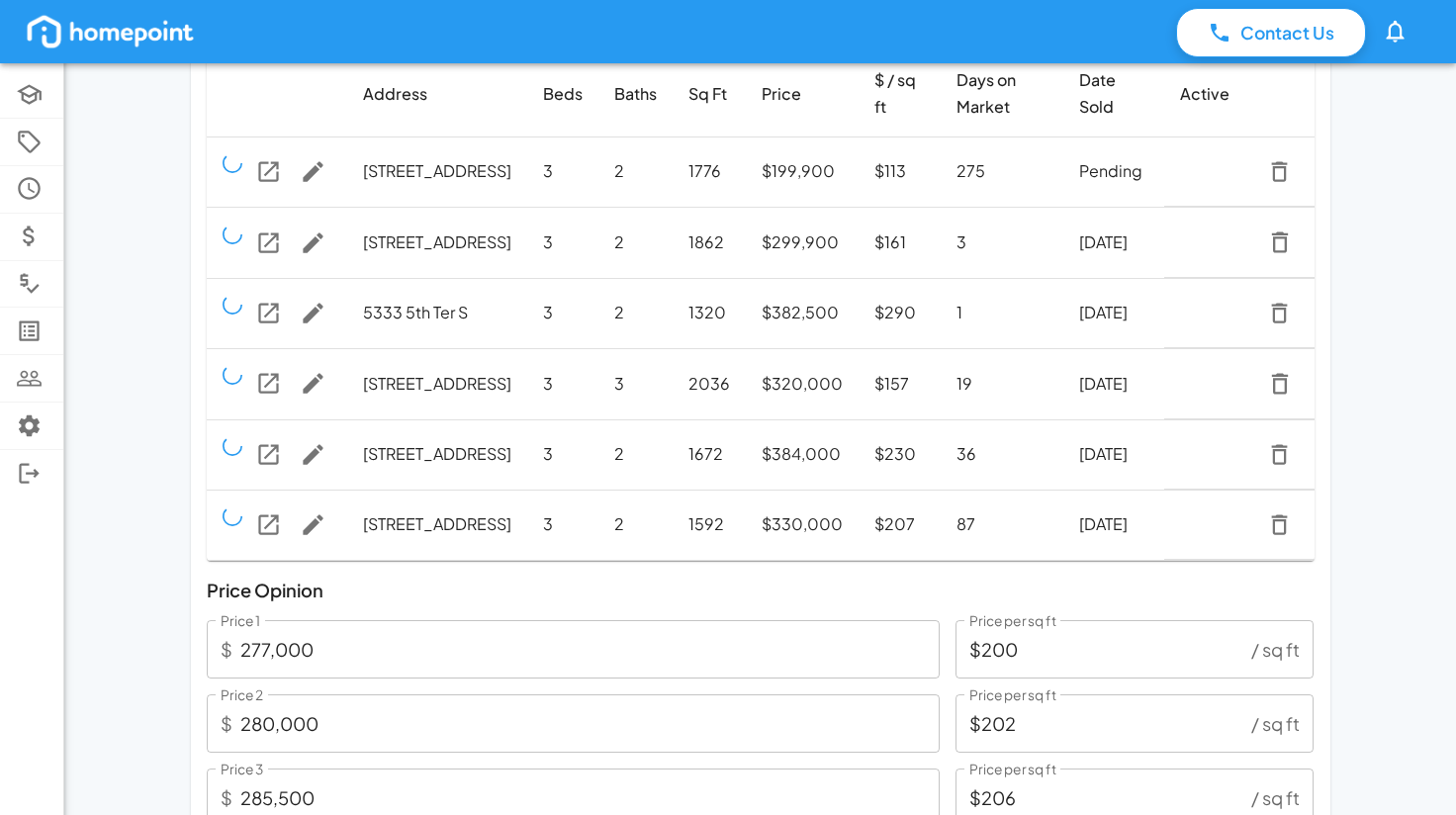 scroll, scrollTop: 735, scrollLeft: 0, axis: vertical 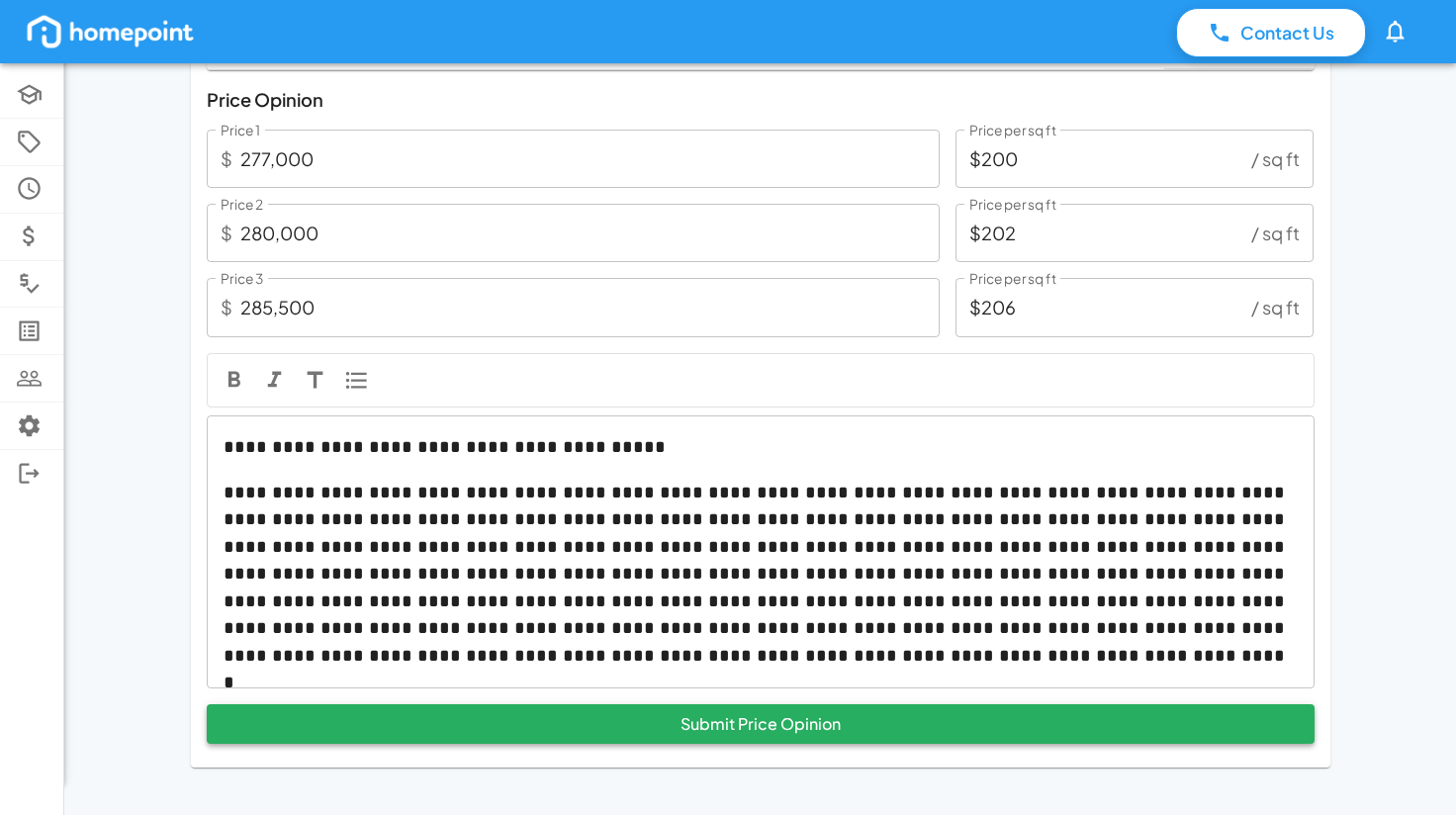click on "Submit Price Opinion" at bounding box center [761, 724] 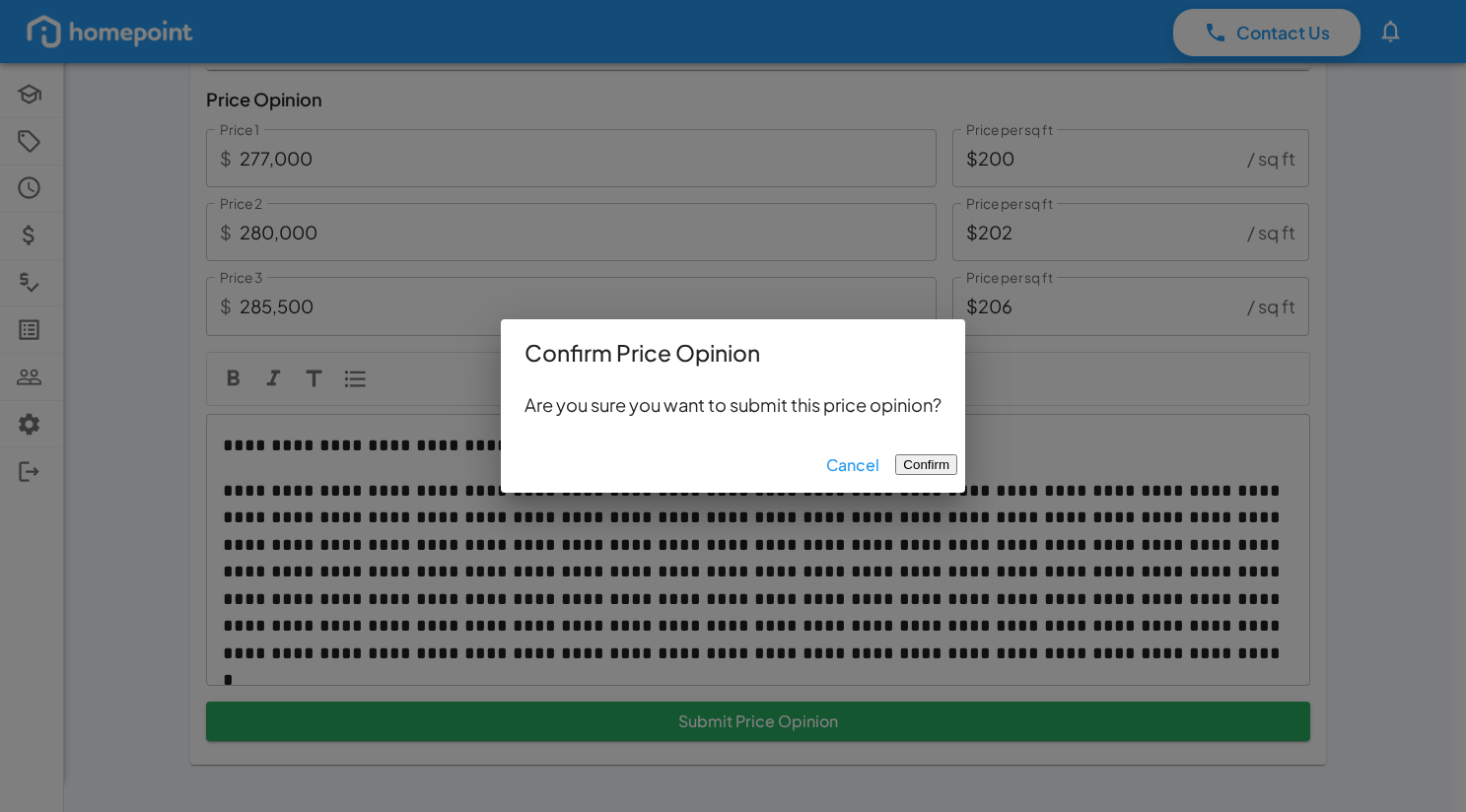 click on "Confirm" at bounding box center [926, 464] 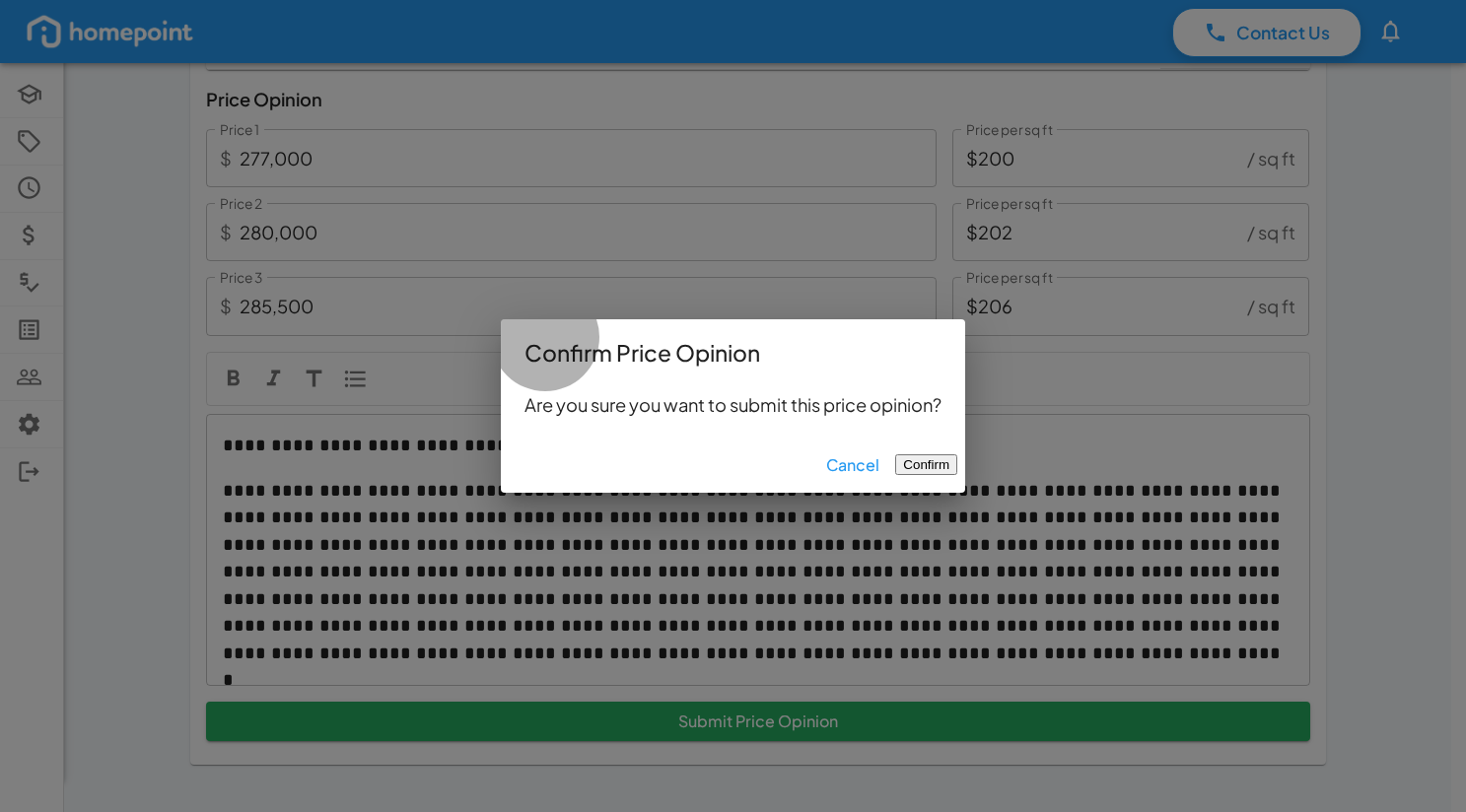 click on "Confirm" at bounding box center [926, 464] 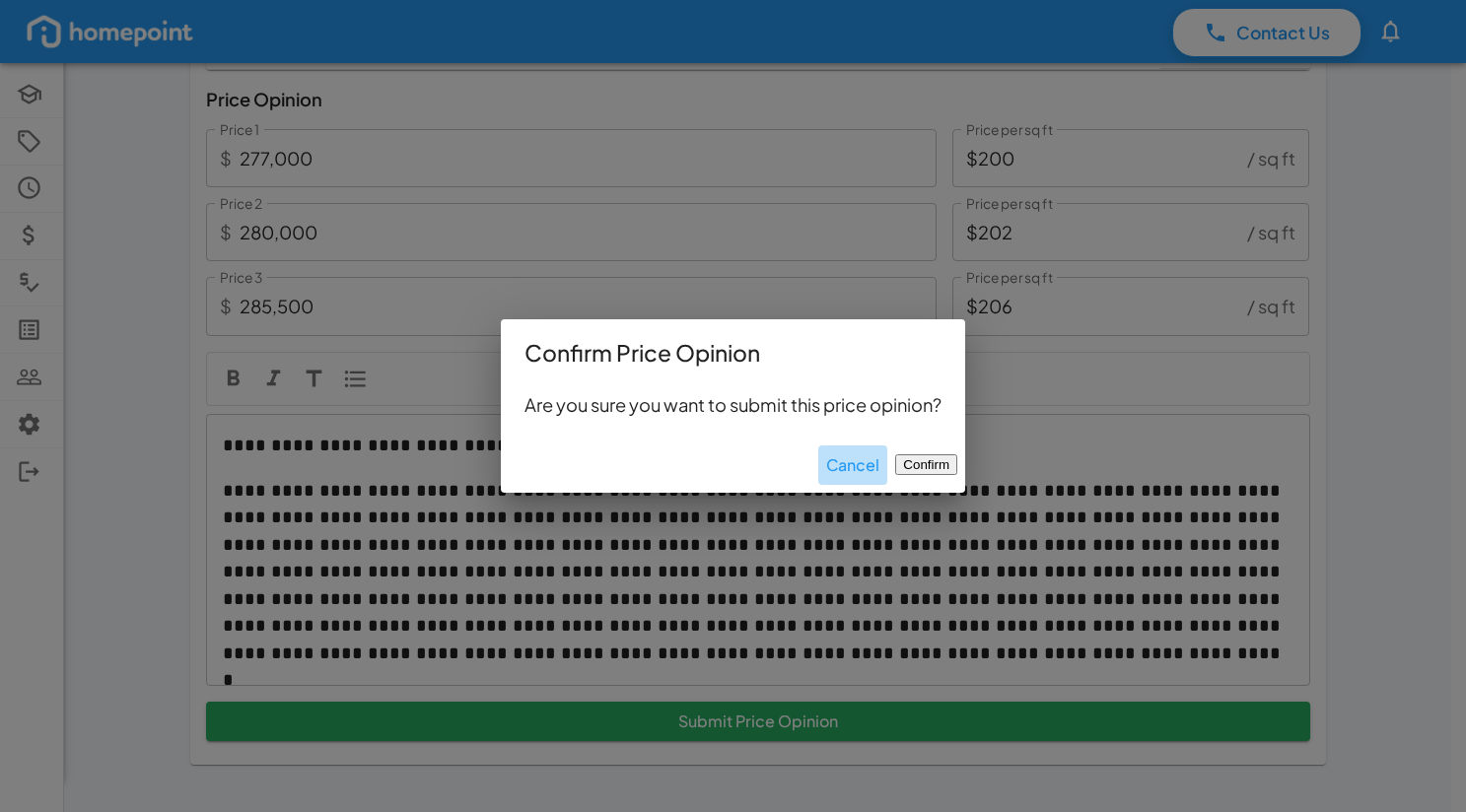 click on "Cancel" at bounding box center (853, 465) 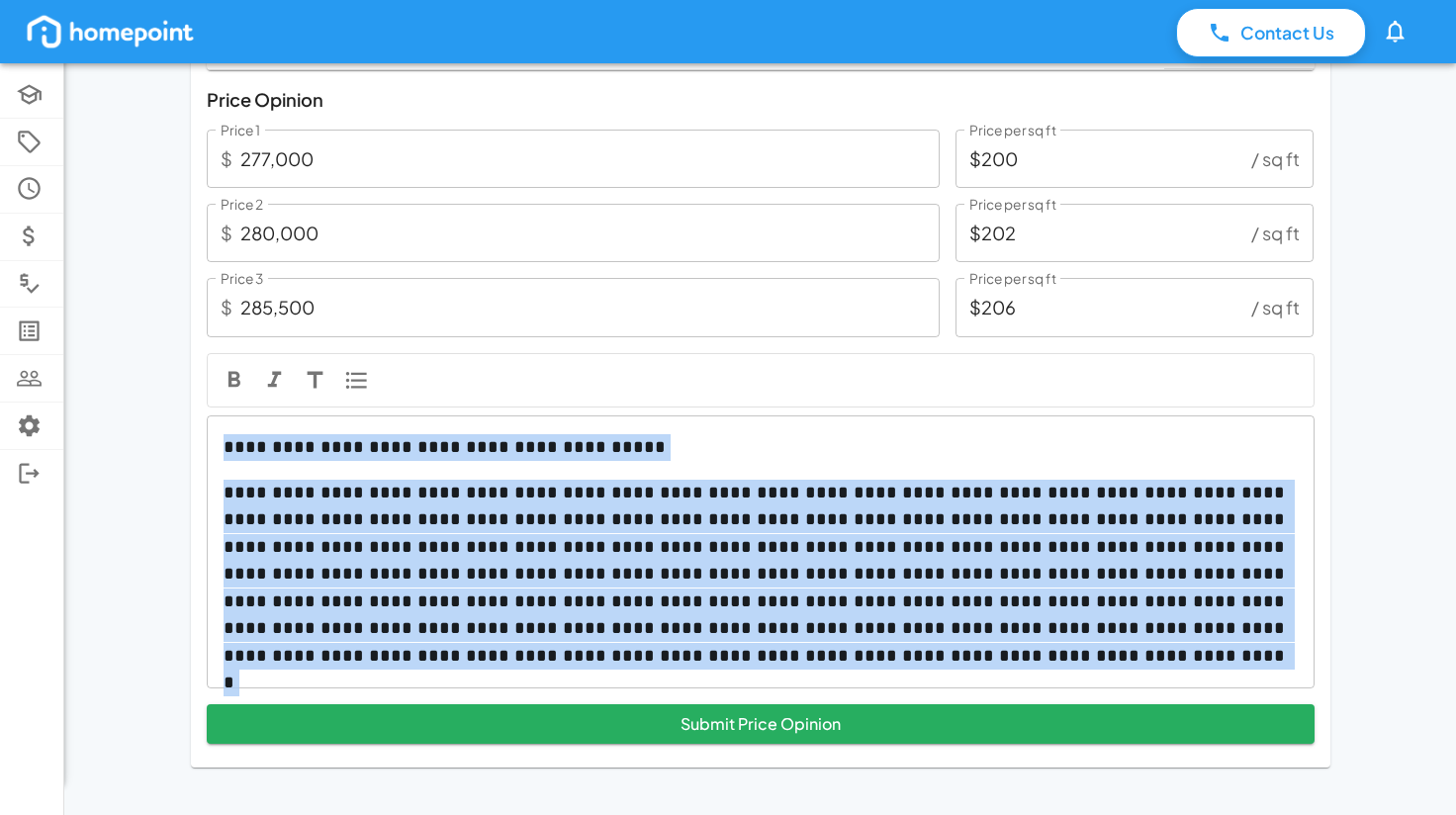 drag, startPoint x: 327, startPoint y: 661, endPoint x: 195, endPoint y: 440, distance: 257.41989 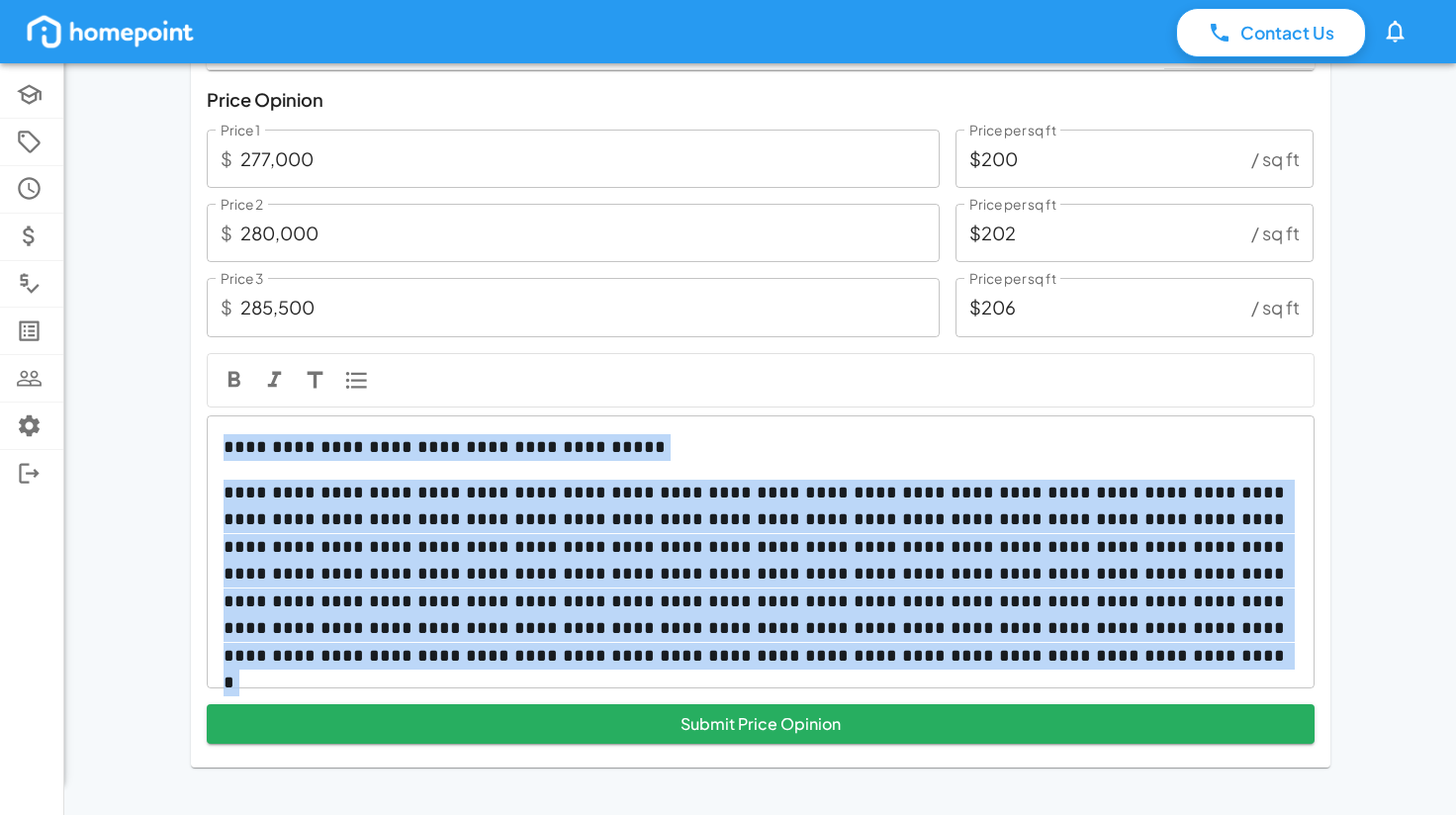 click on "**********" at bounding box center [761, 59] 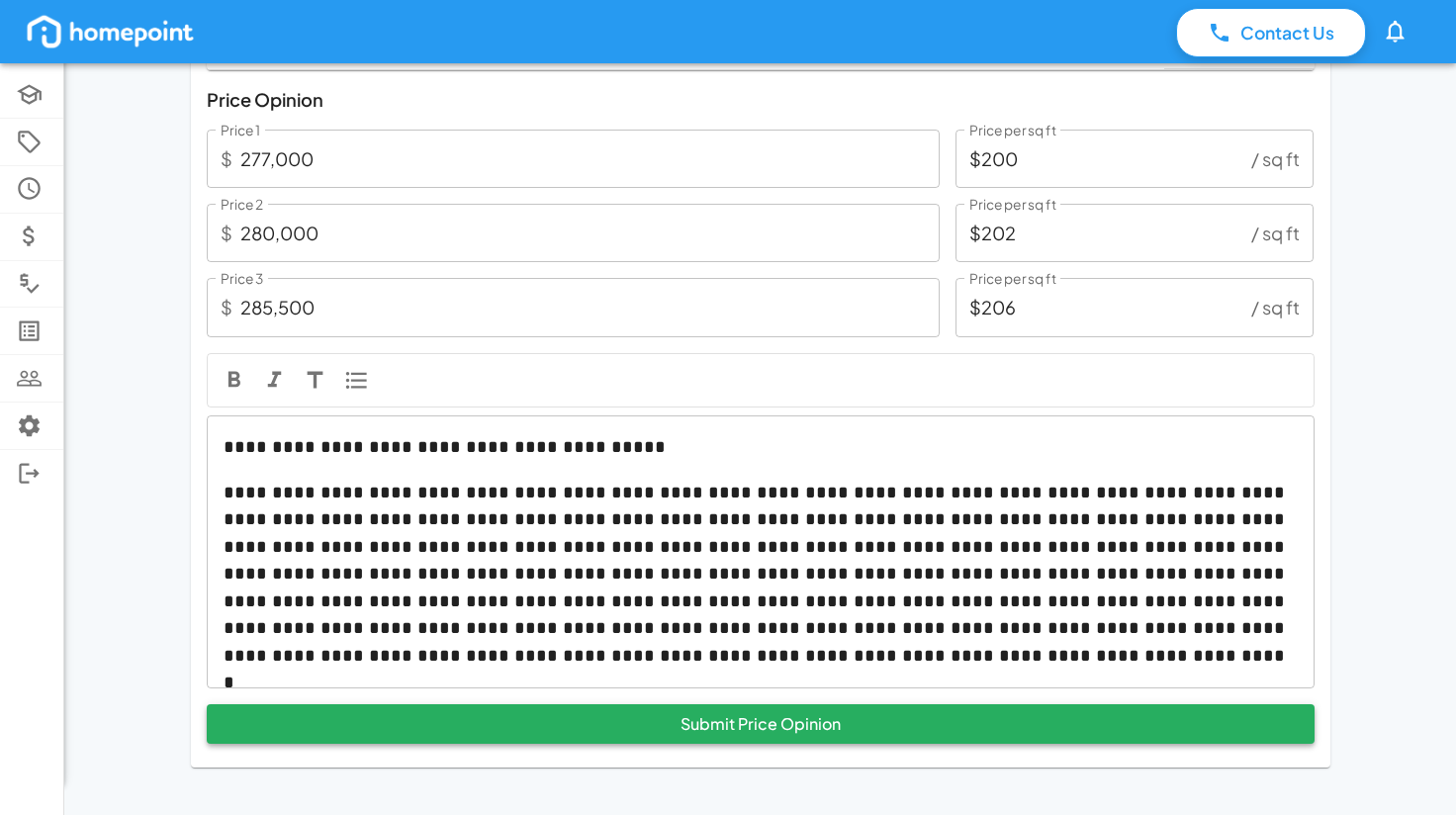 click on "Submit Price Opinion" at bounding box center [761, 724] 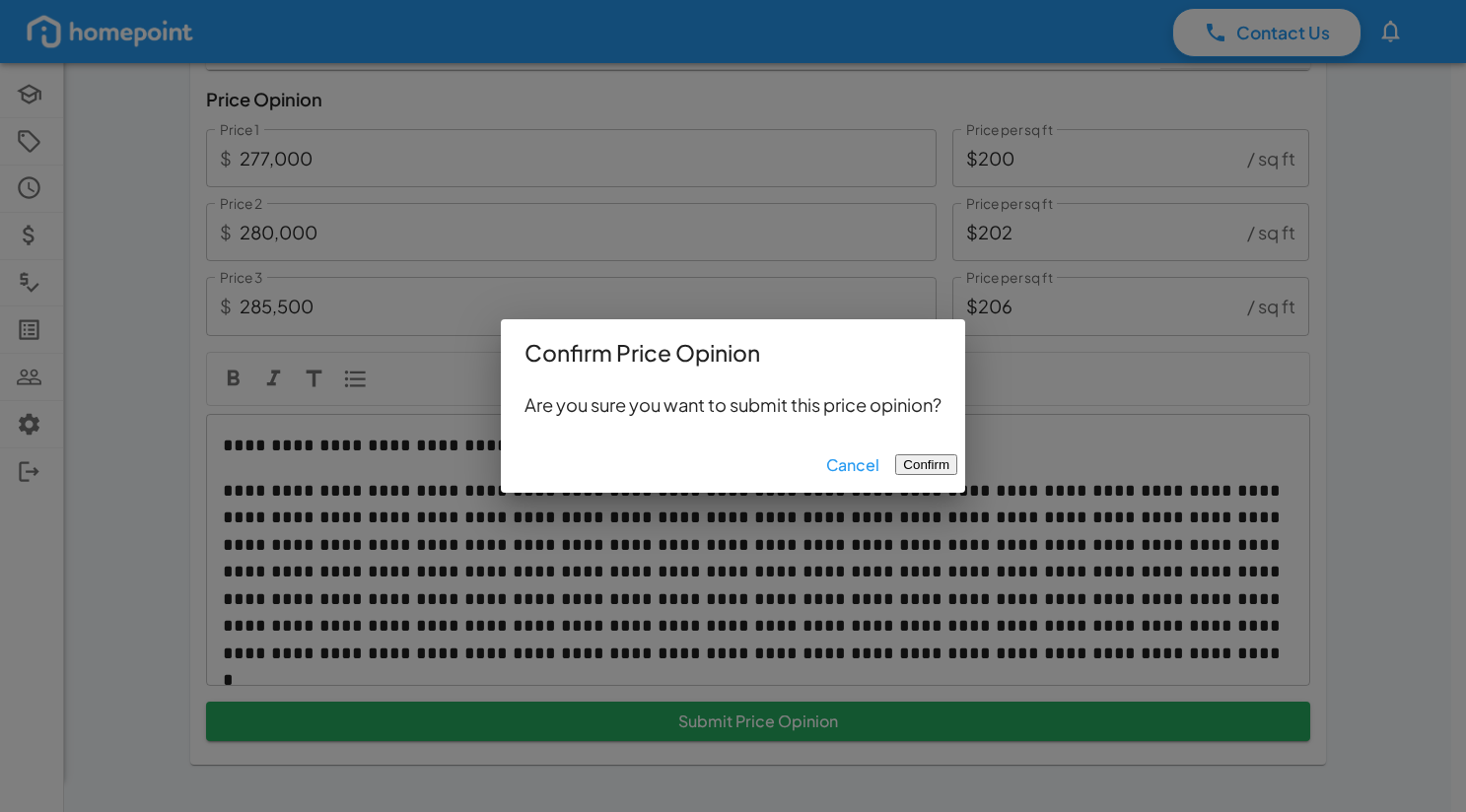 click on "Confirm" at bounding box center (926, 464) 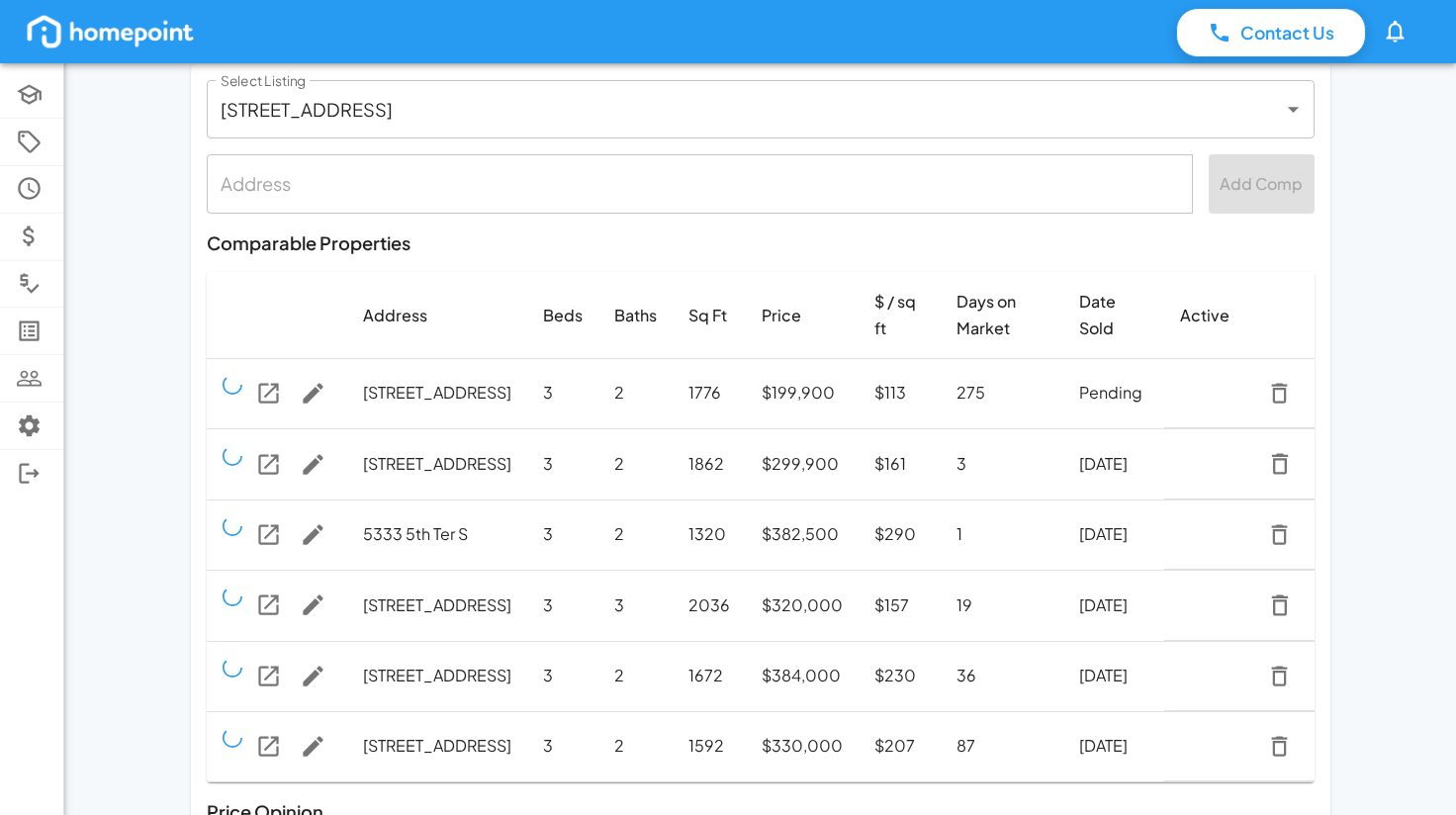scroll, scrollTop: 0, scrollLeft: 0, axis: both 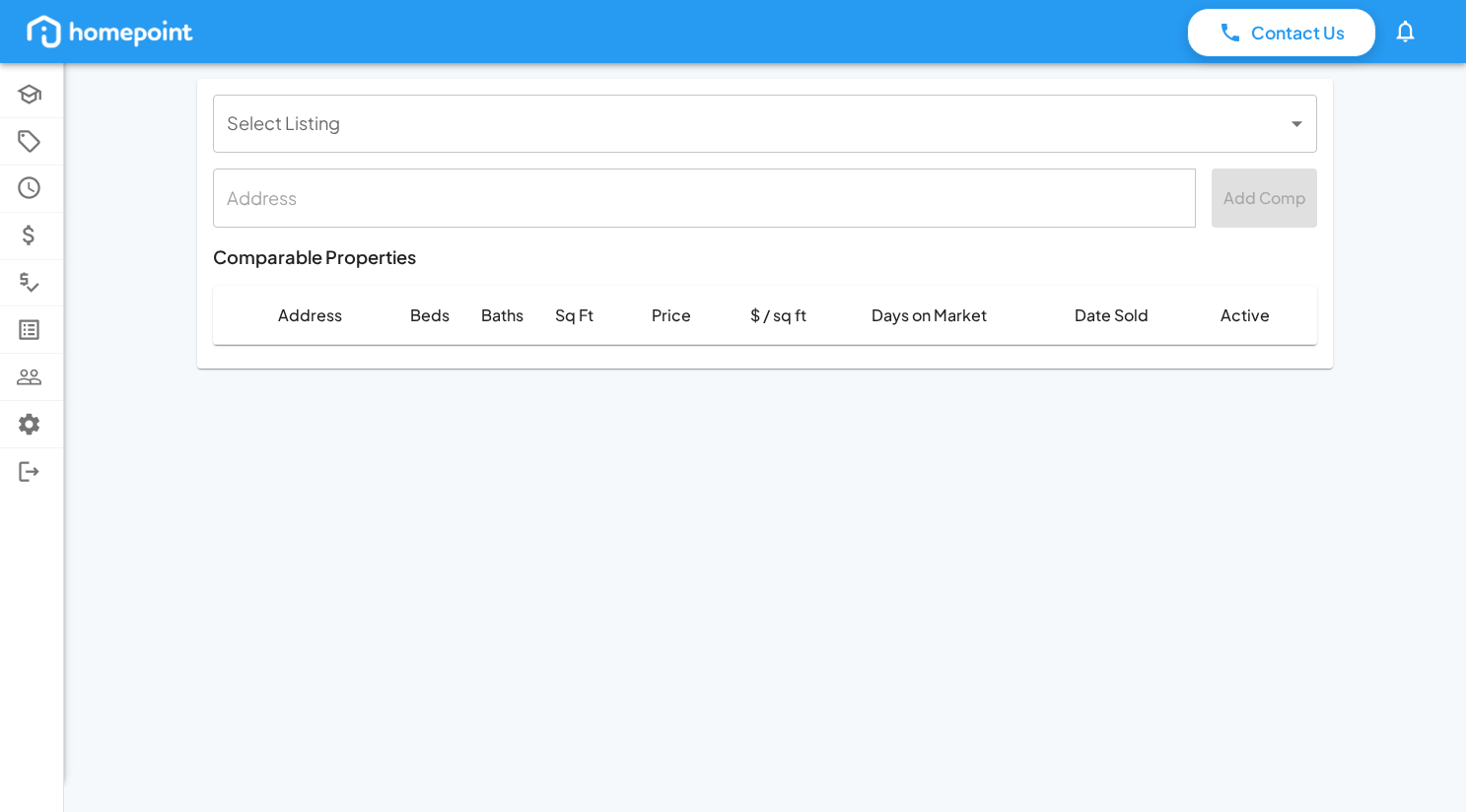 click on "Contact Us 0 Academy Selling Showings Buyer Offers Comps Listings Clients Settings Log Out Select Listing ​ Select Listing ​ Add Comp Comparable Properties Address Beds Baths Sq Ft Price $ / sq ft Days on Market Date Sold Active" at bounding box center (733, 406) 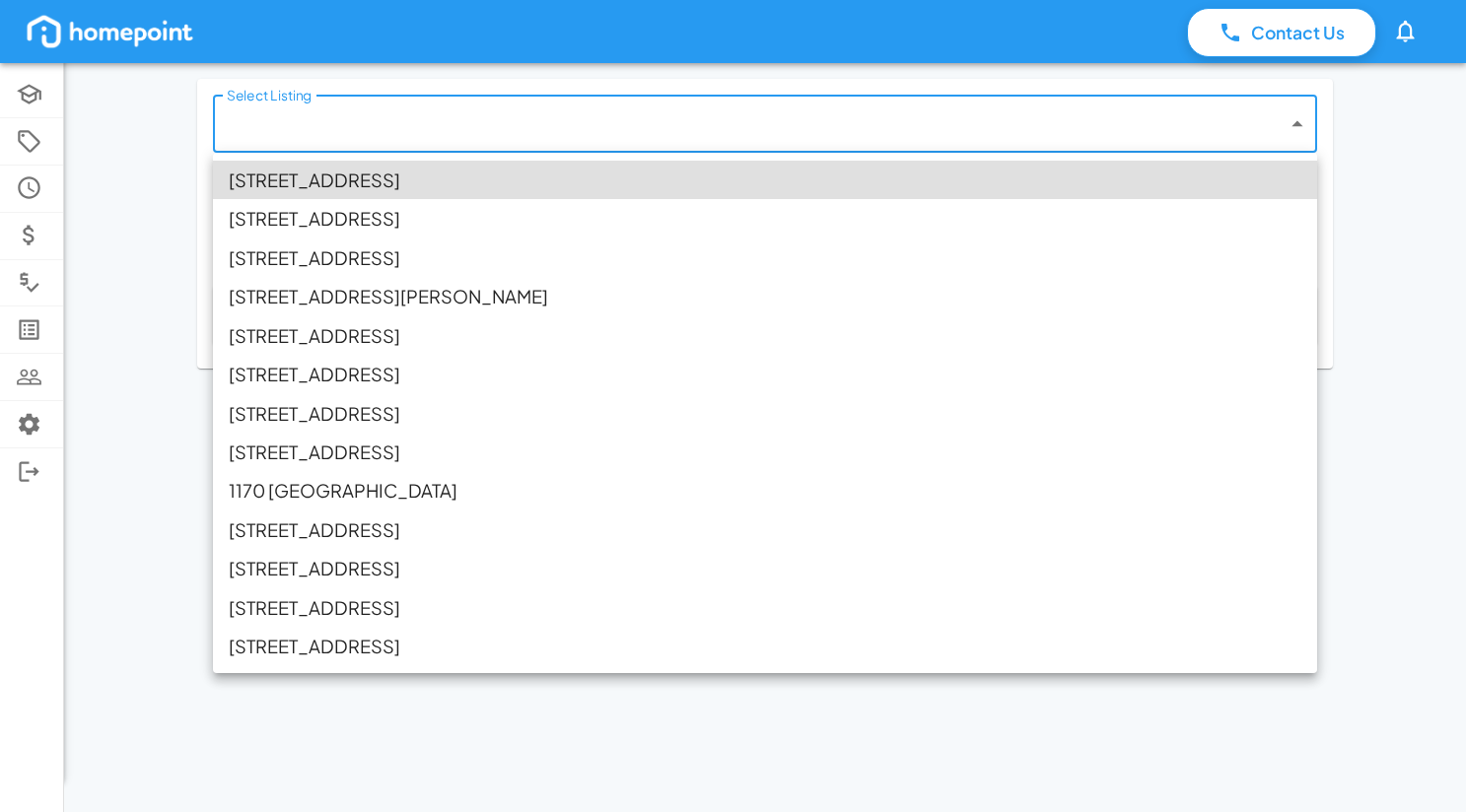 click on "[STREET_ADDRESS]" at bounding box center [765, 179] 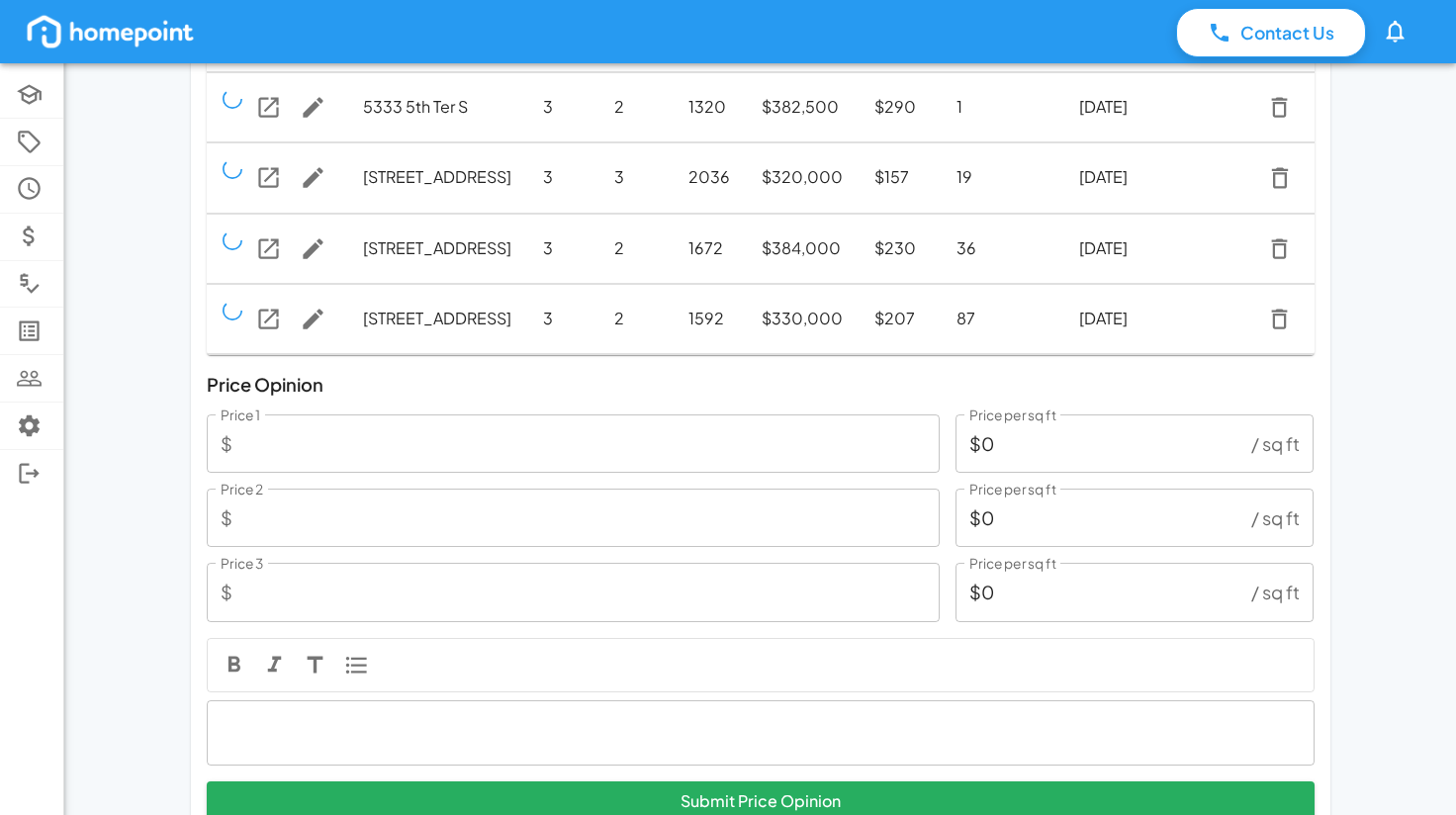 scroll, scrollTop: 527, scrollLeft: 0, axis: vertical 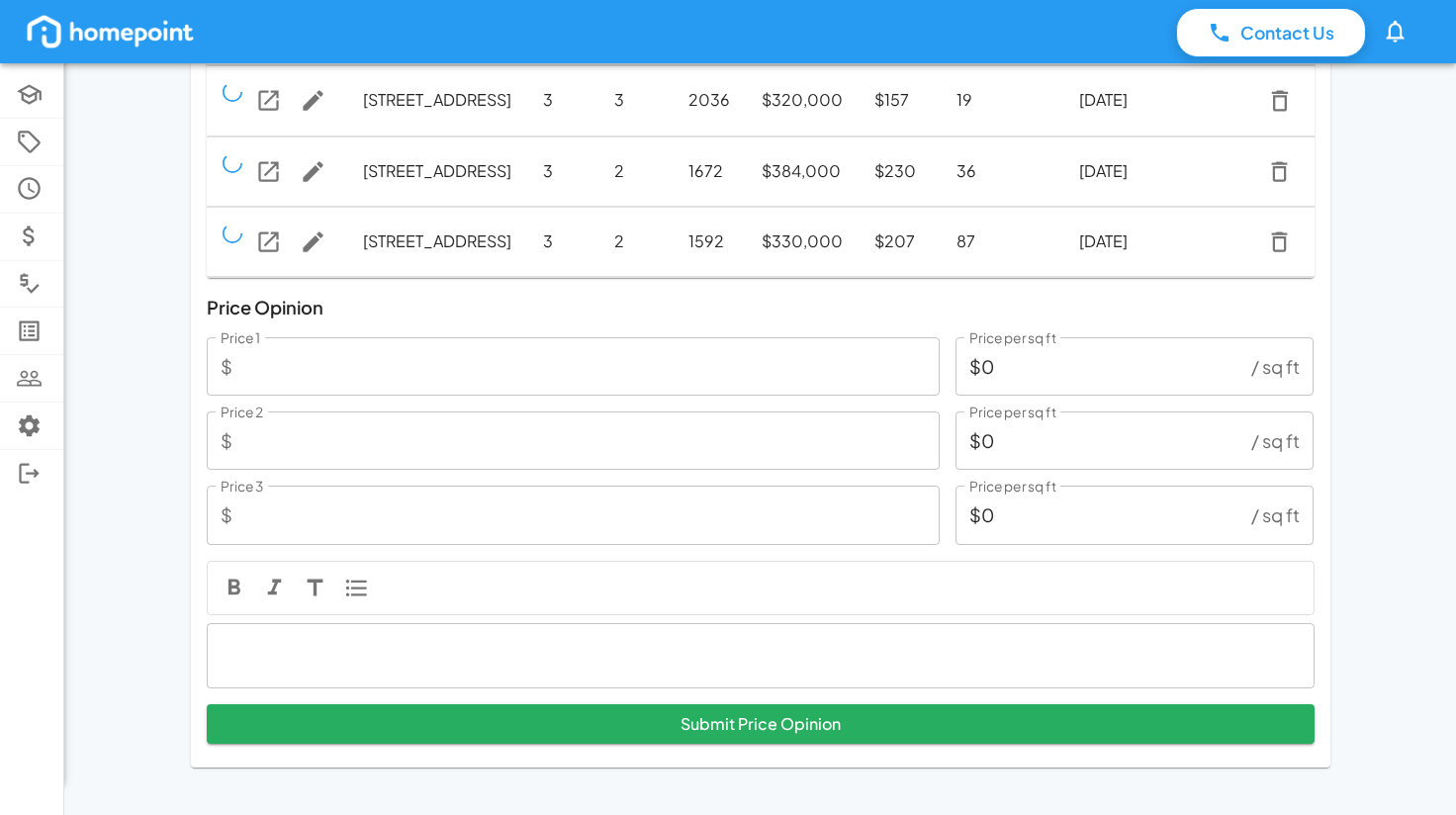 click at bounding box center [761, 656] 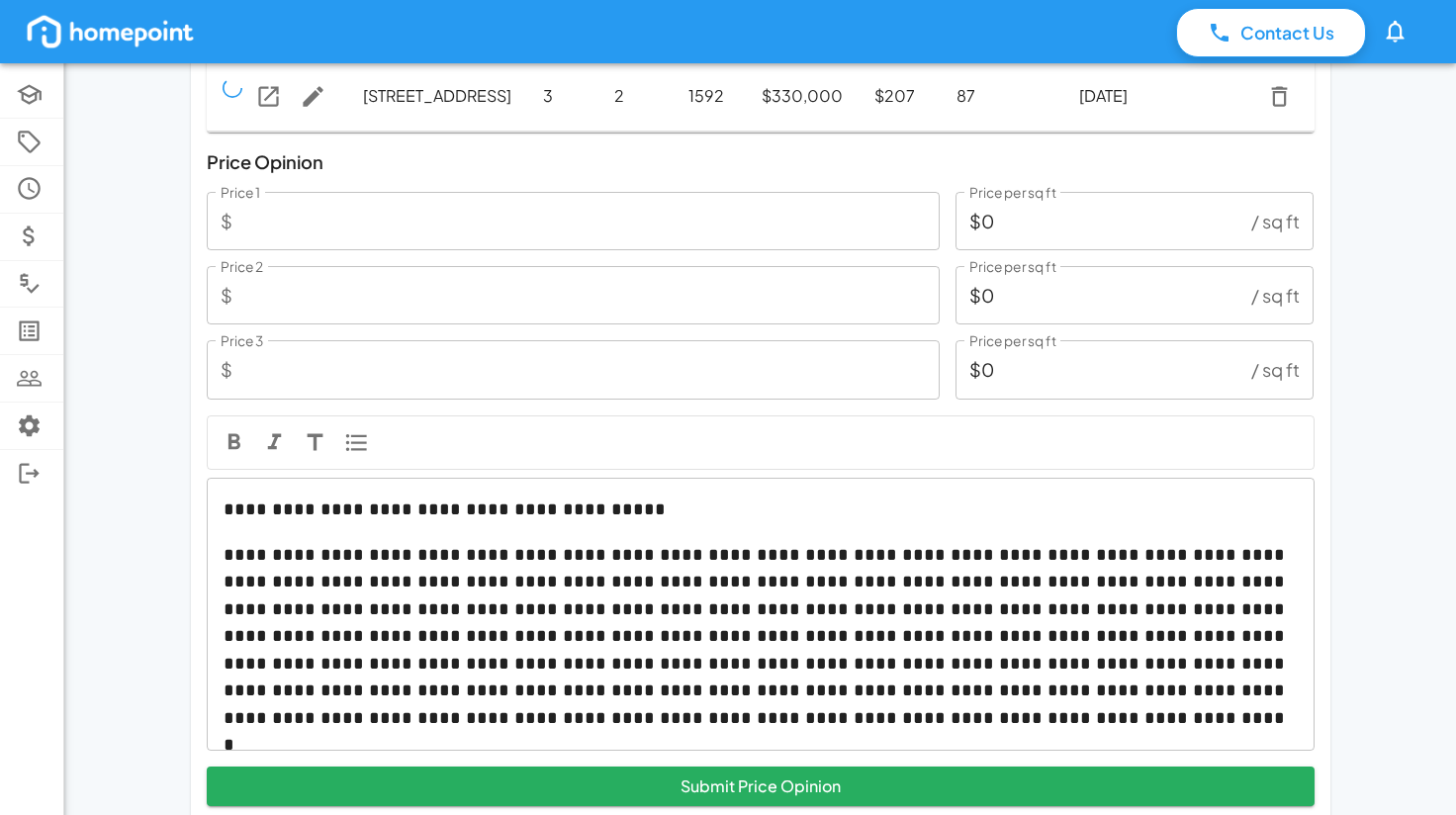drag, startPoint x: 349, startPoint y: 229, endPoint x: 330, endPoint y: 328, distance: 100.806746 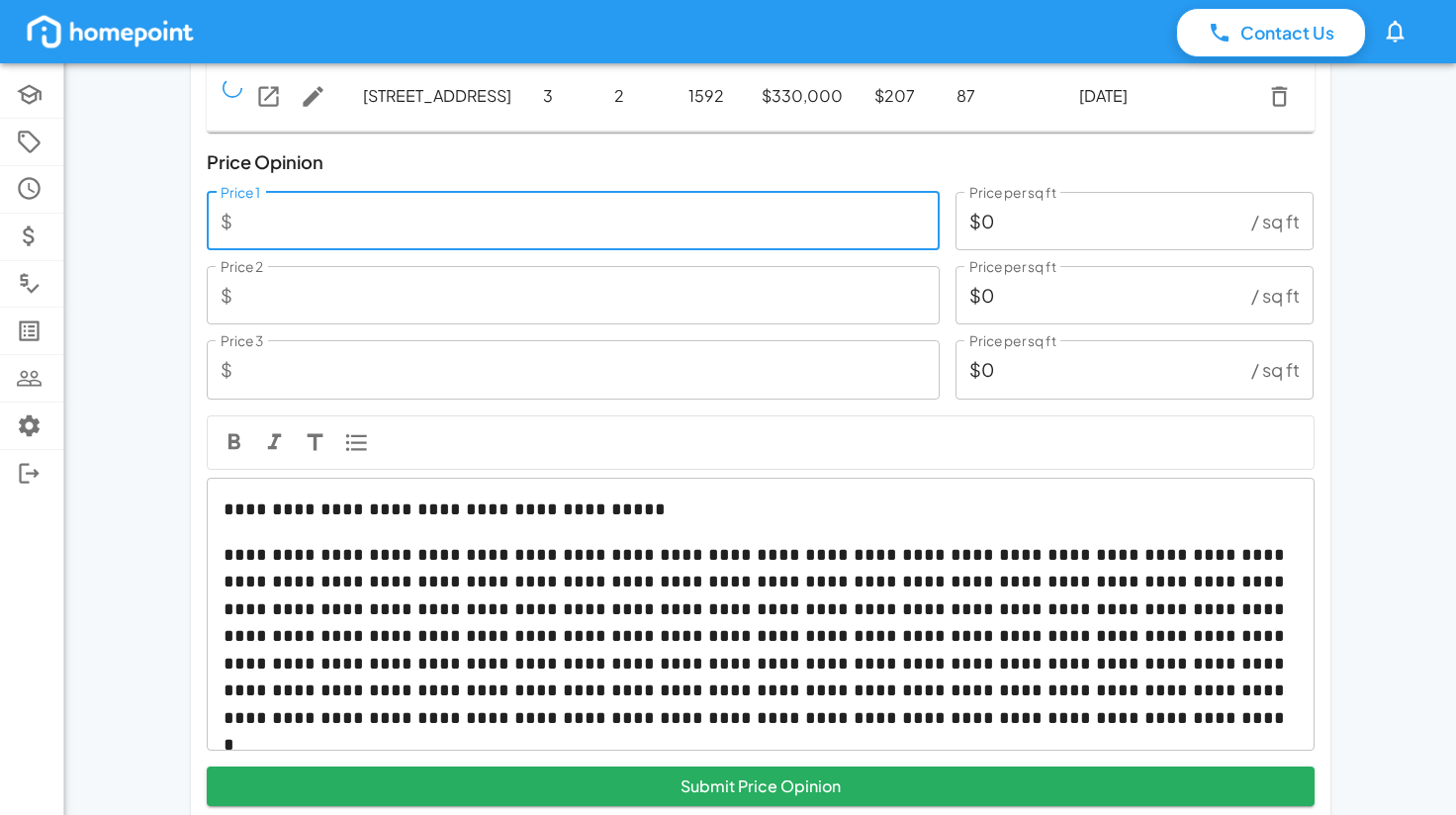 click on "Price 2" at bounding box center [590, 295] 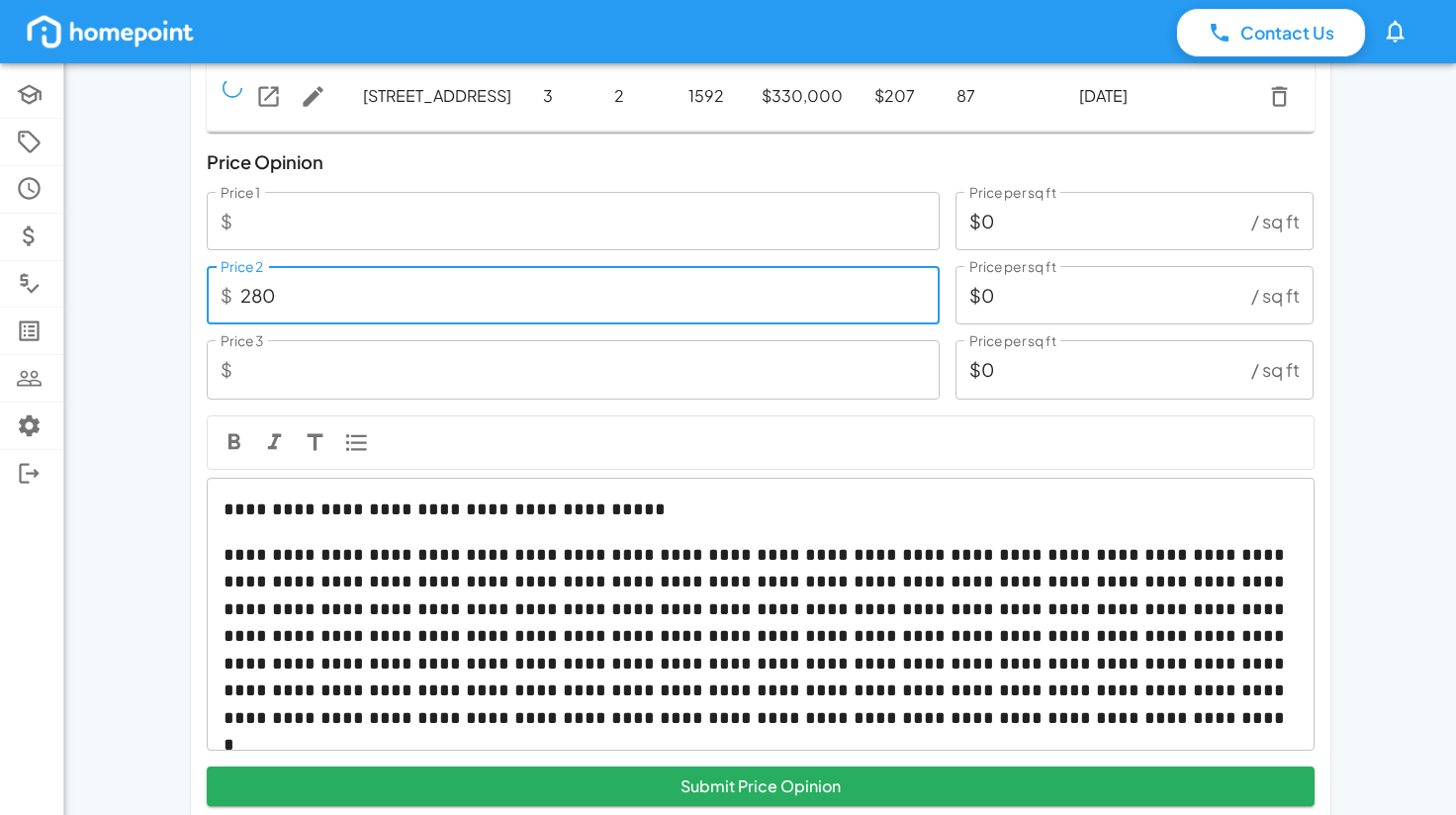 type on "2,800" 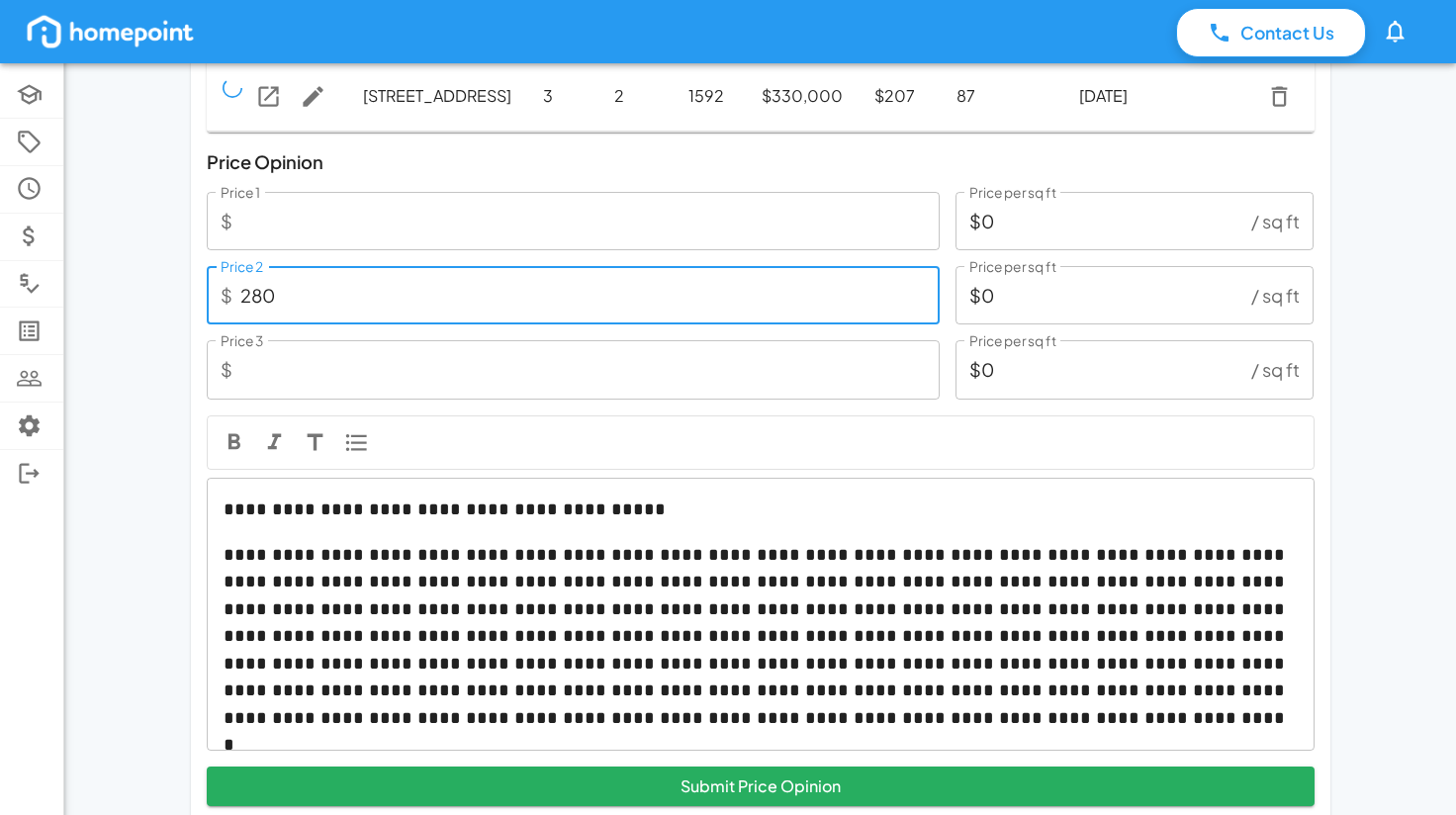 type on "$2" 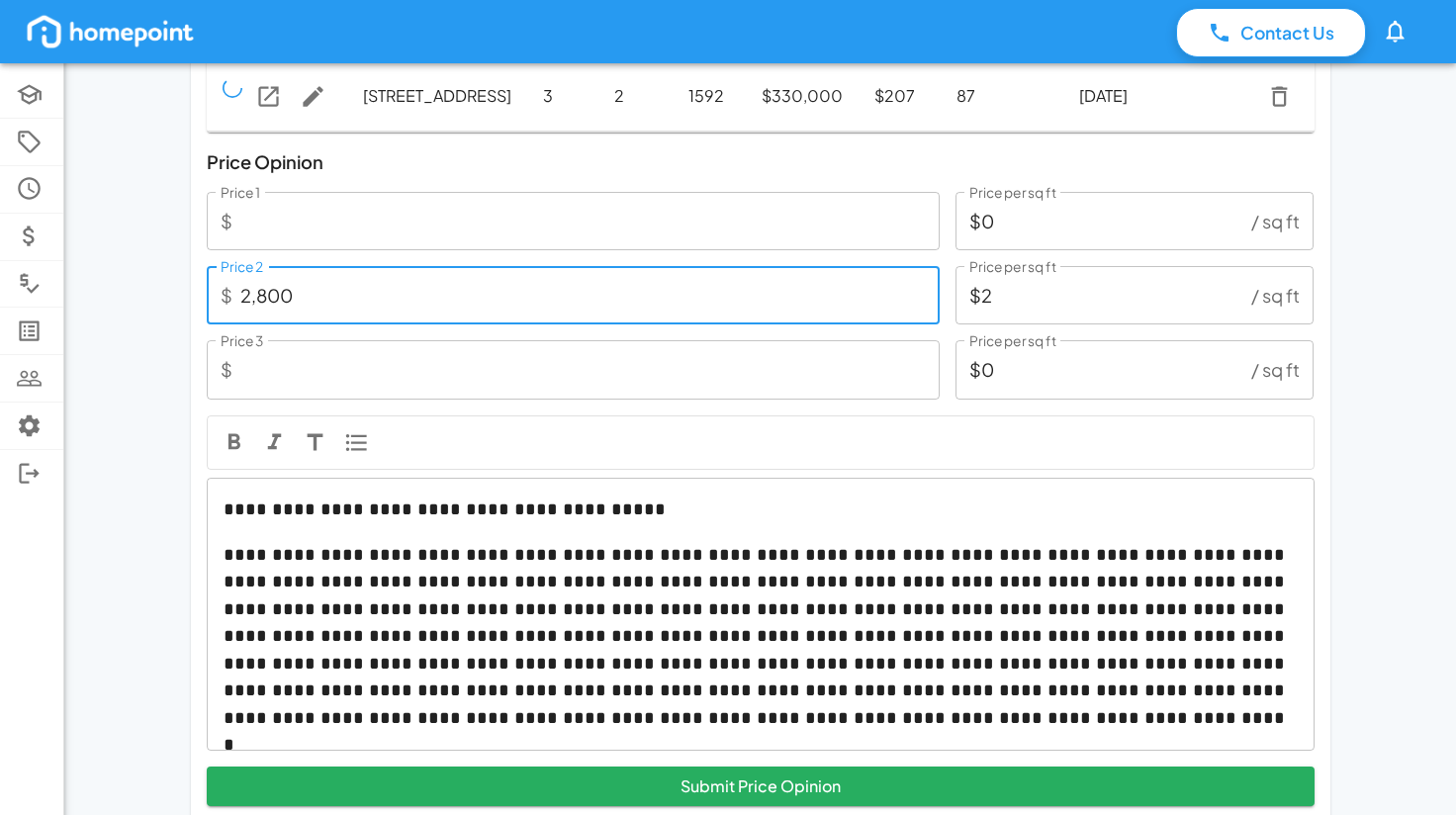 type on "28,000" 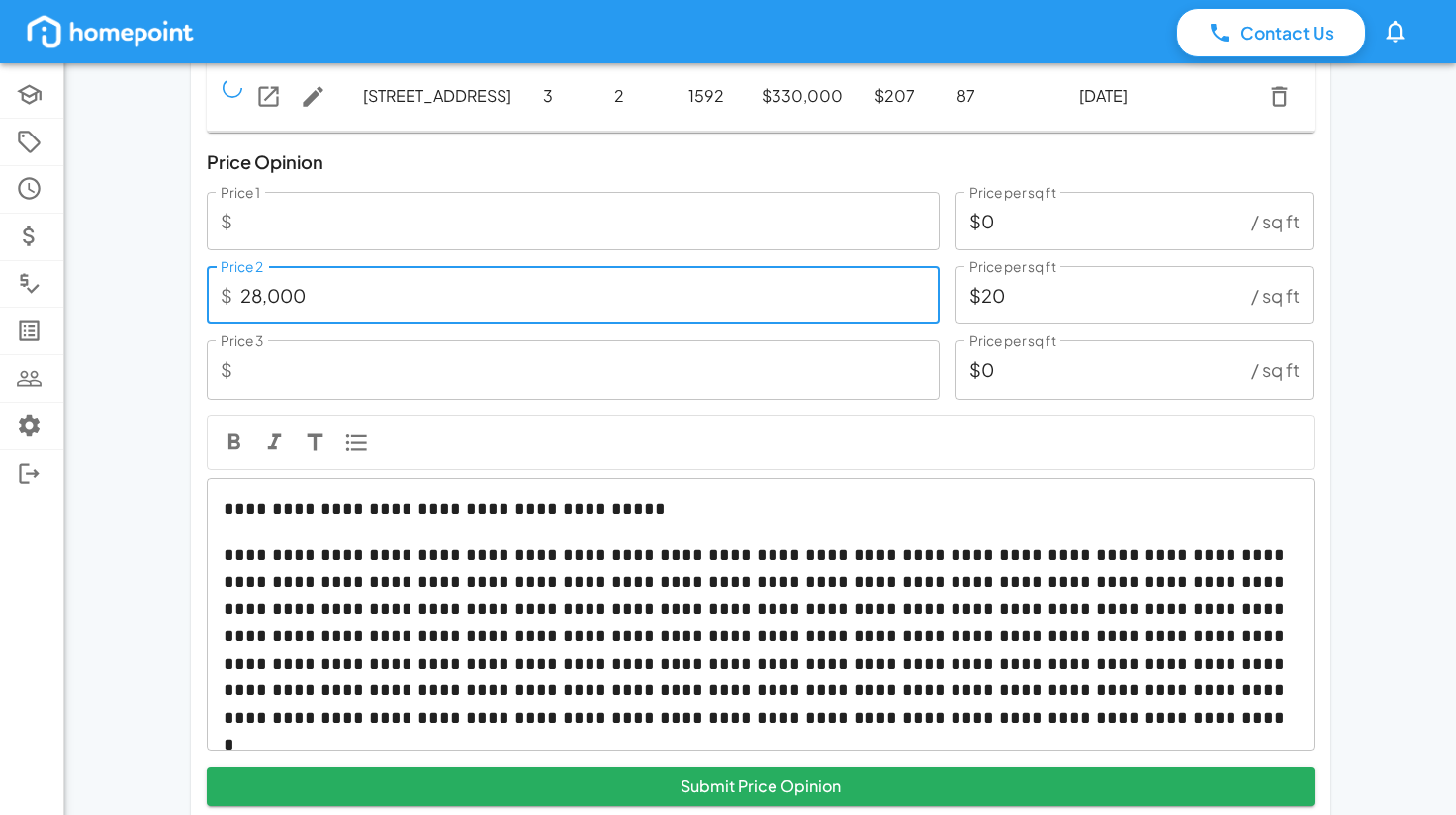 type on "280,000" 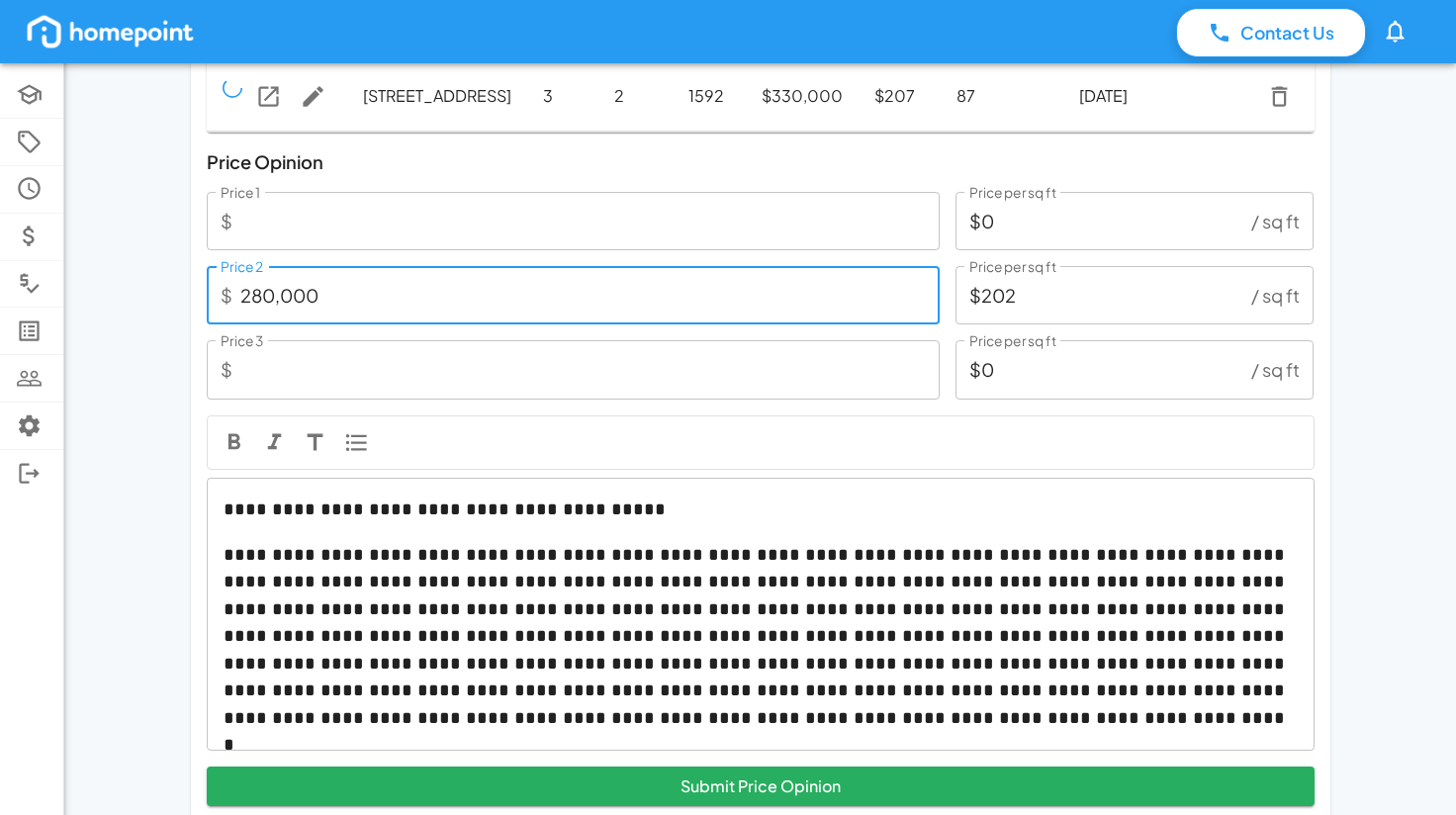 type on "280,000" 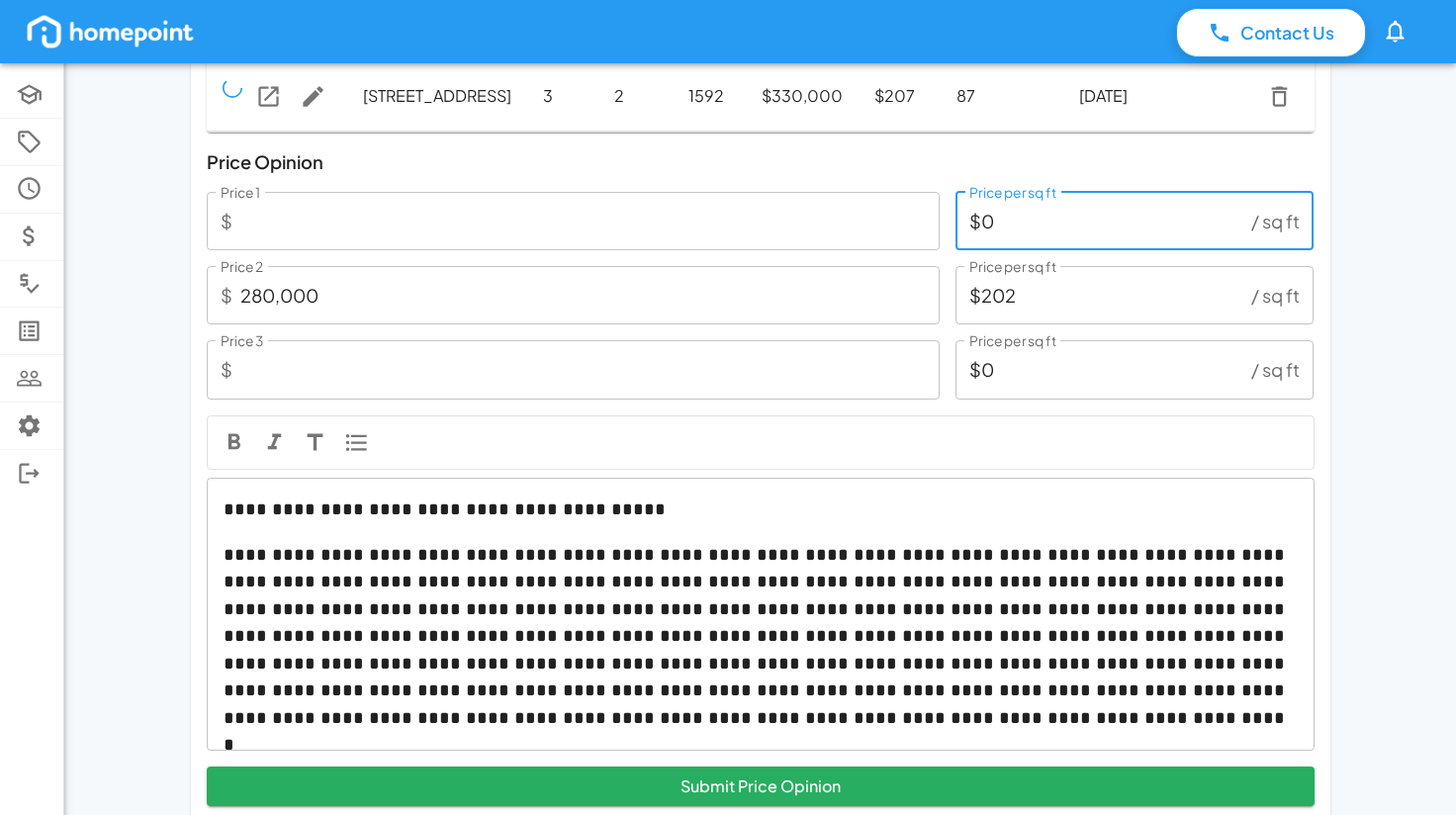 click on "$0" at bounding box center (1100, 221) 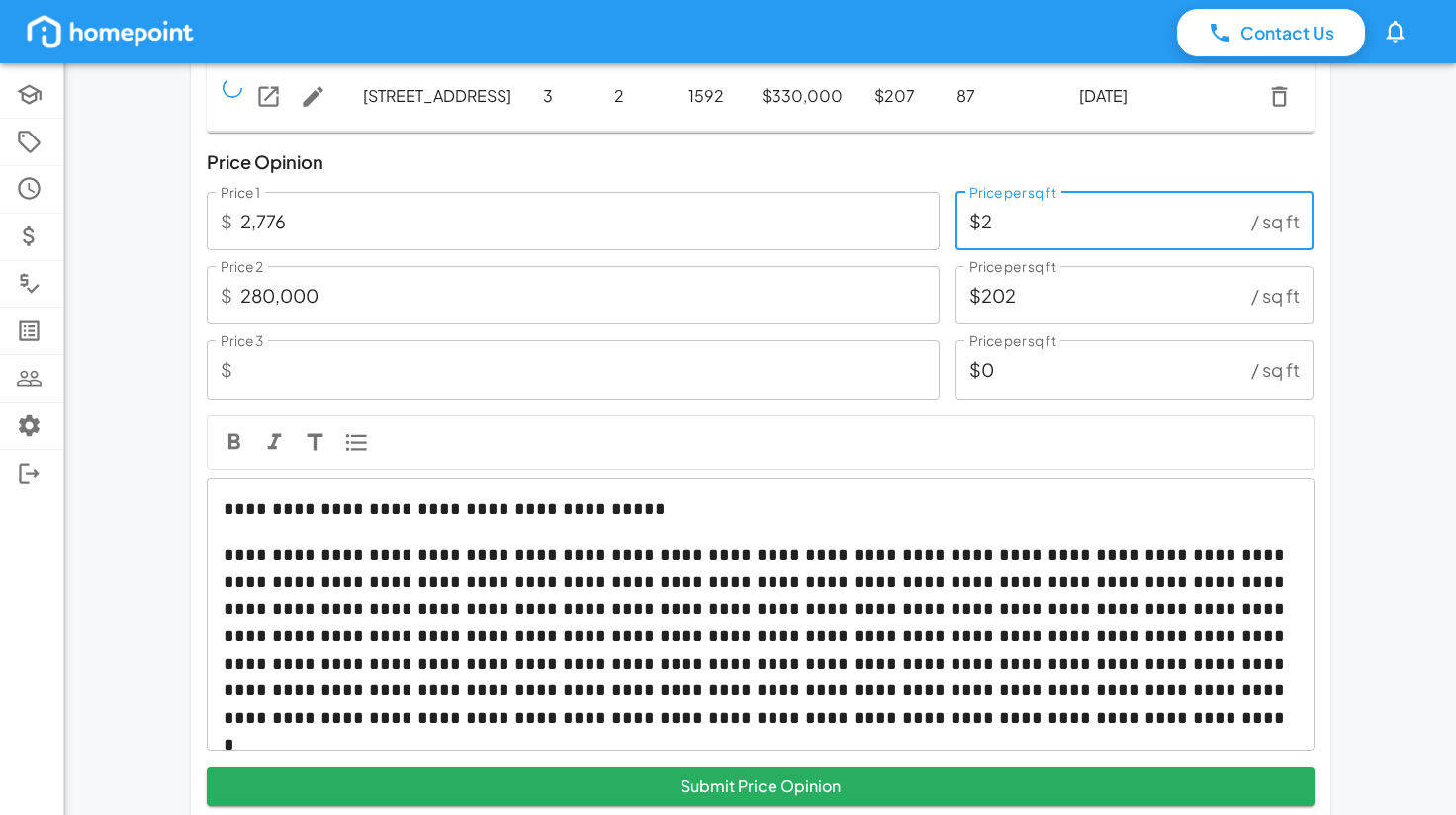 type on "27,760" 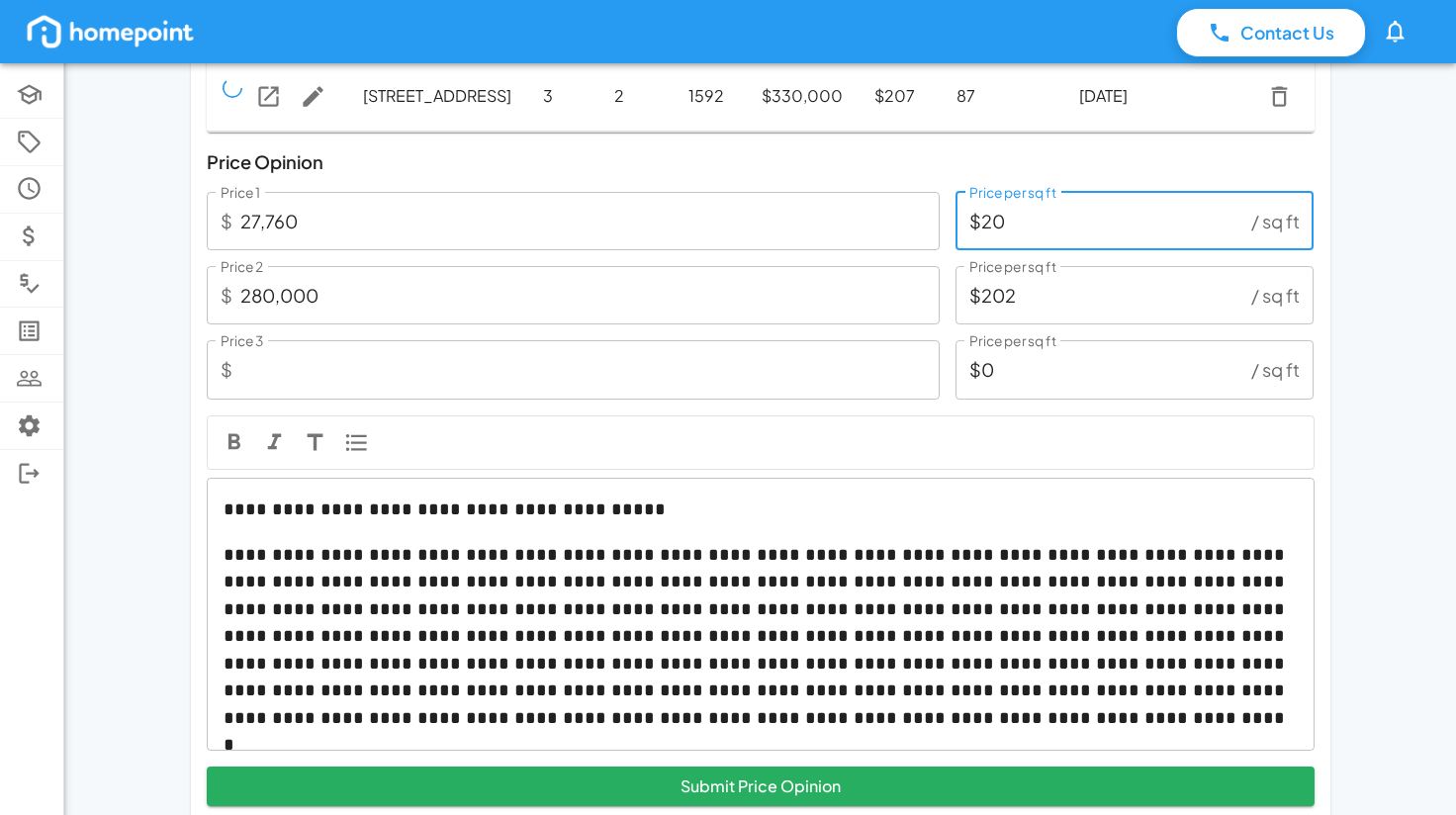 type on "277,600" 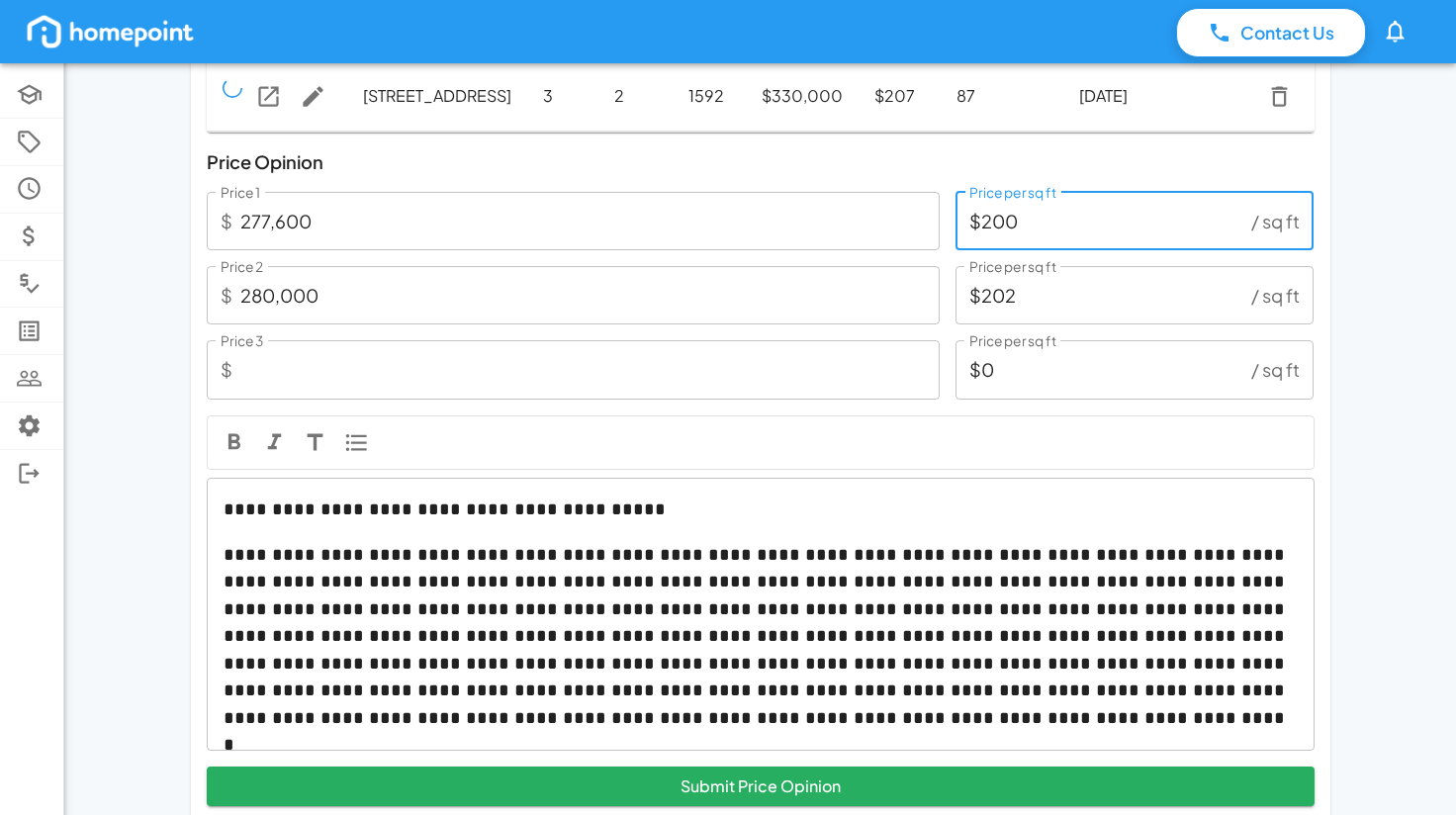 type on "$200" 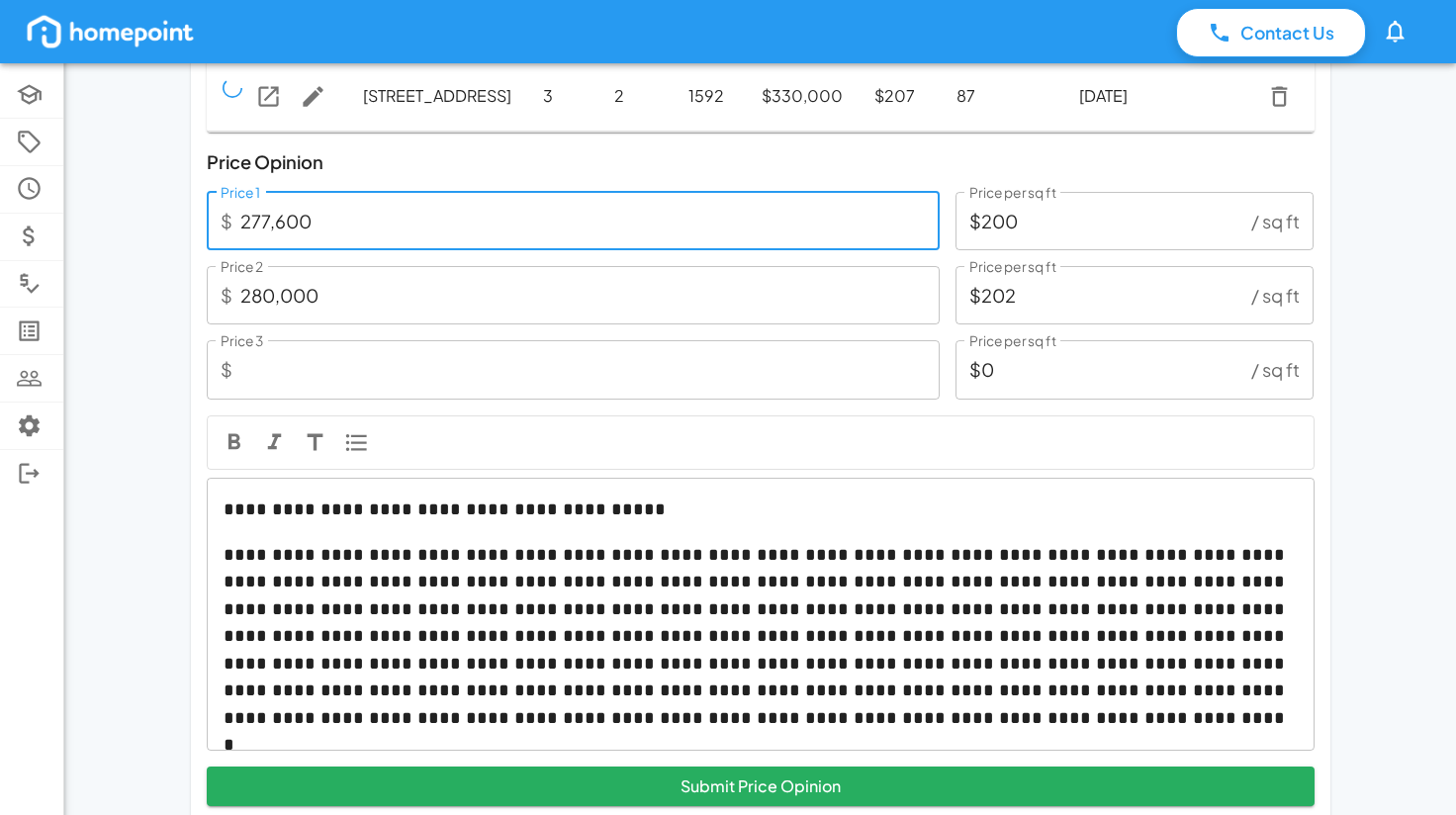 type on "27,700" 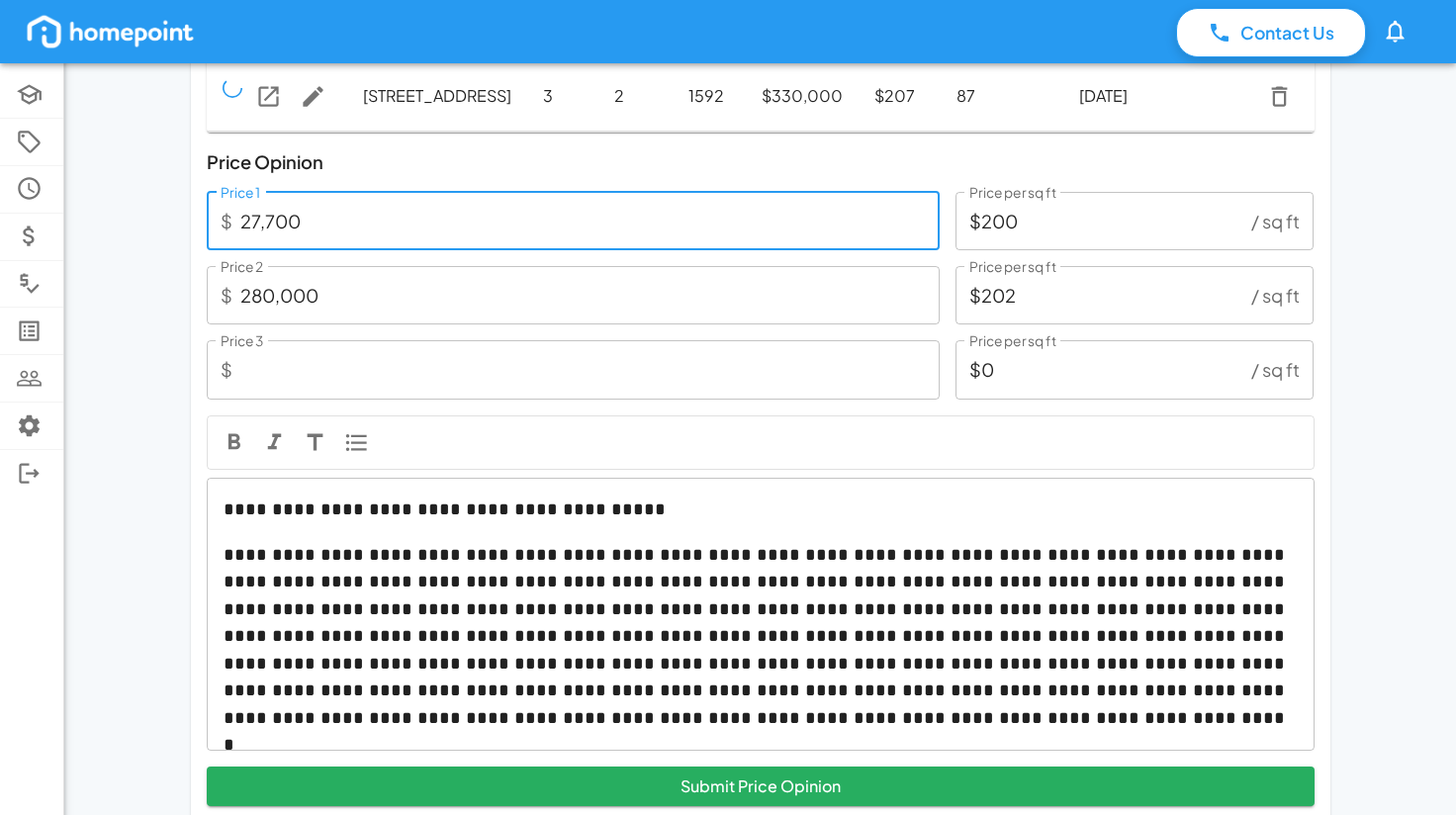 type on "$20" 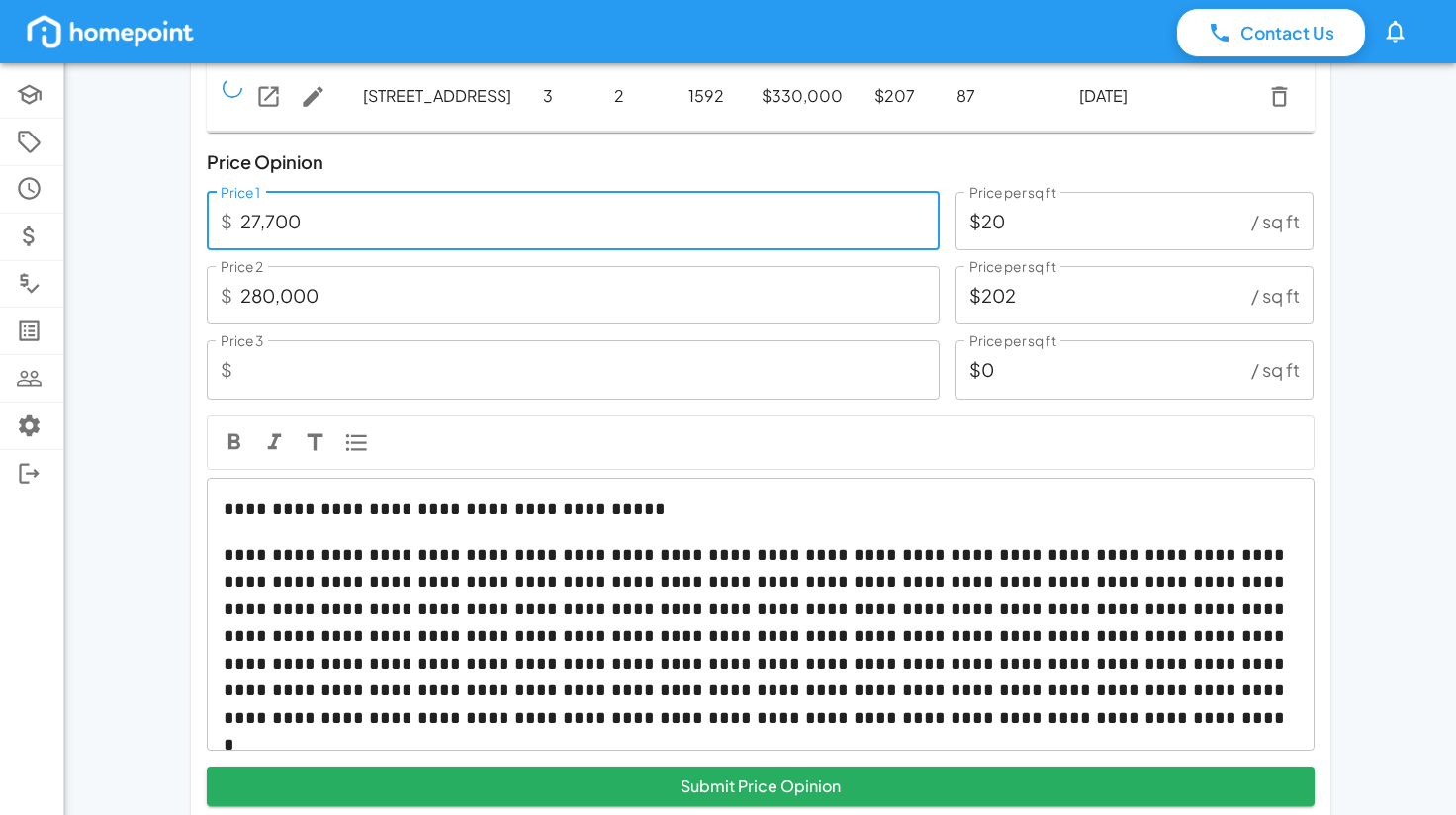 type on "277,000" 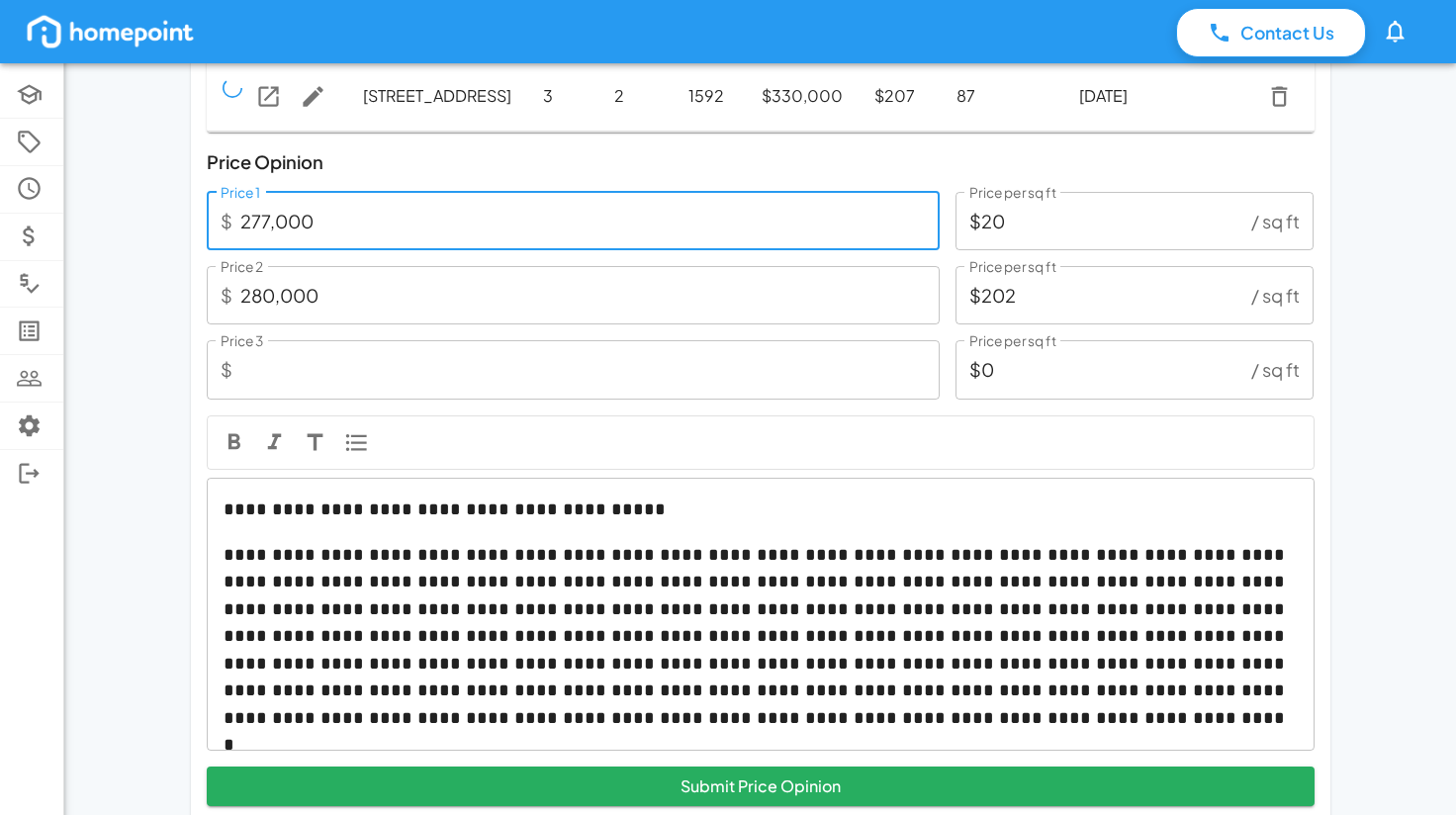 type on "$200" 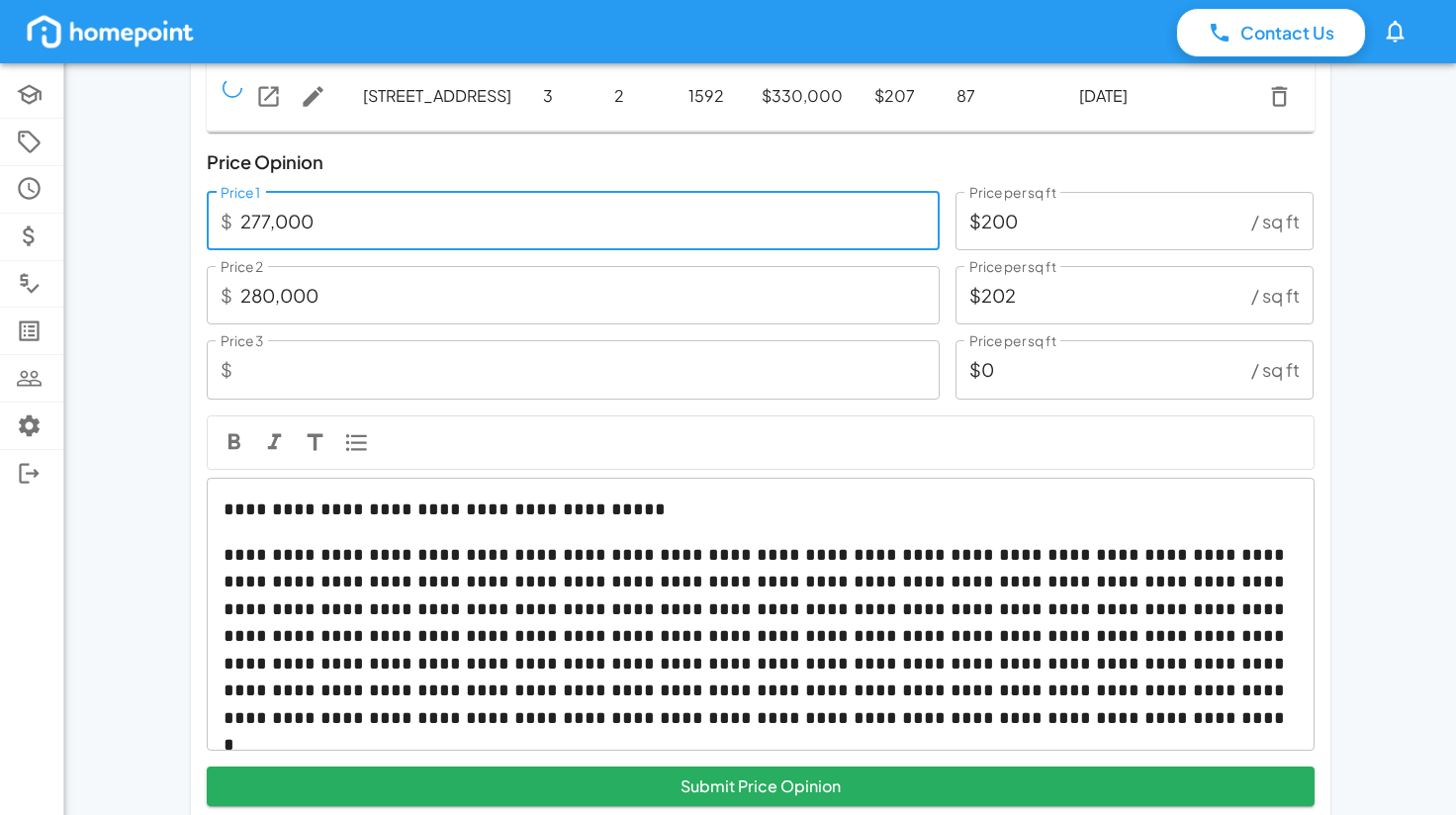 type on "277,000" 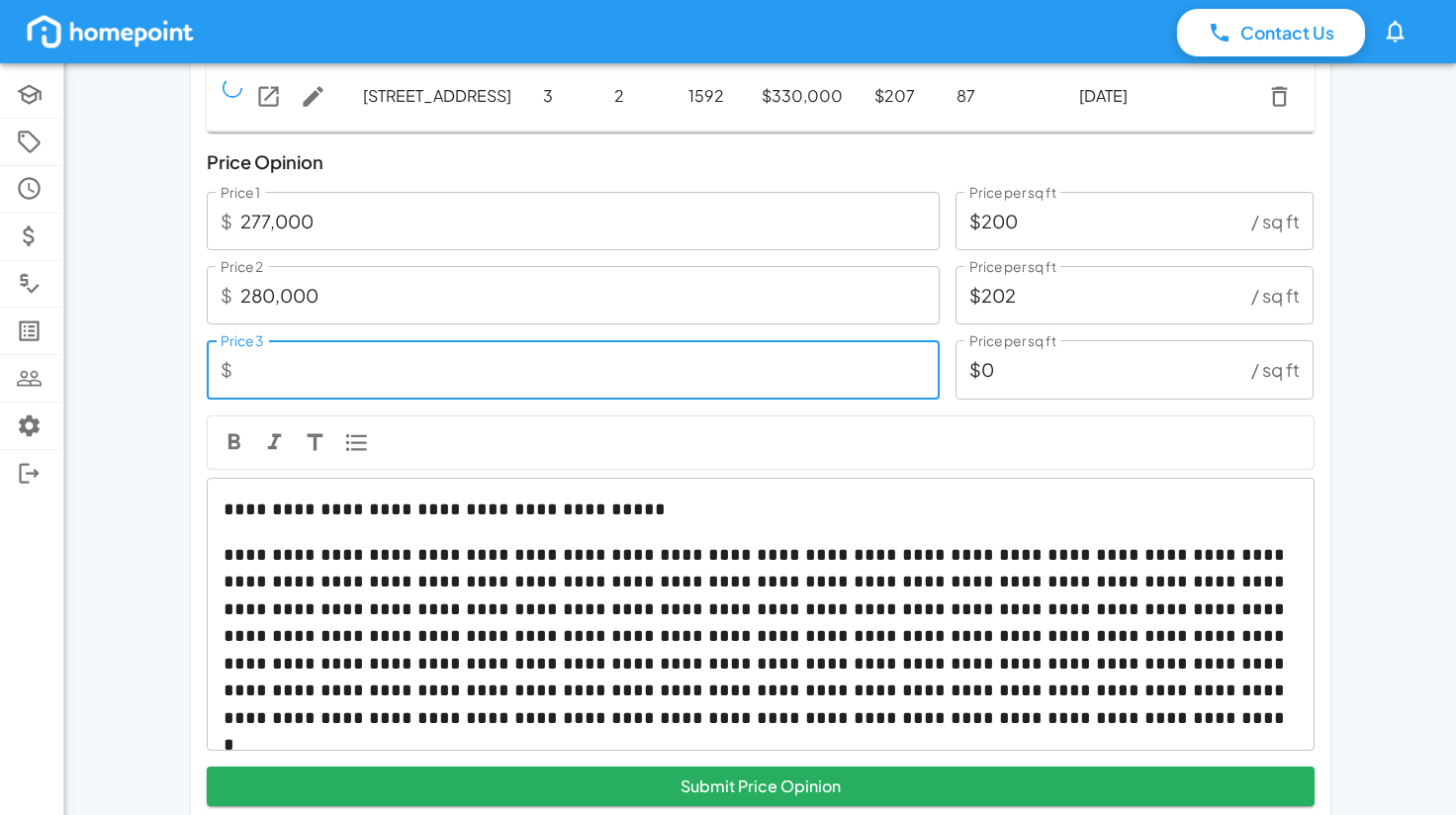 click on "Price 3" at bounding box center (590, 369) 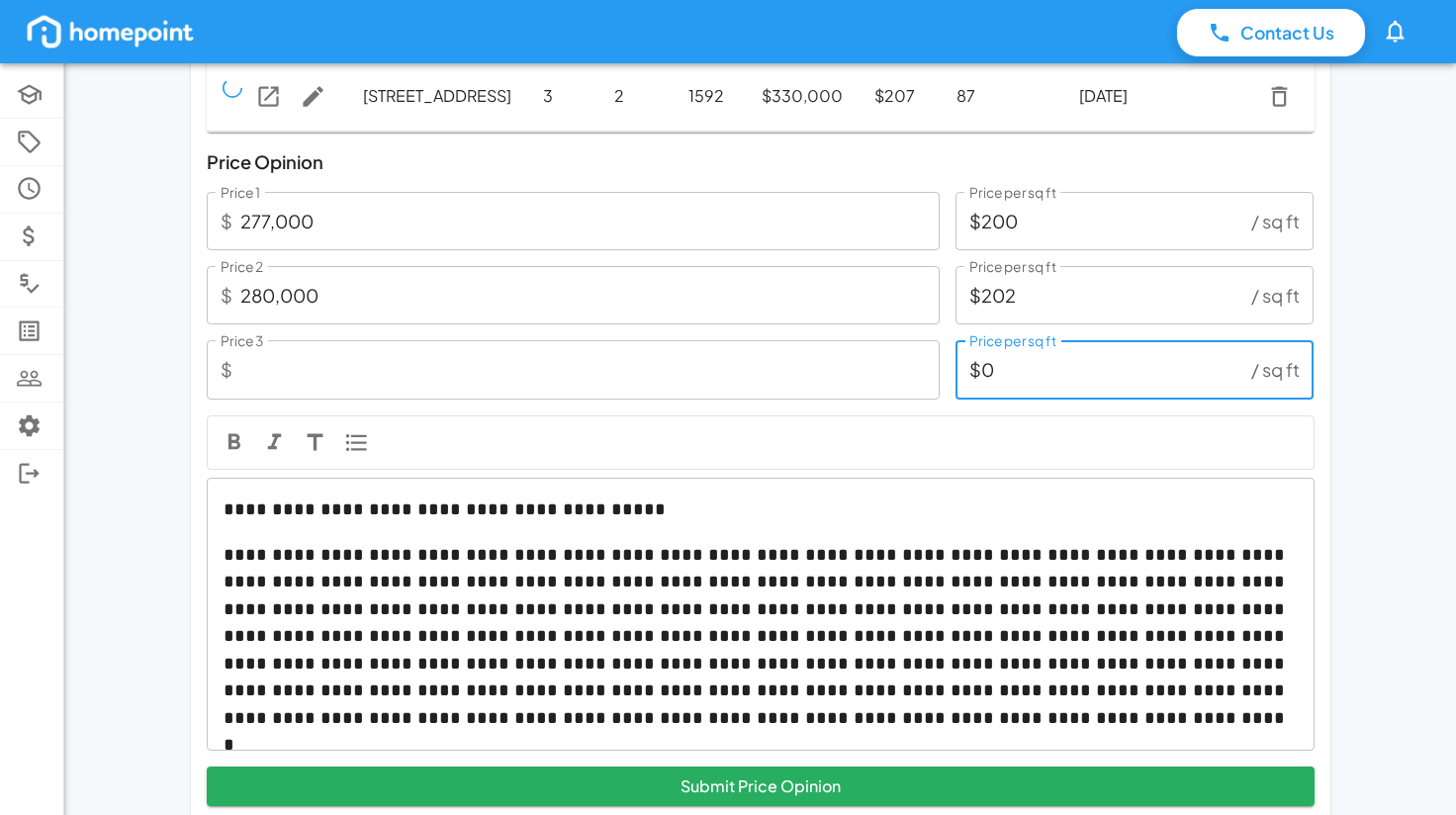 click on "$0" at bounding box center [1100, 369] 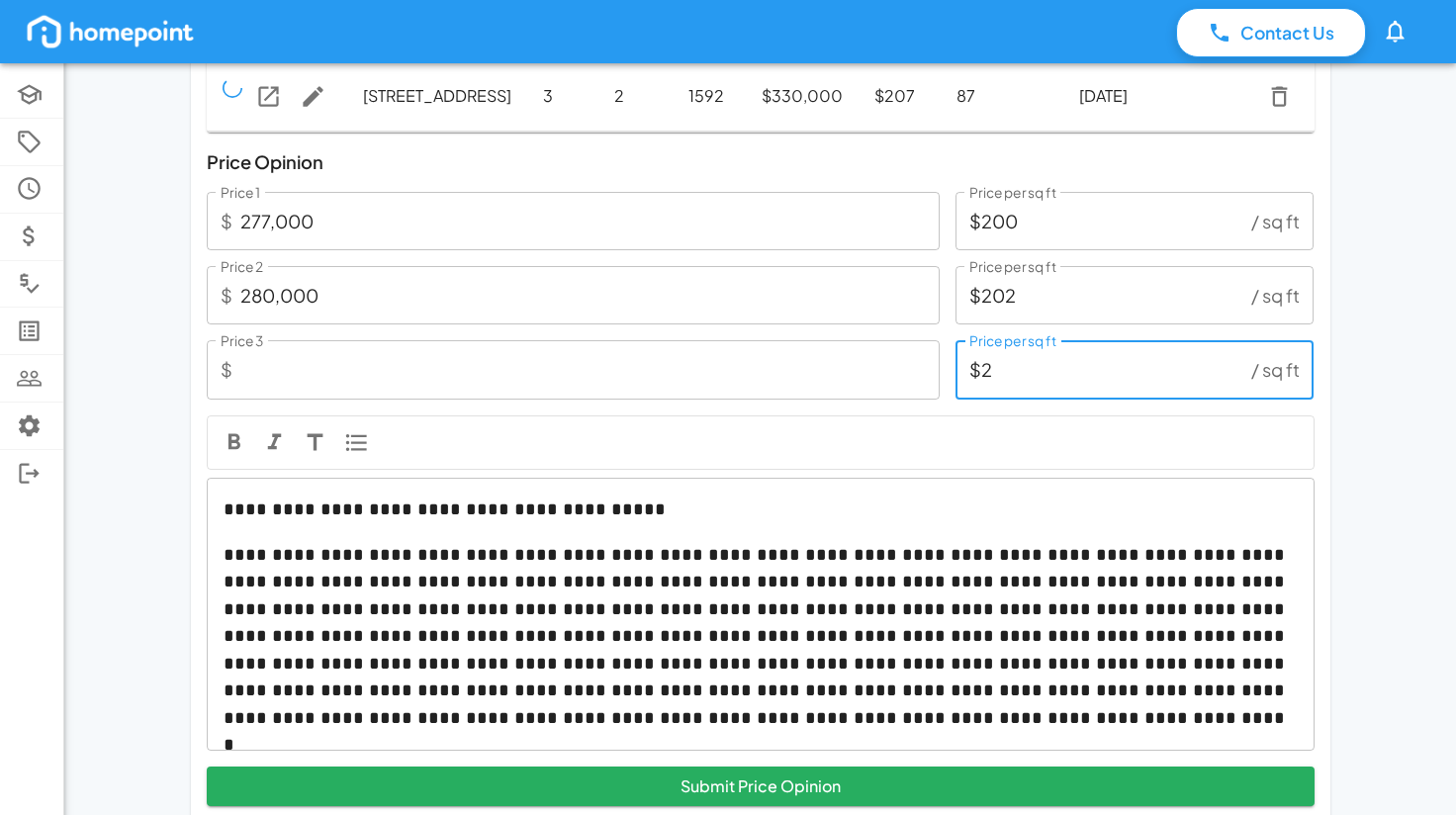 type on "$20" 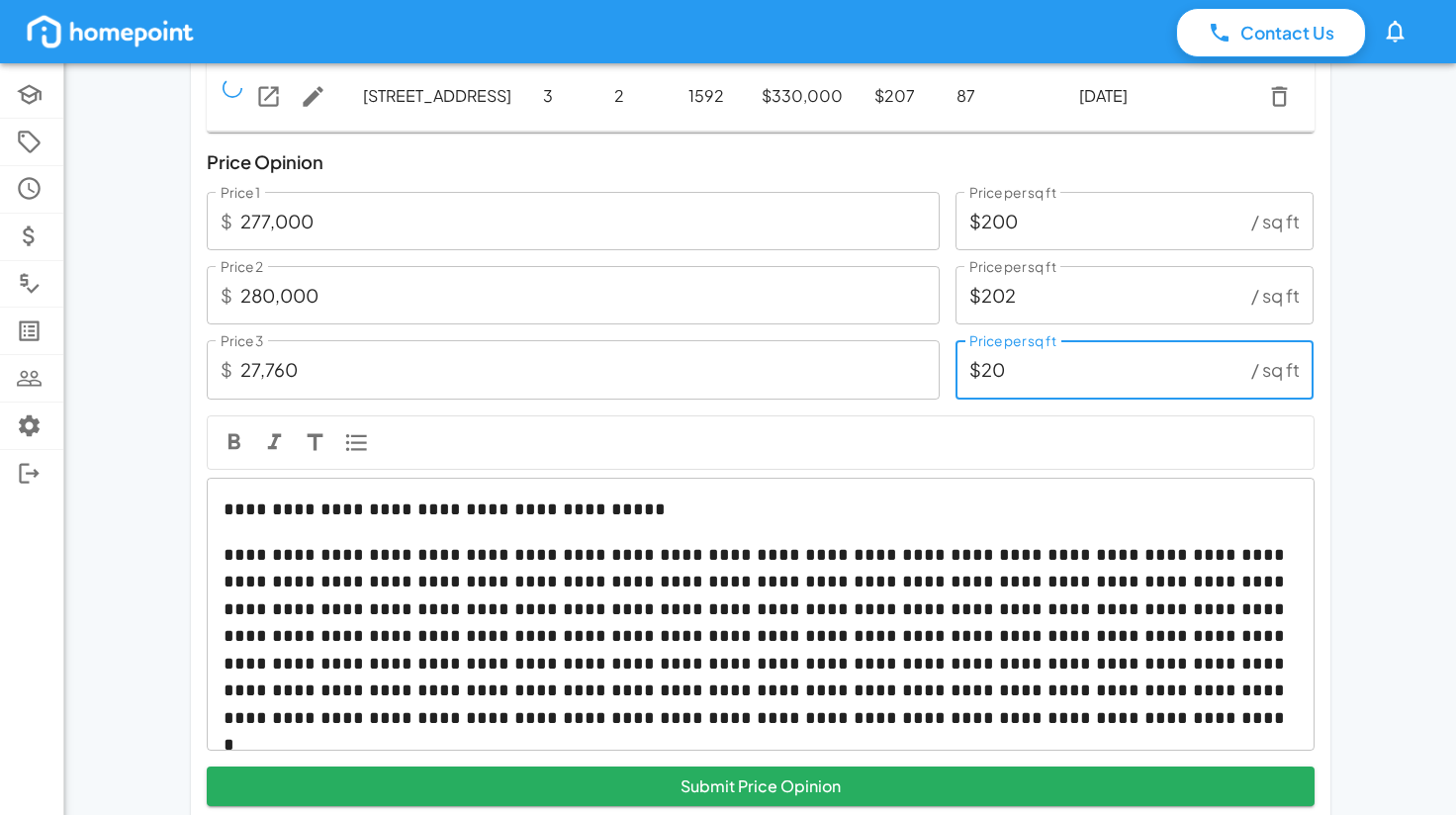 type on "284,540" 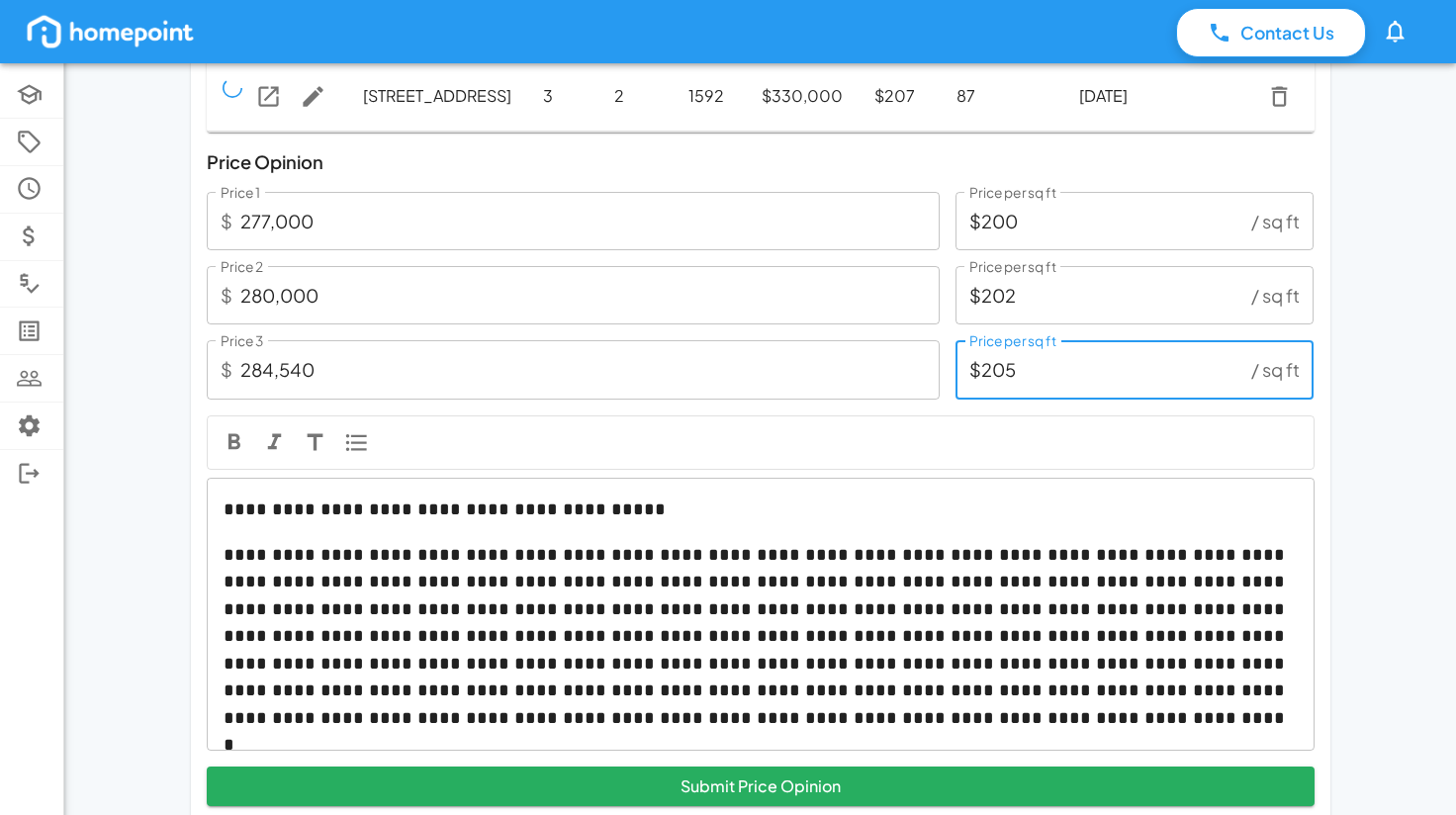 type on "$205" 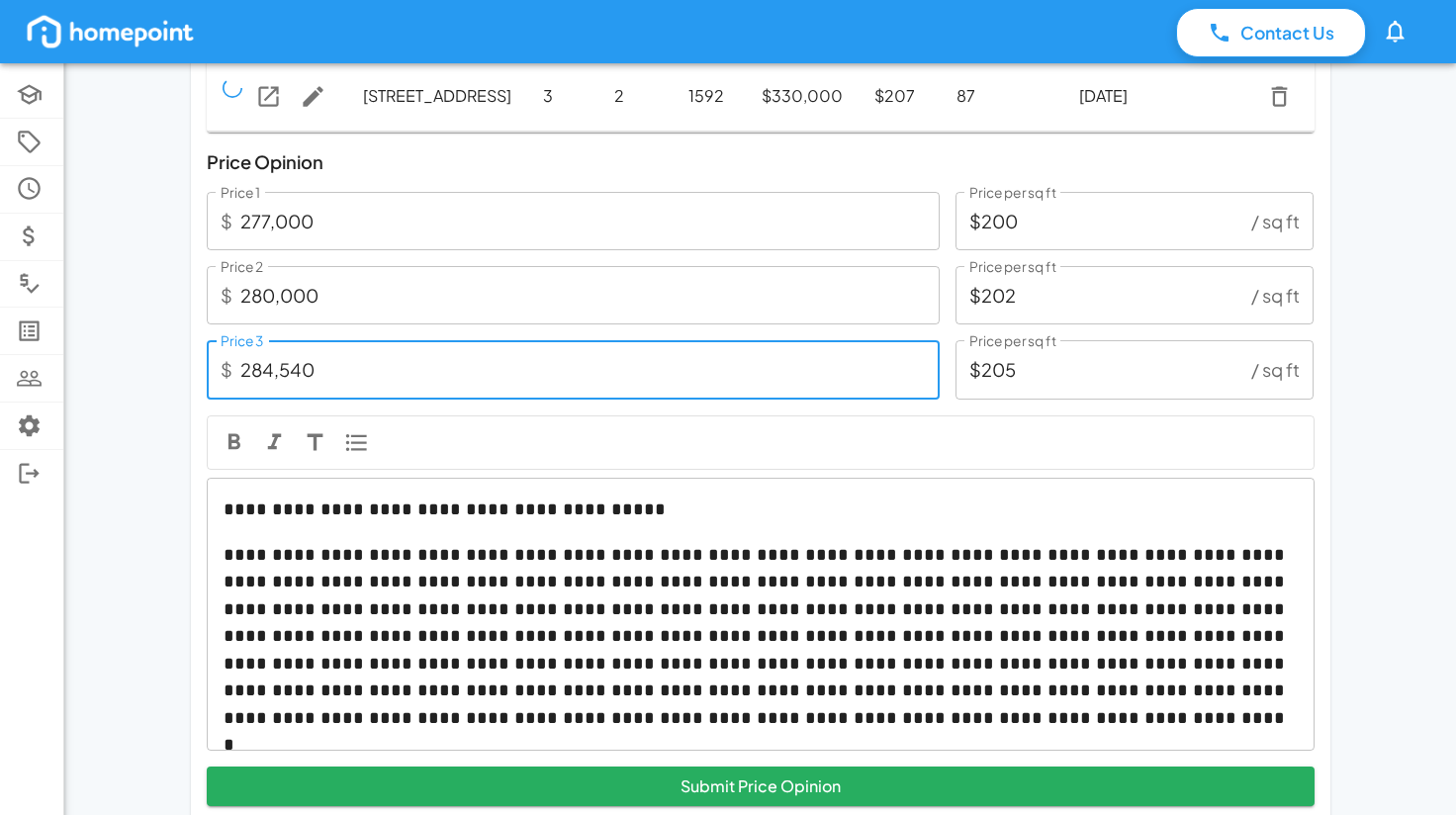 type on "28,540" 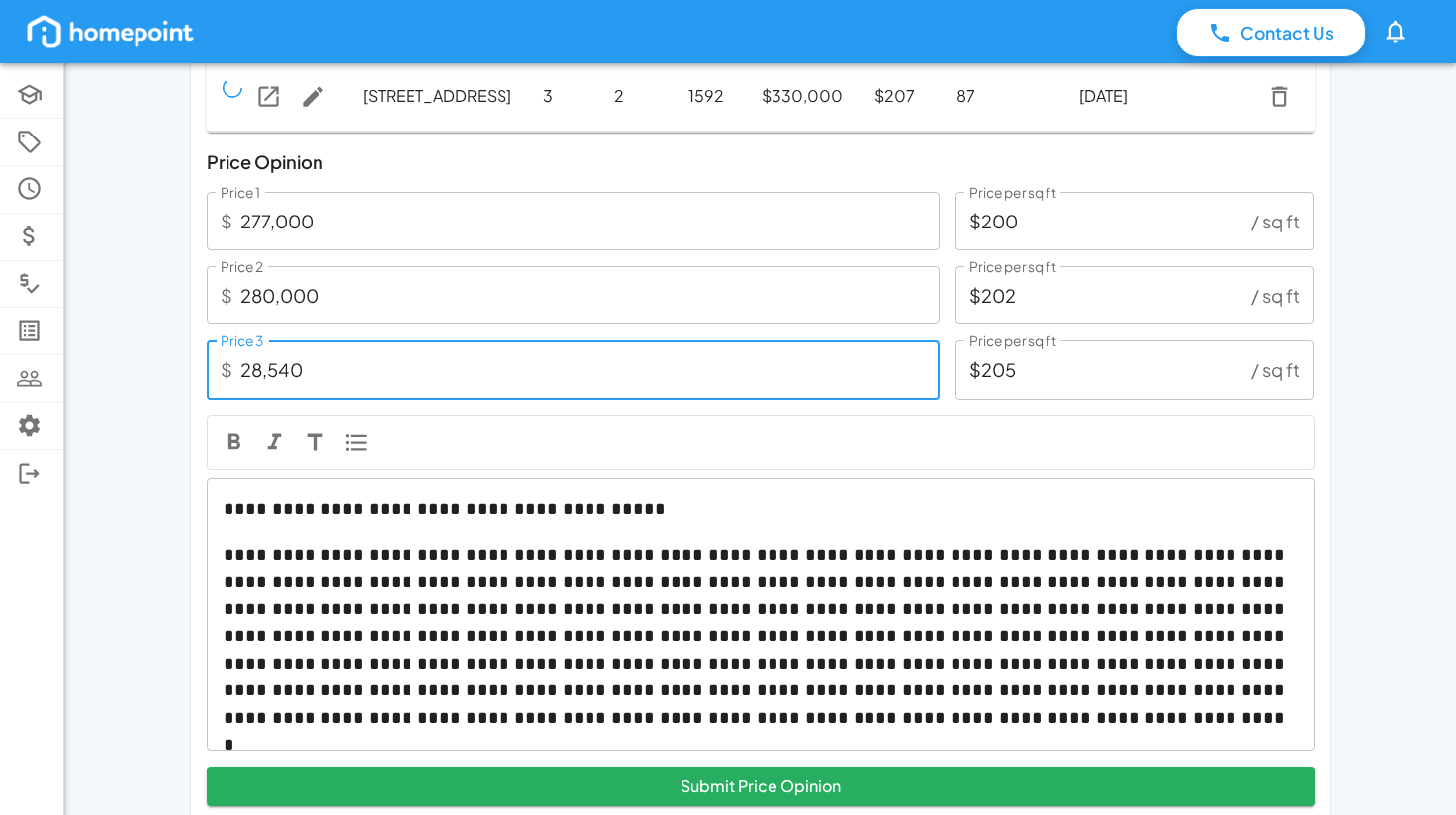 type on "$21" 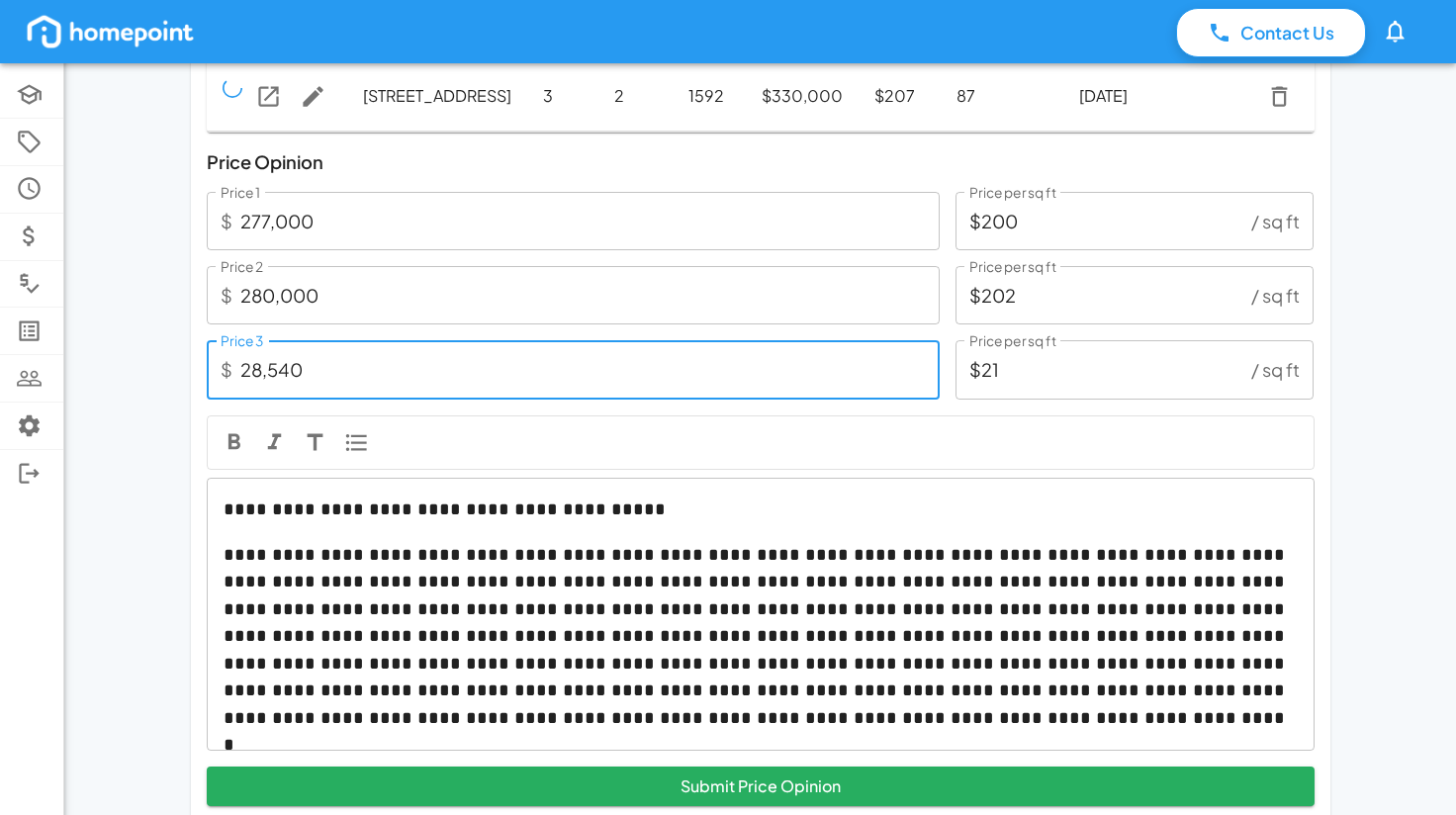 type on "285,540" 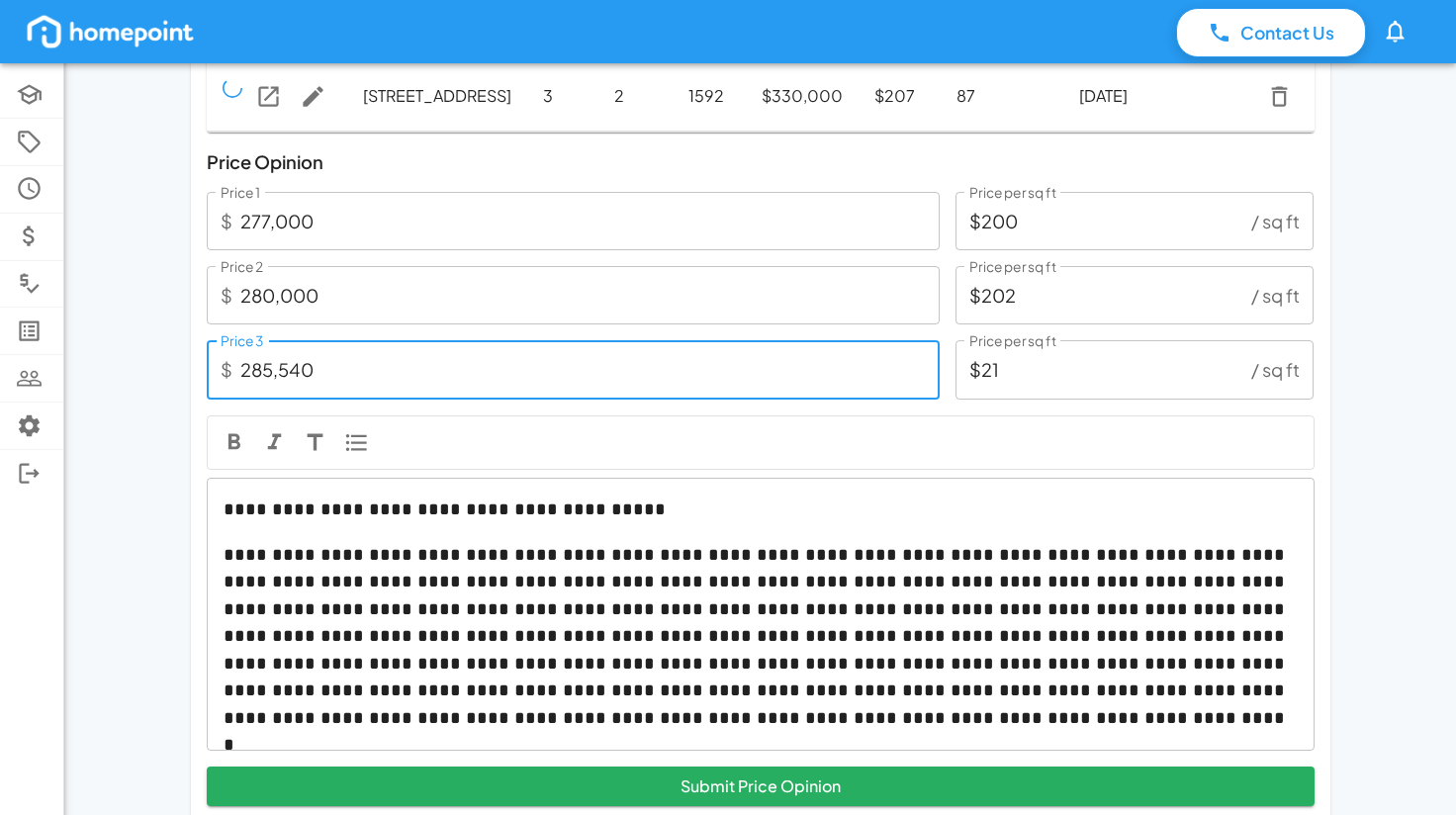 type on "$206" 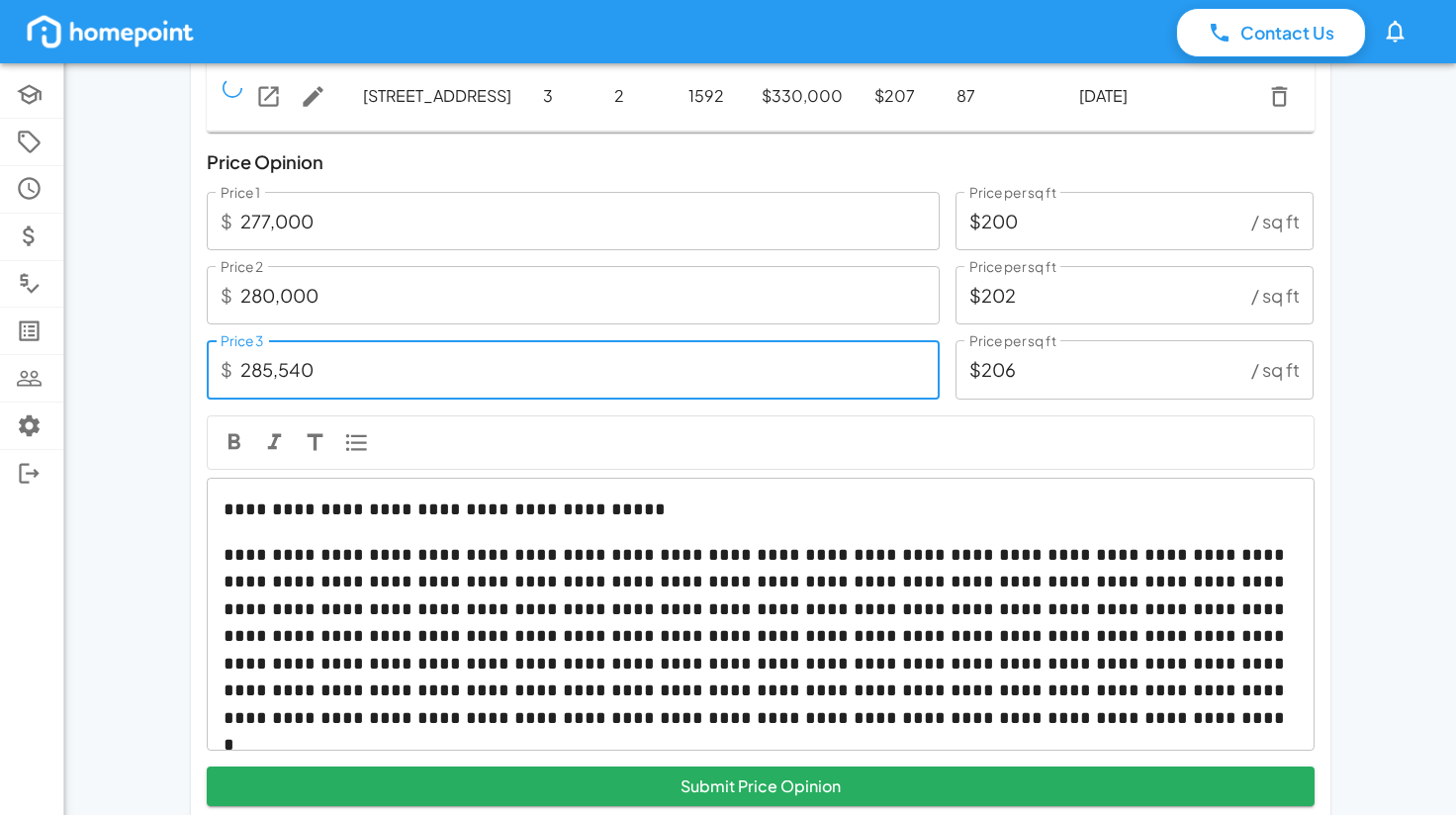 click on "285,540" at bounding box center [590, 369] 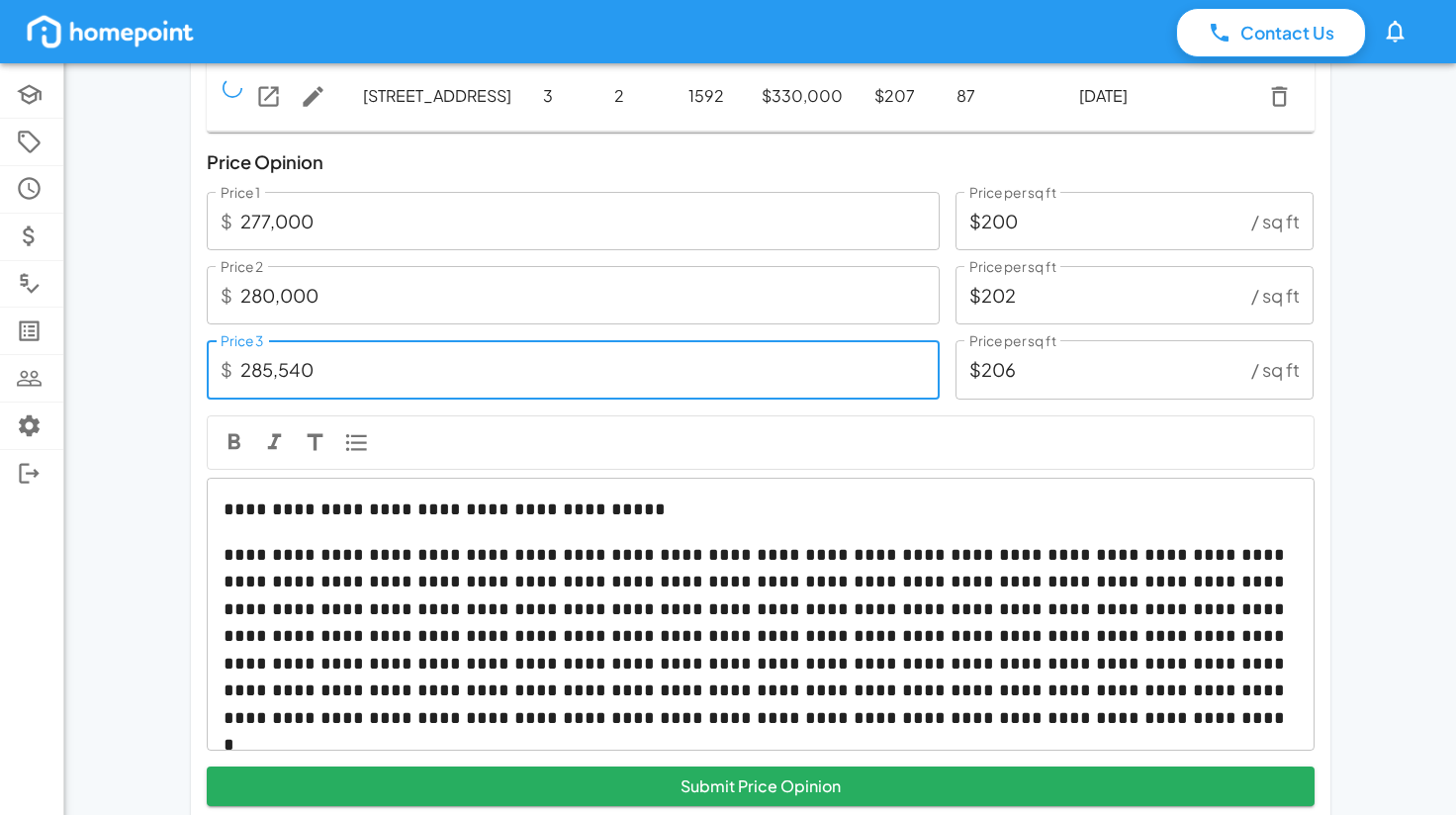 type on "28,554" 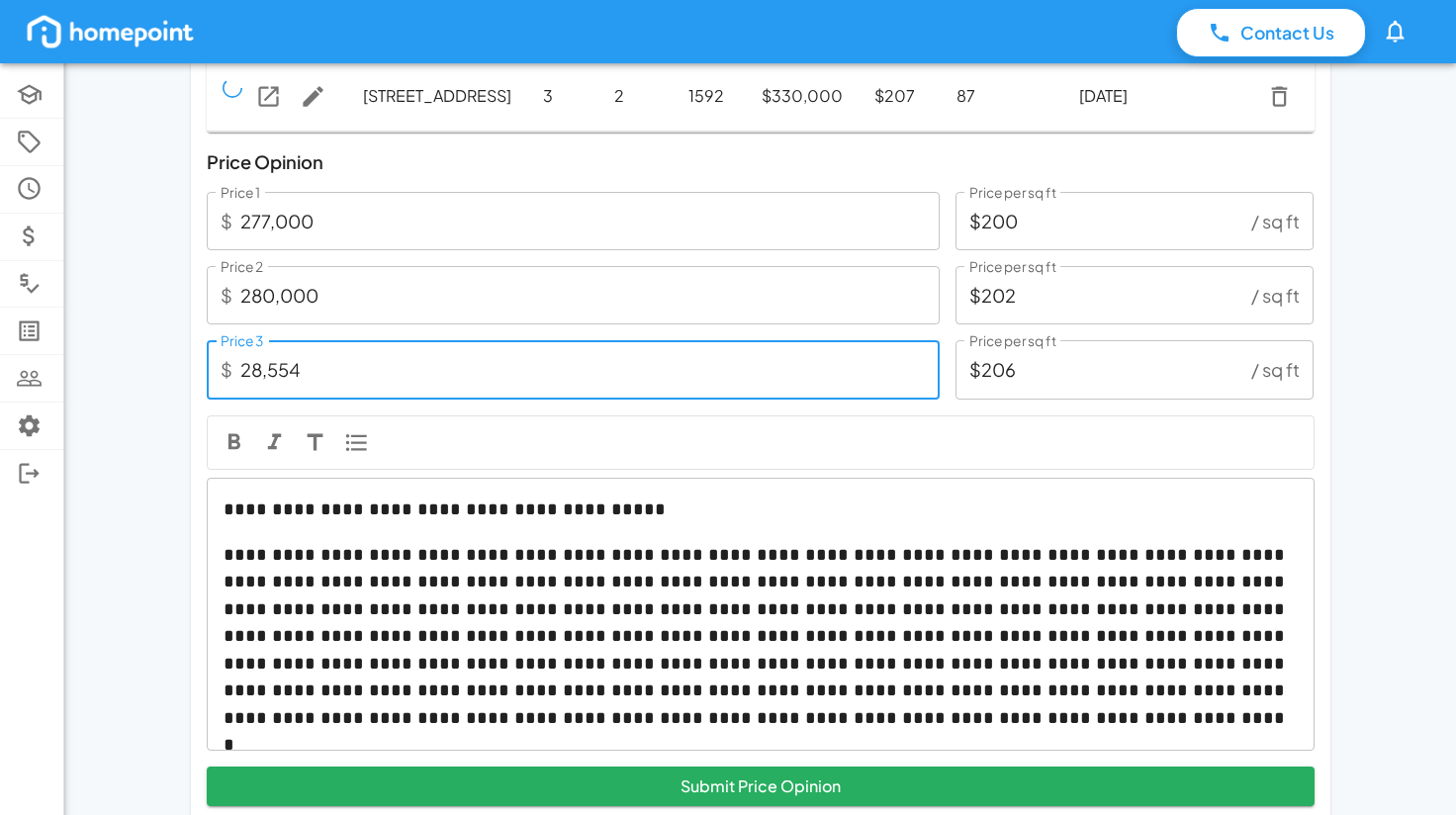 type on "$21" 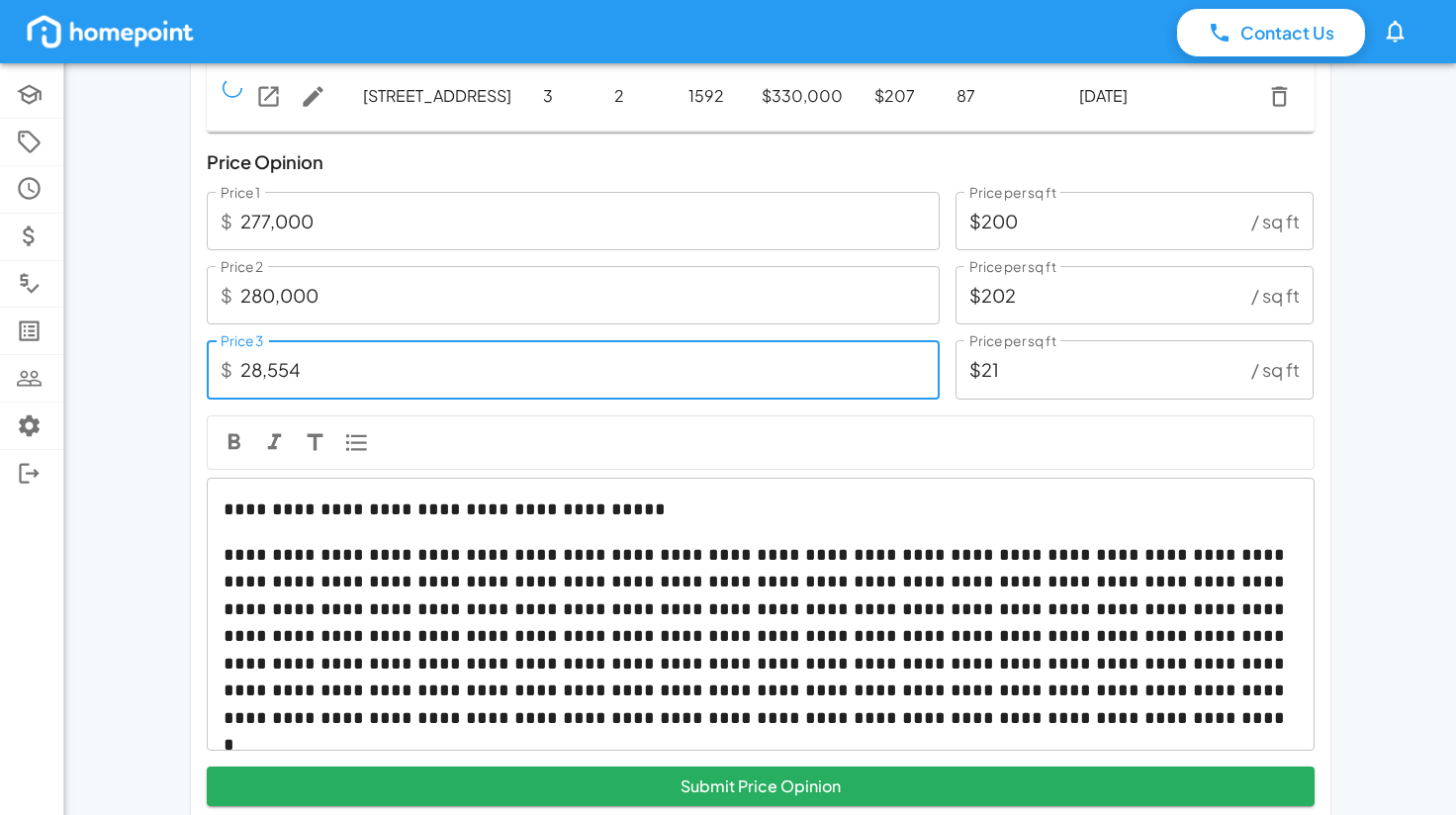 type on "2,855" 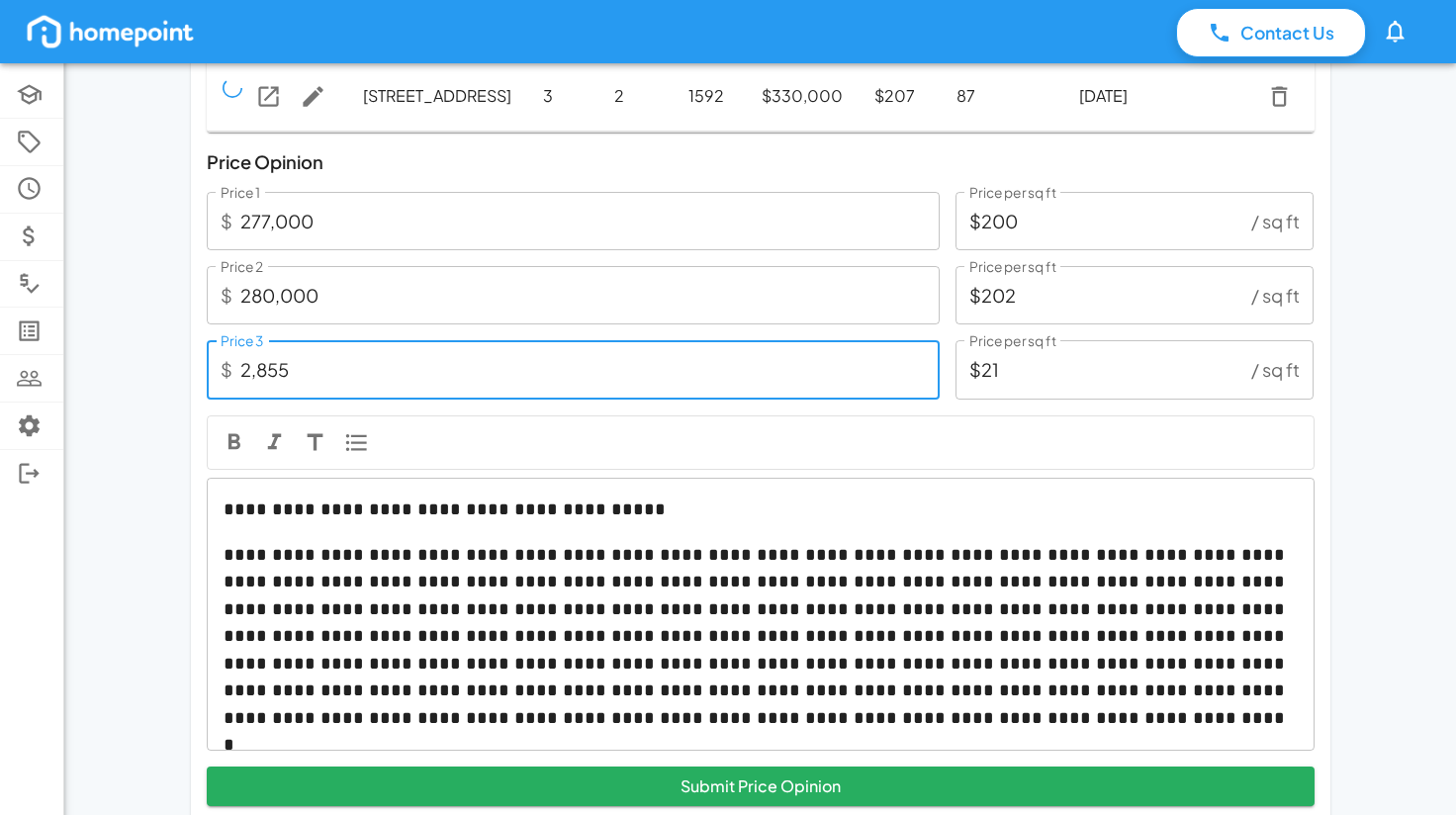 type on "$2" 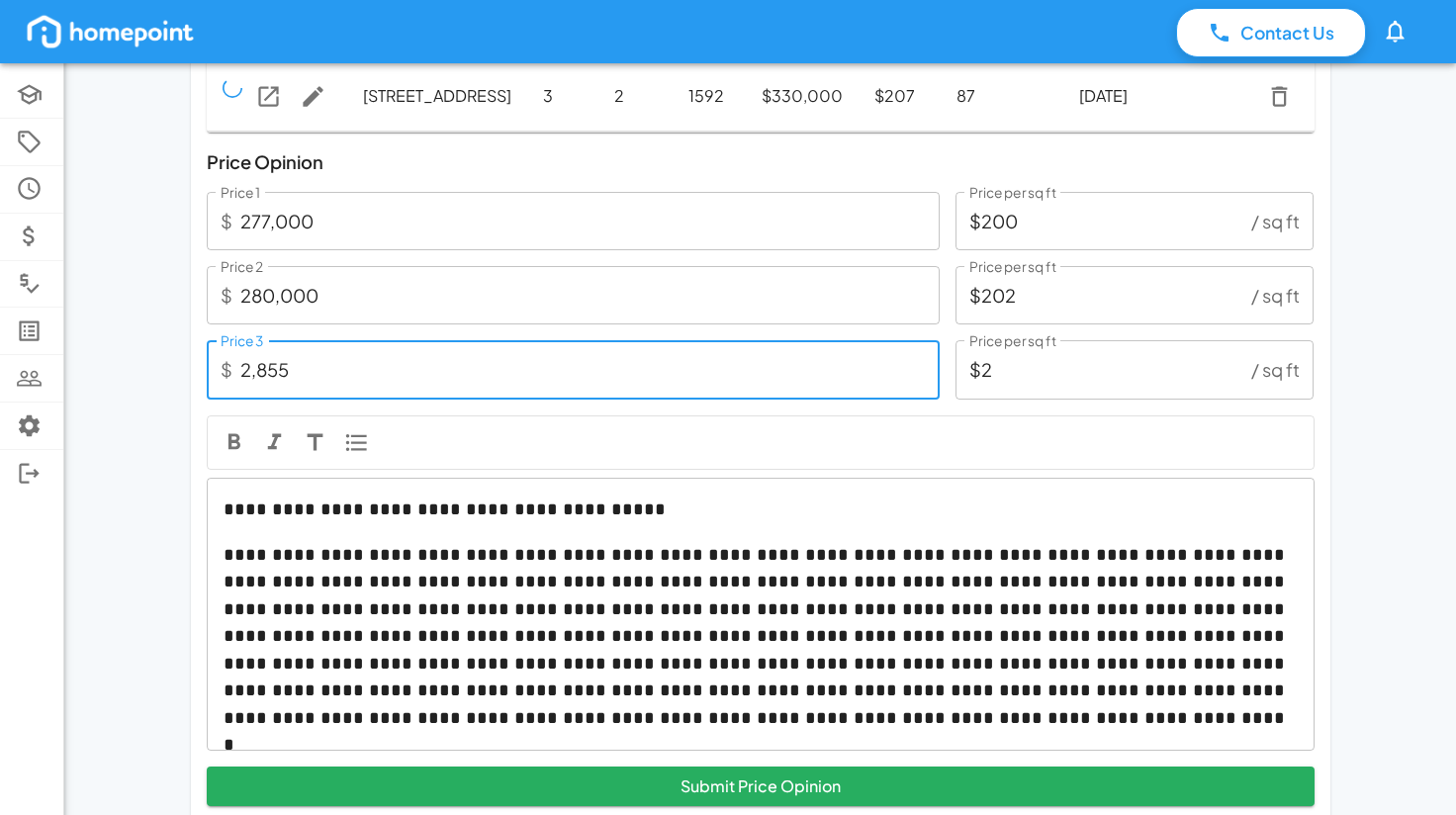 type on "28,550" 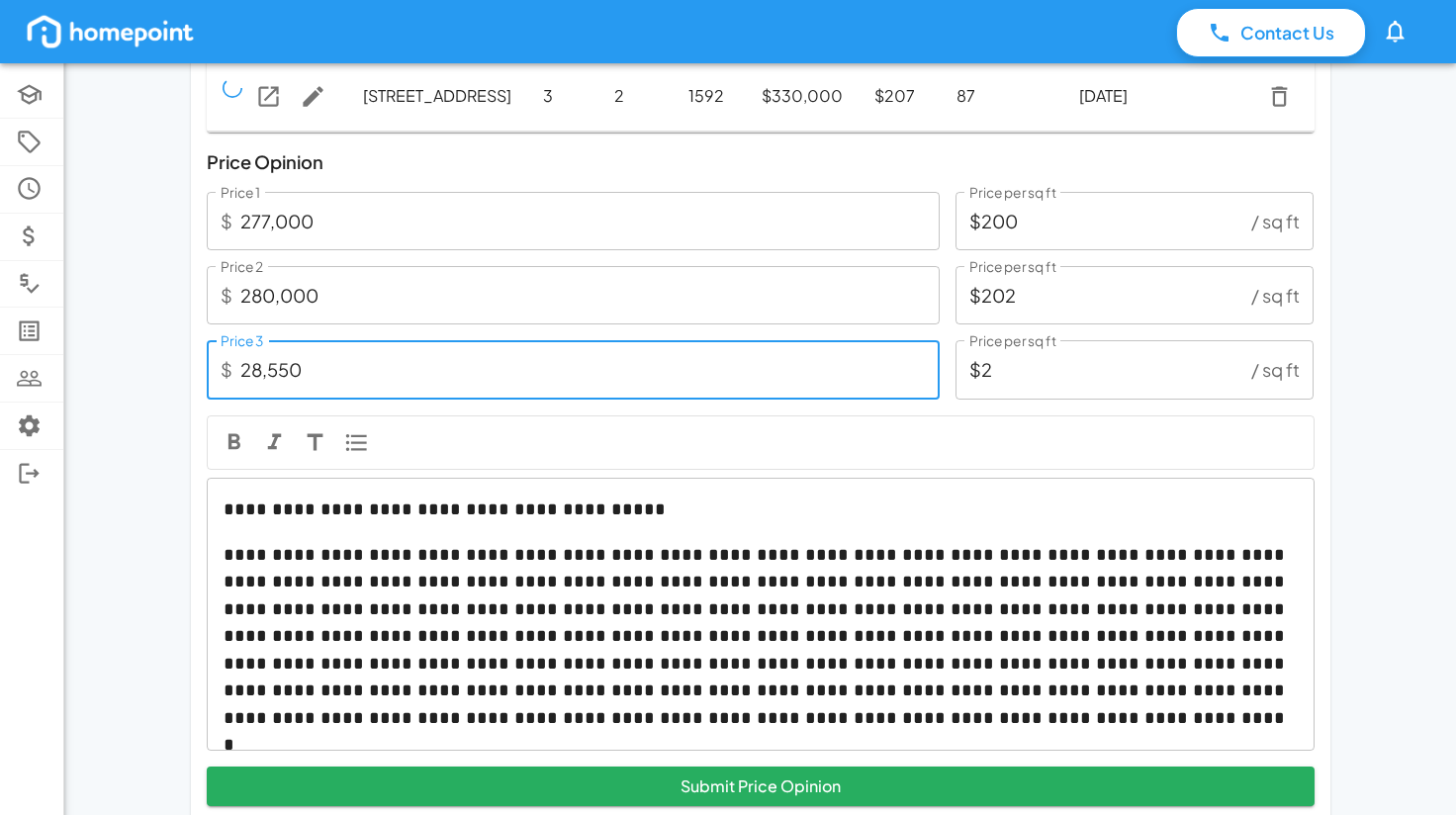 type on "$21" 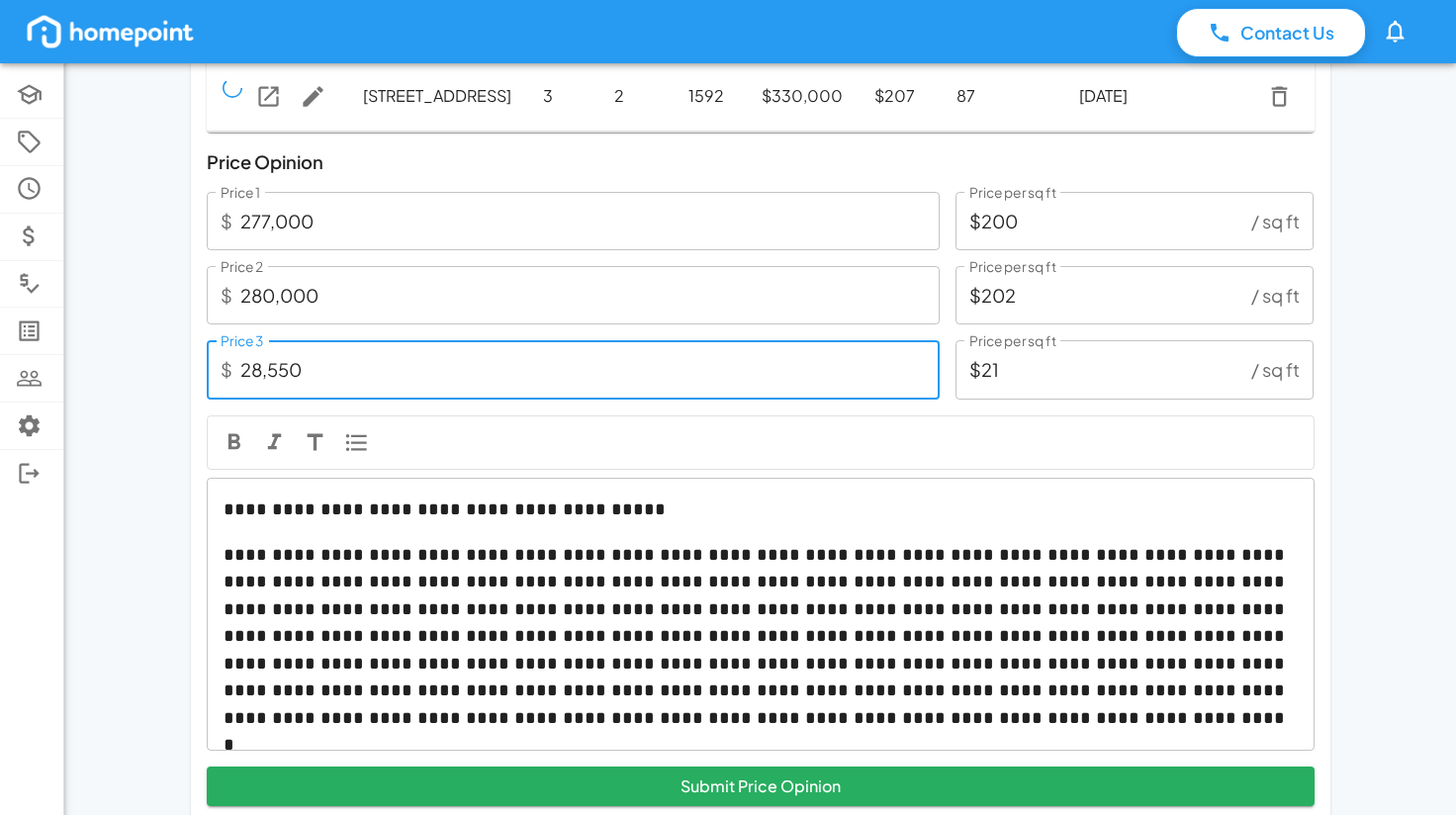 type on "285,500" 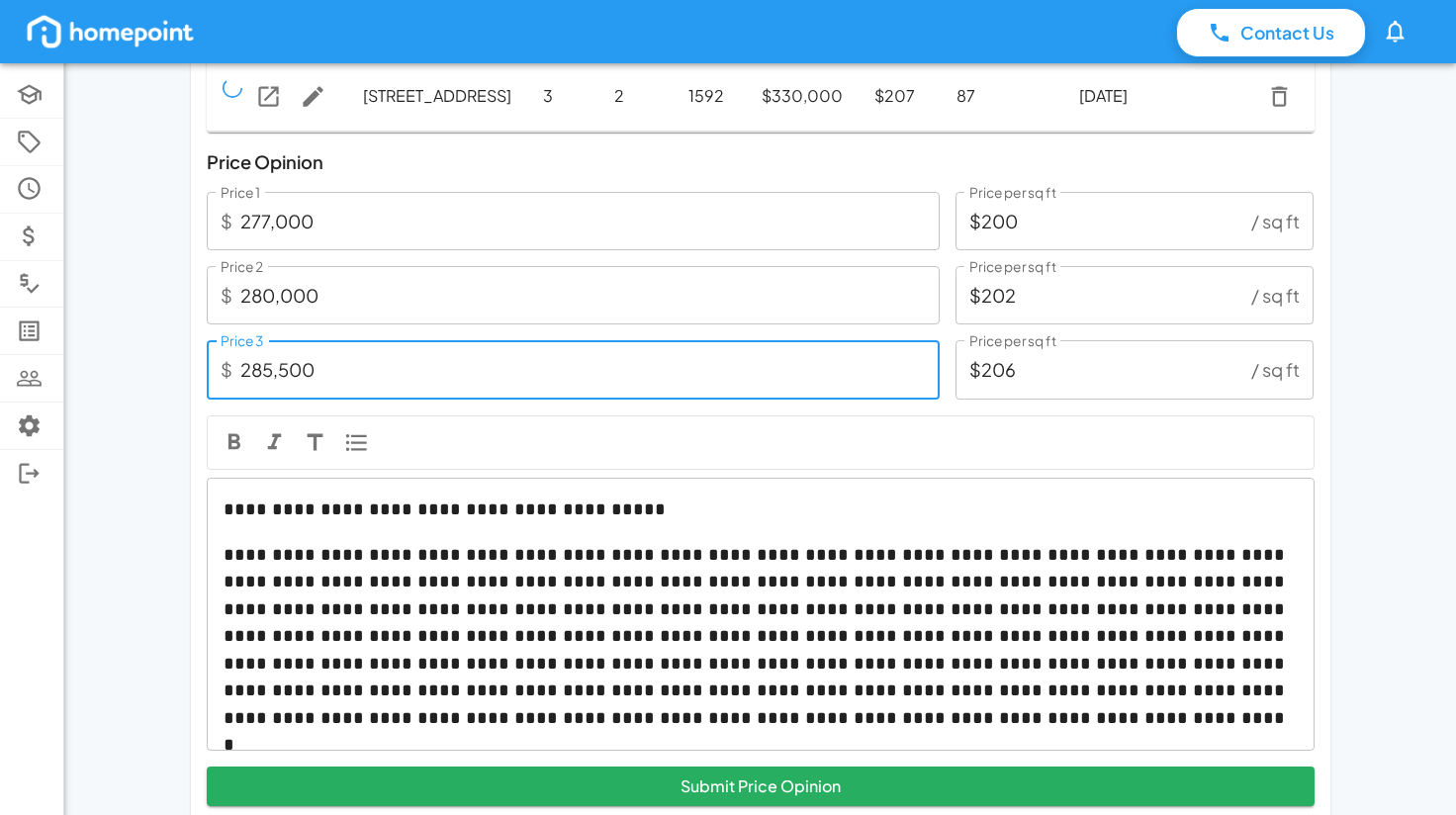 type on "285,500" 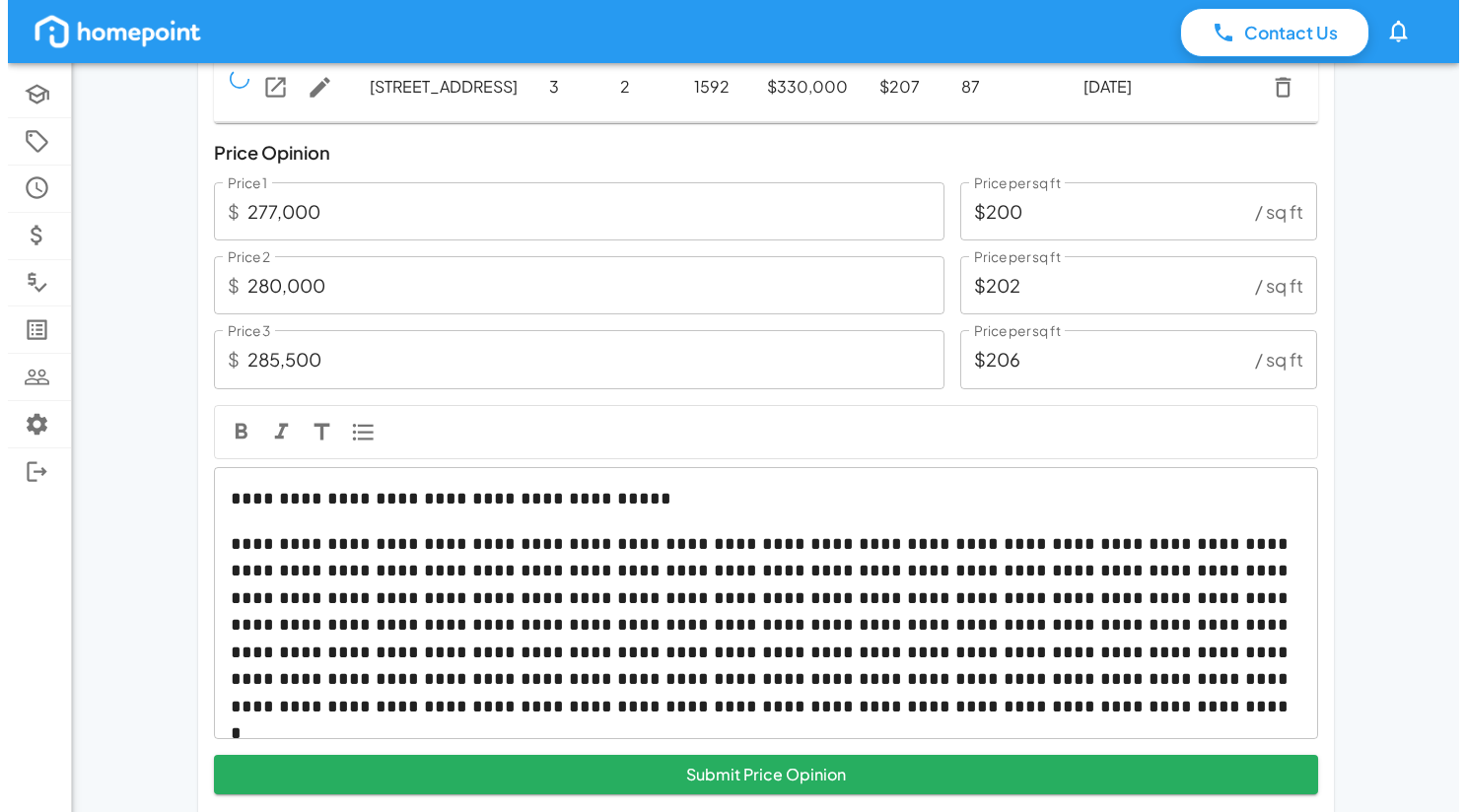 scroll, scrollTop: 733, scrollLeft: 0, axis: vertical 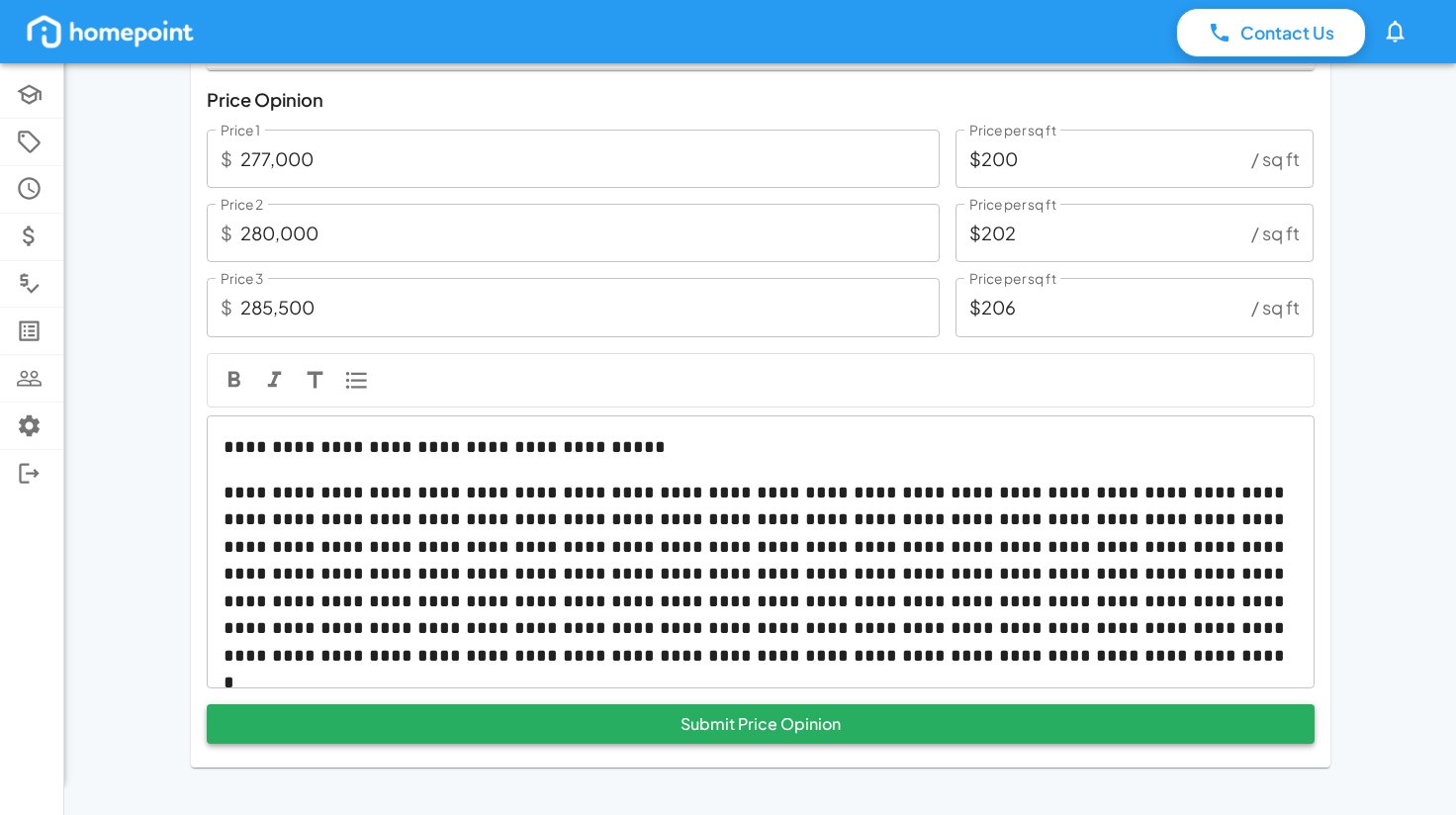 click on "Submit Price Opinion" at bounding box center [761, 724] 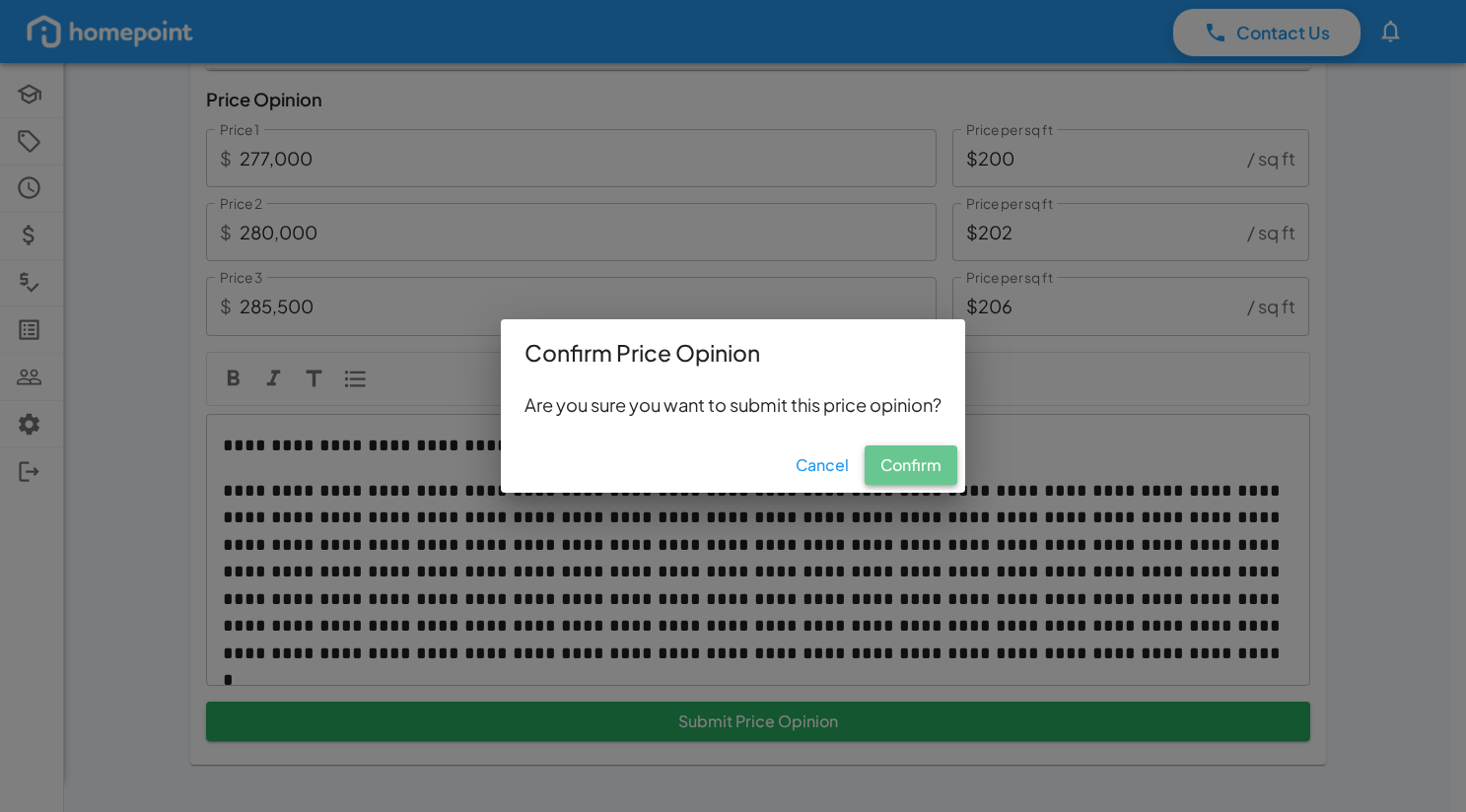 click on "Confirm" at bounding box center [911, 465] 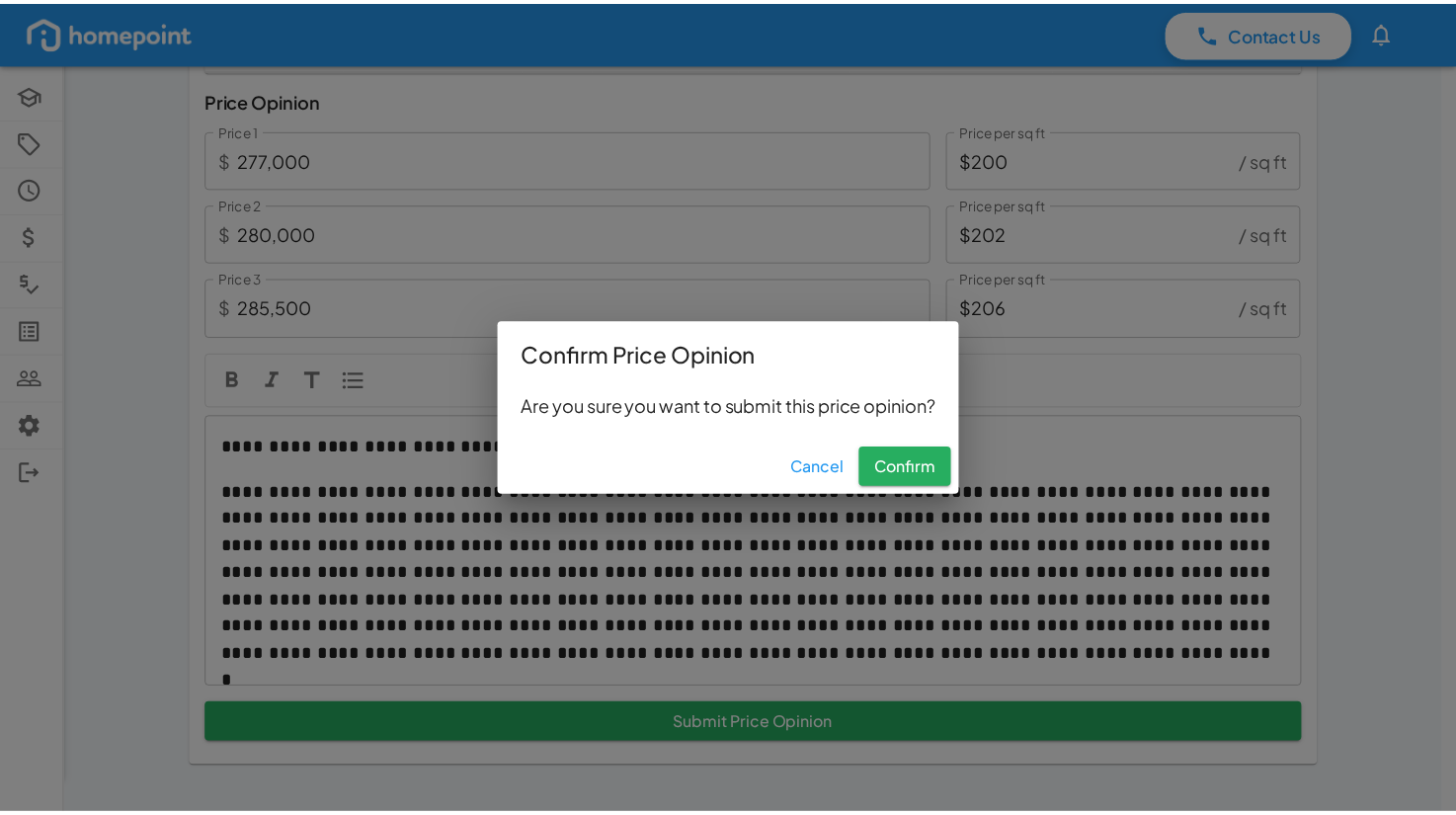 scroll, scrollTop: 727, scrollLeft: 0, axis: vertical 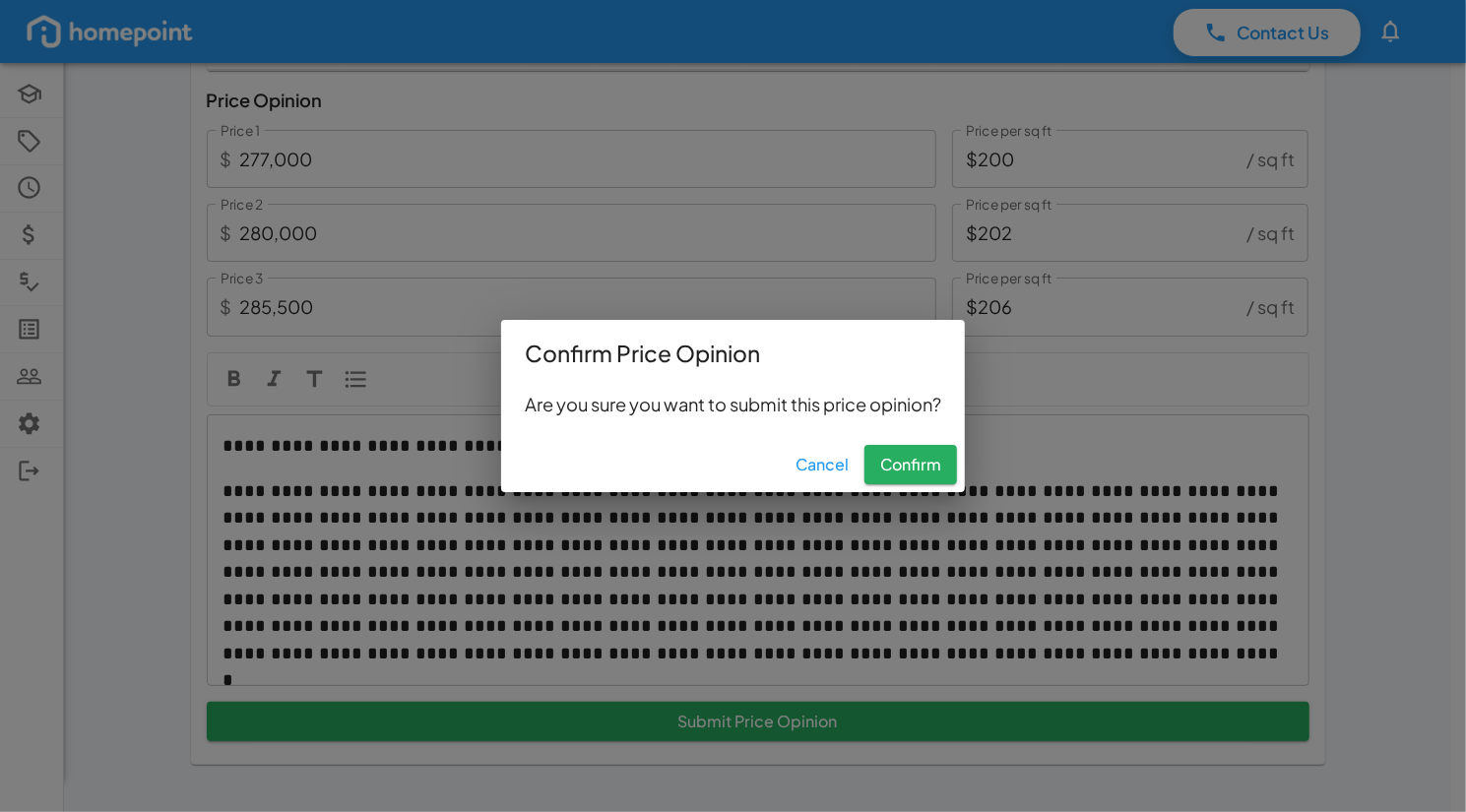 click on "Cancel" at bounding box center (822, 465) 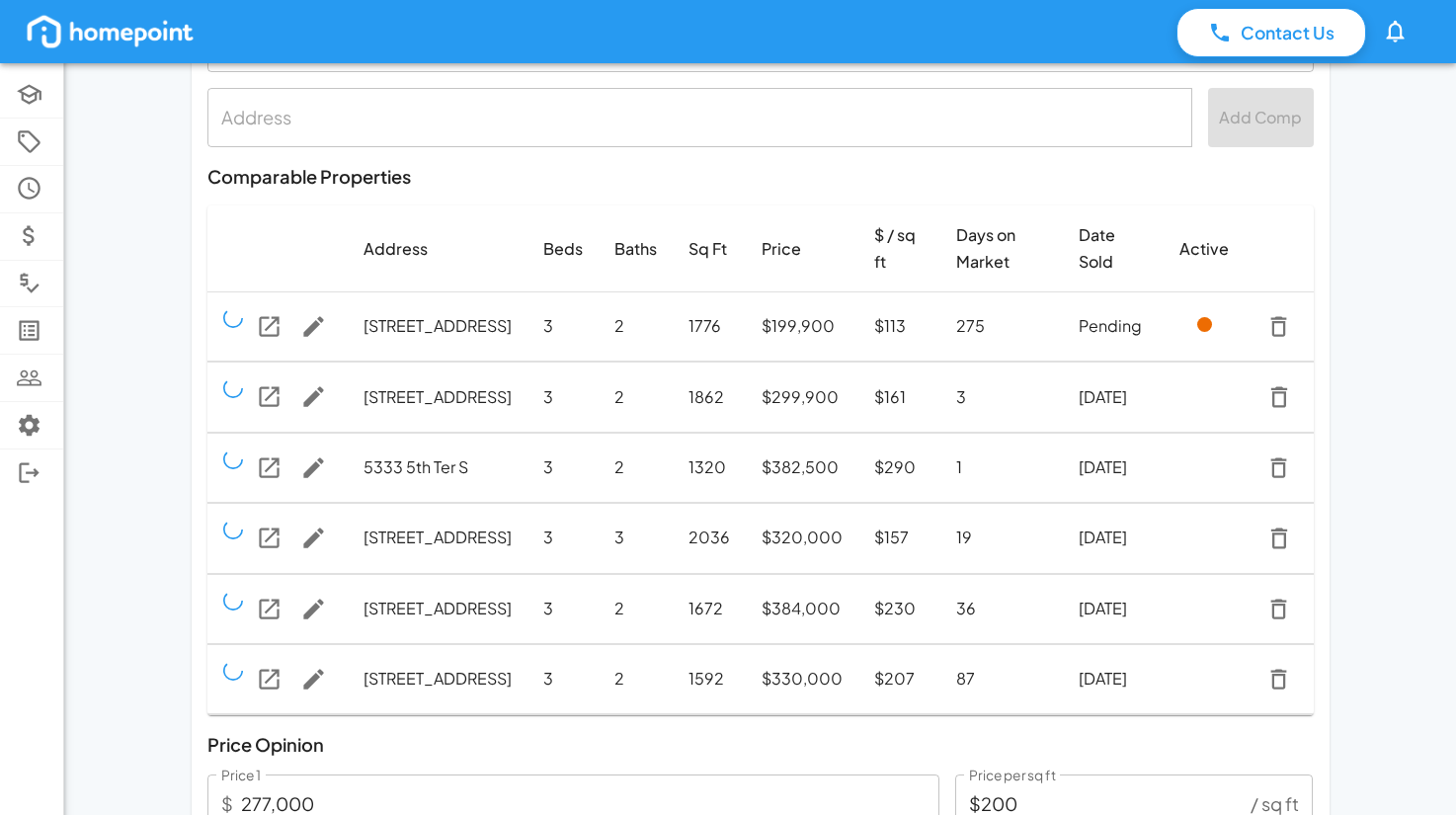 scroll, scrollTop: 82, scrollLeft: 0, axis: vertical 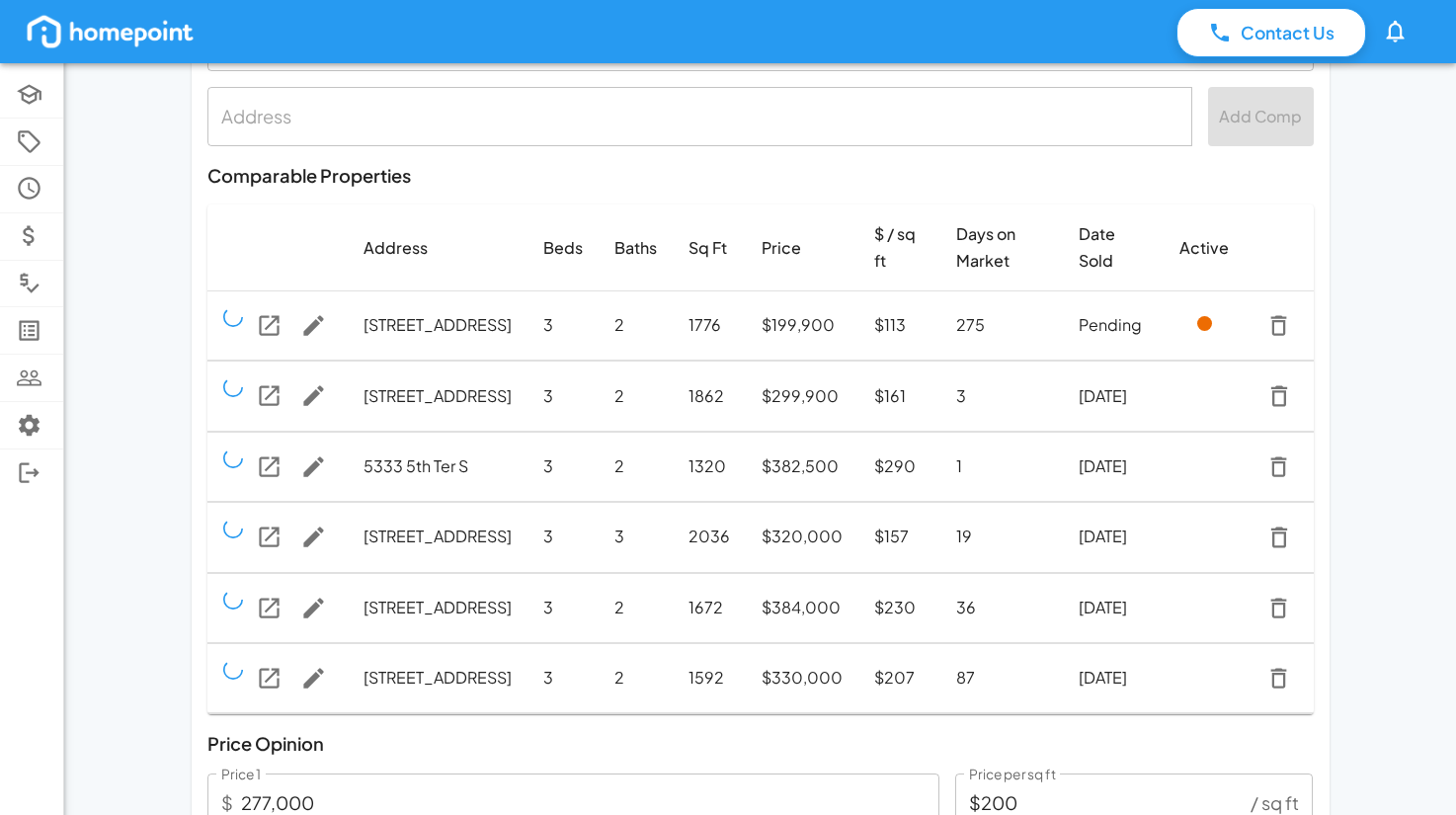 click on "**********" at bounding box center [728, 688] 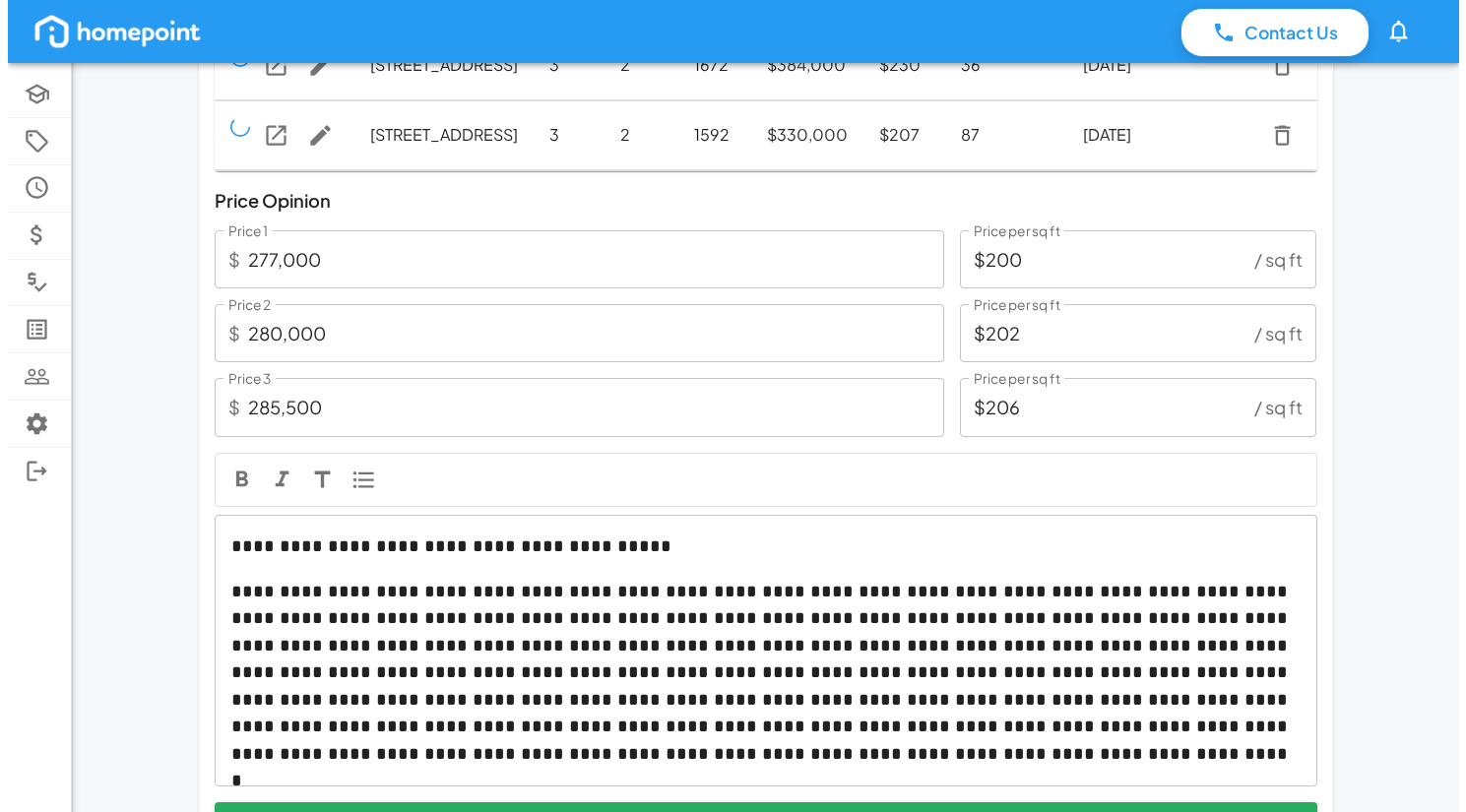 scroll, scrollTop: 724, scrollLeft: 0, axis: vertical 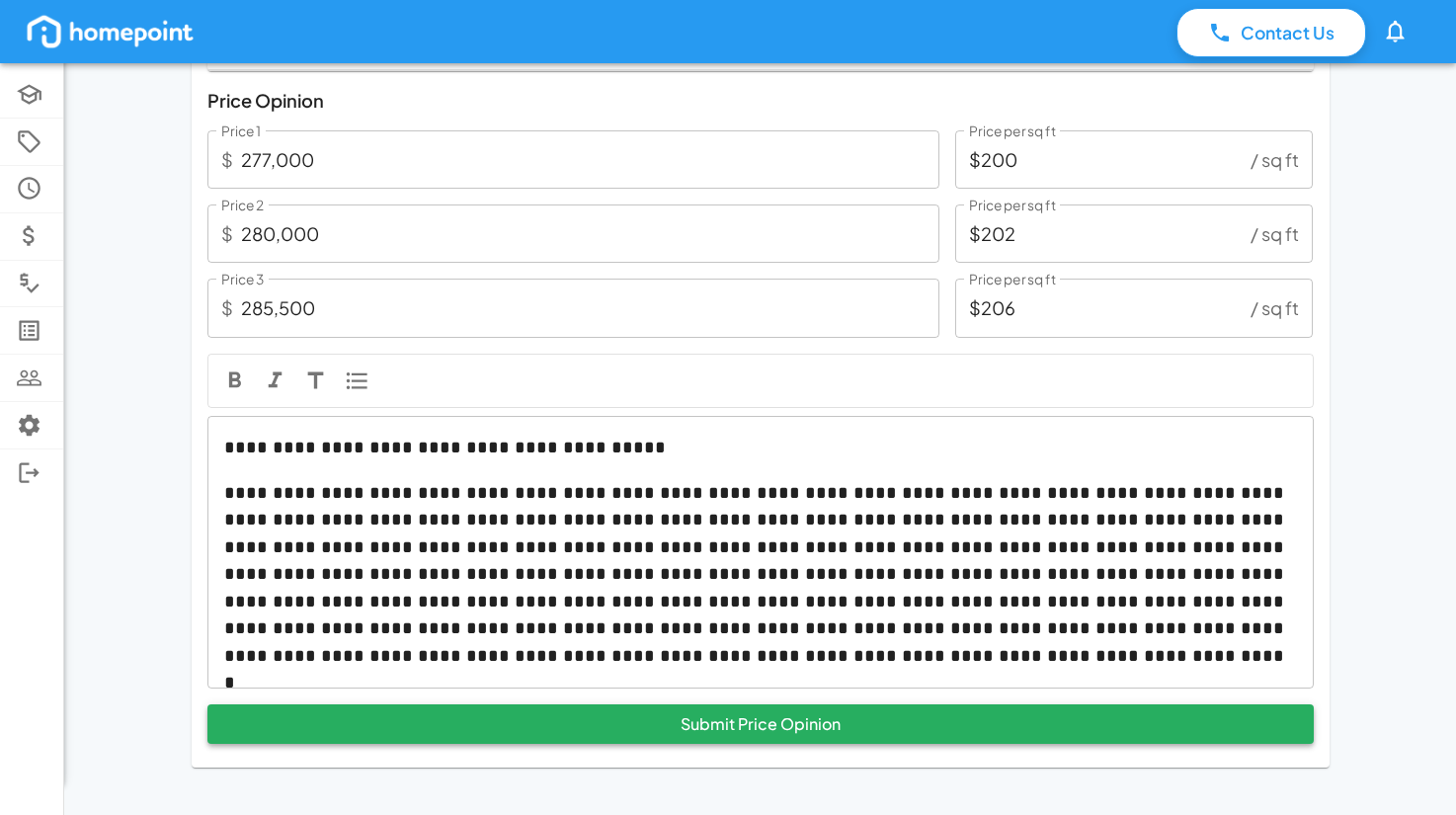 click on "Submit Price Opinion" at bounding box center [761, 724] 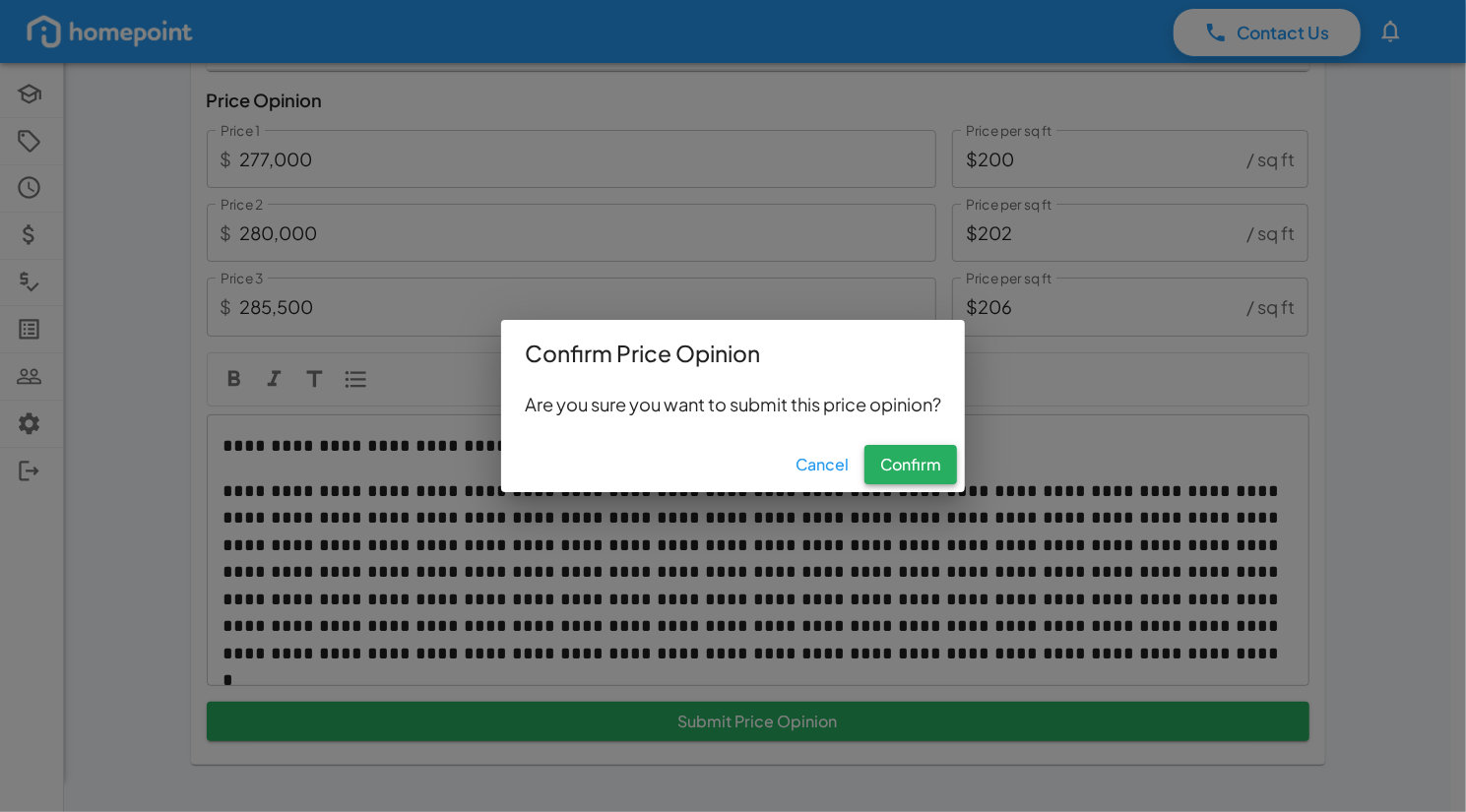 click on "Confirm" at bounding box center [911, 465] 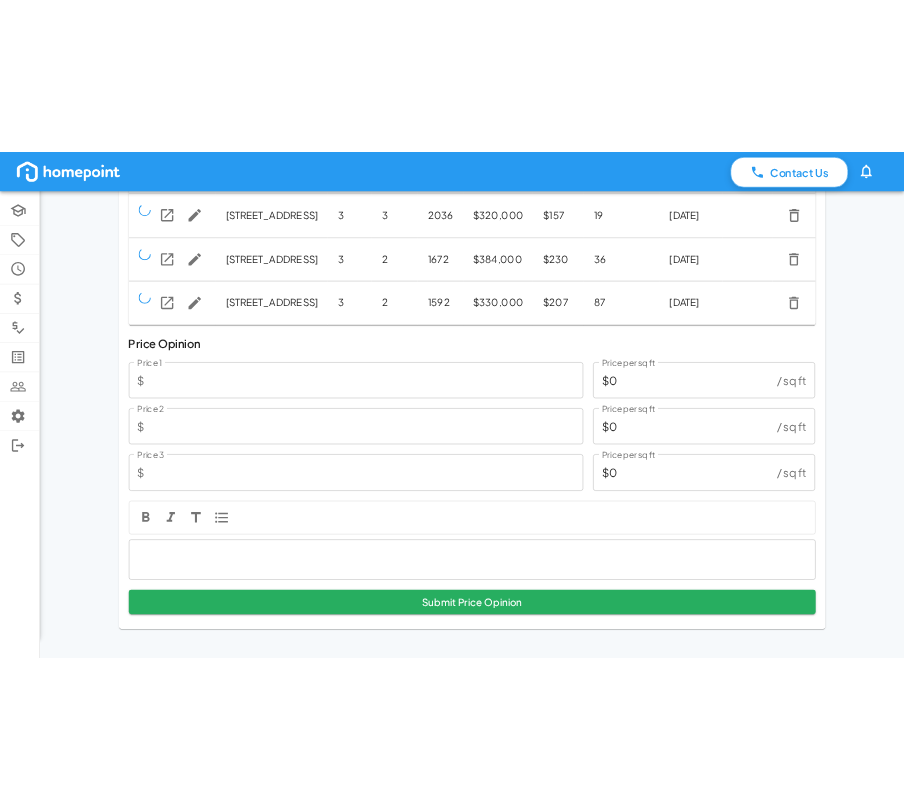scroll, scrollTop: 0, scrollLeft: 0, axis: both 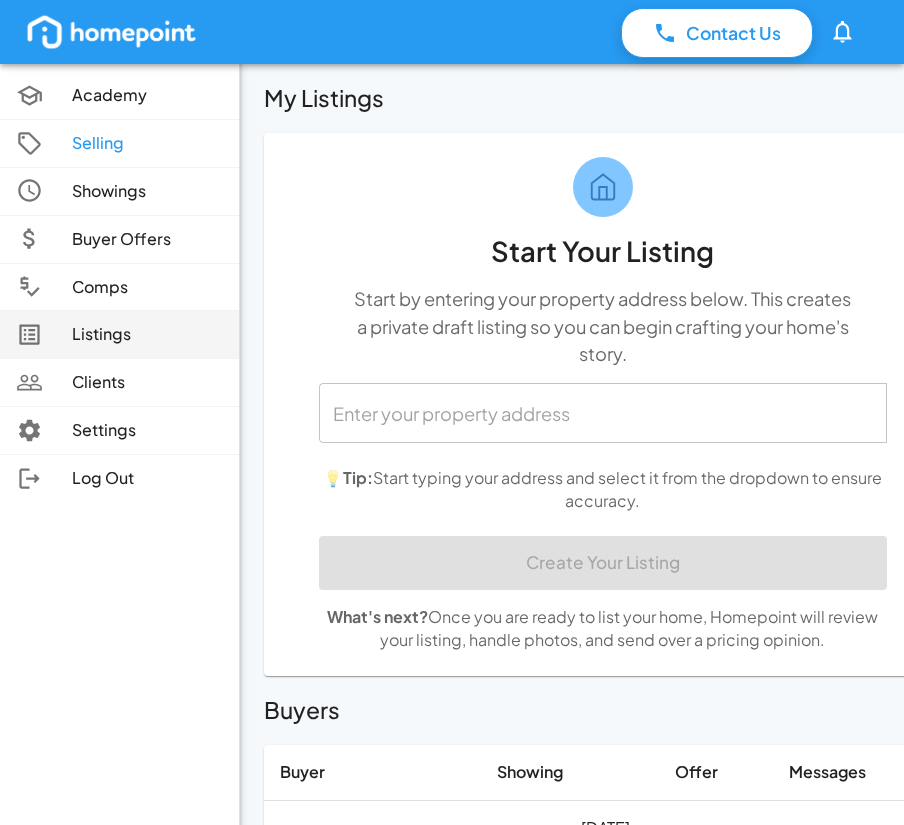 click on "Listings" at bounding box center (147, 334) 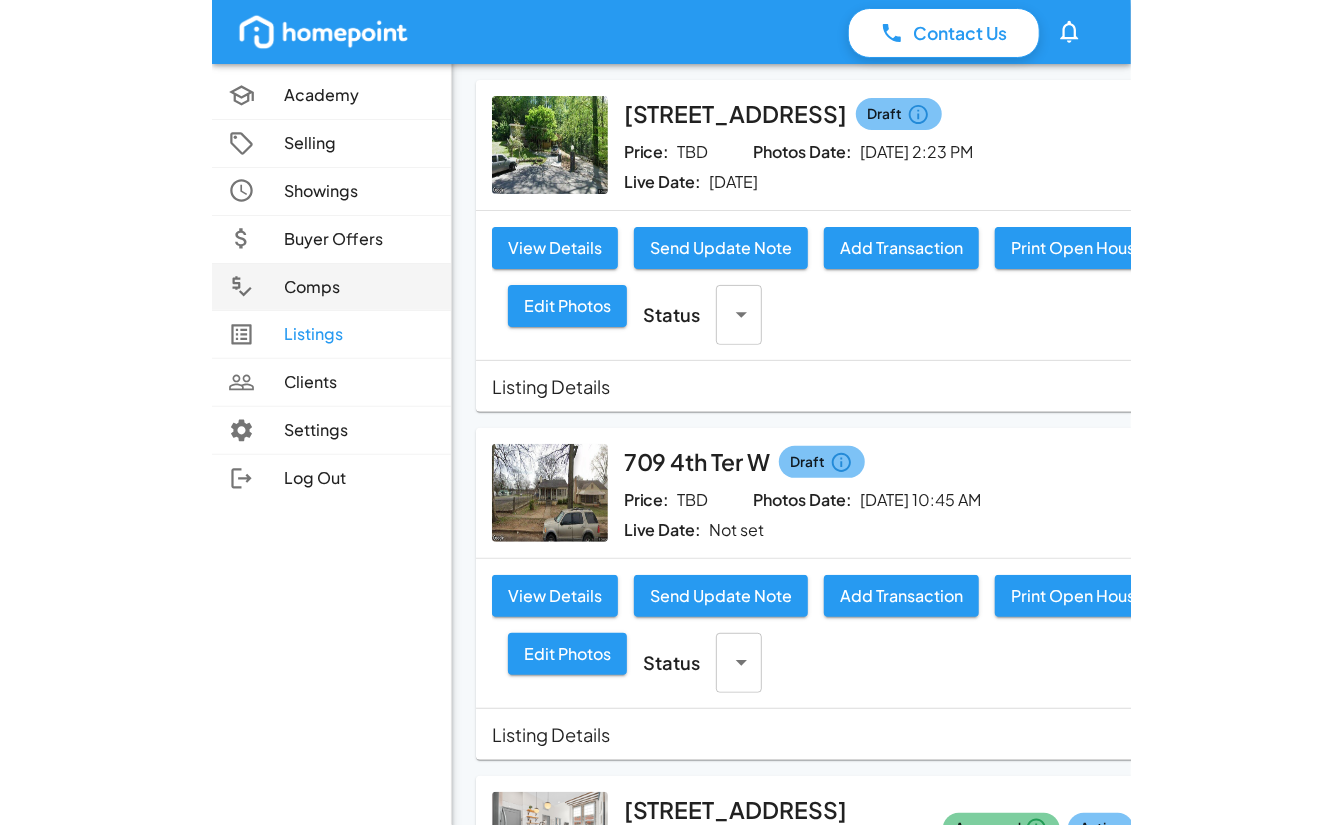 scroll, scrollTop: 1518, scrollLeft: 0, axis: vertical 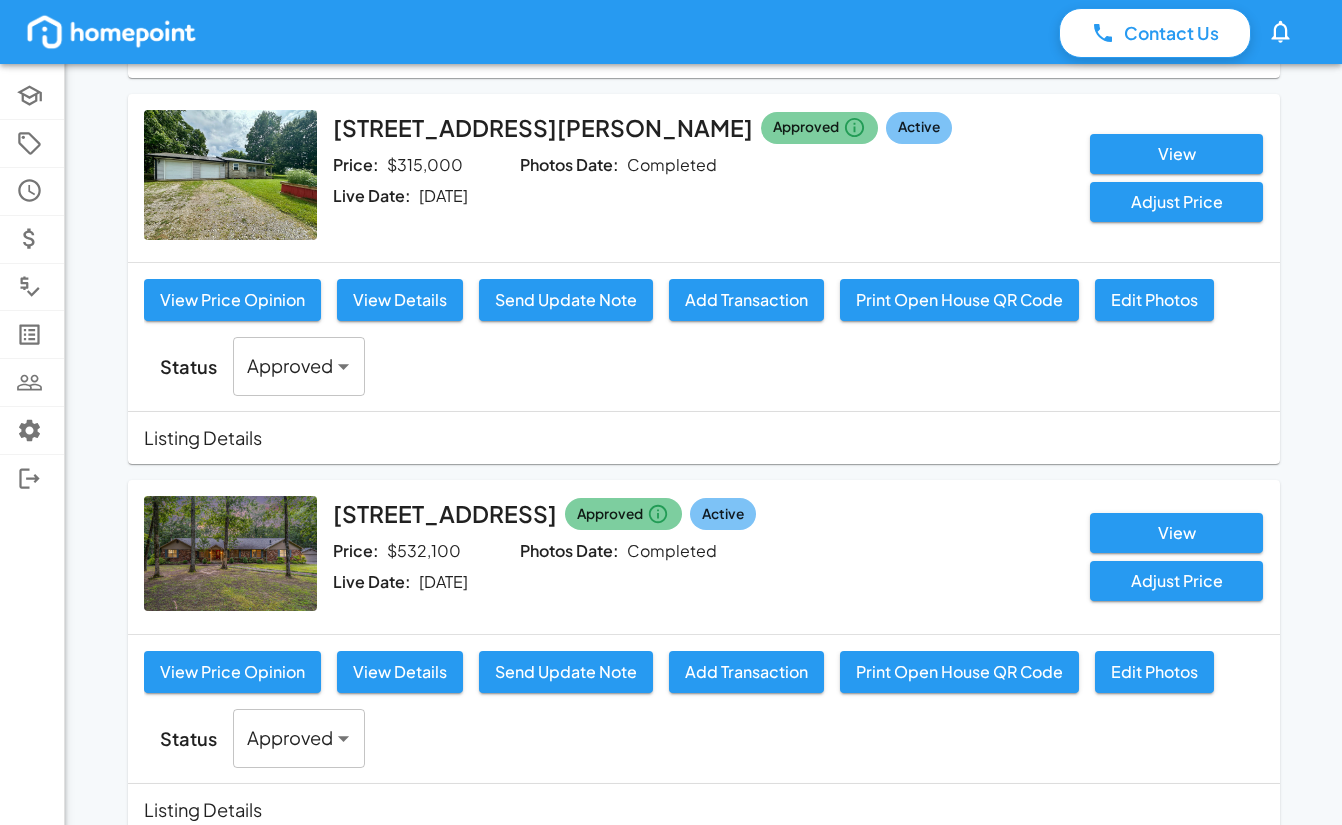 drag, startPoint x: 0, startPoint y: 295, endPoint x: 996, endPoint y: 195, distance: 1001.0075 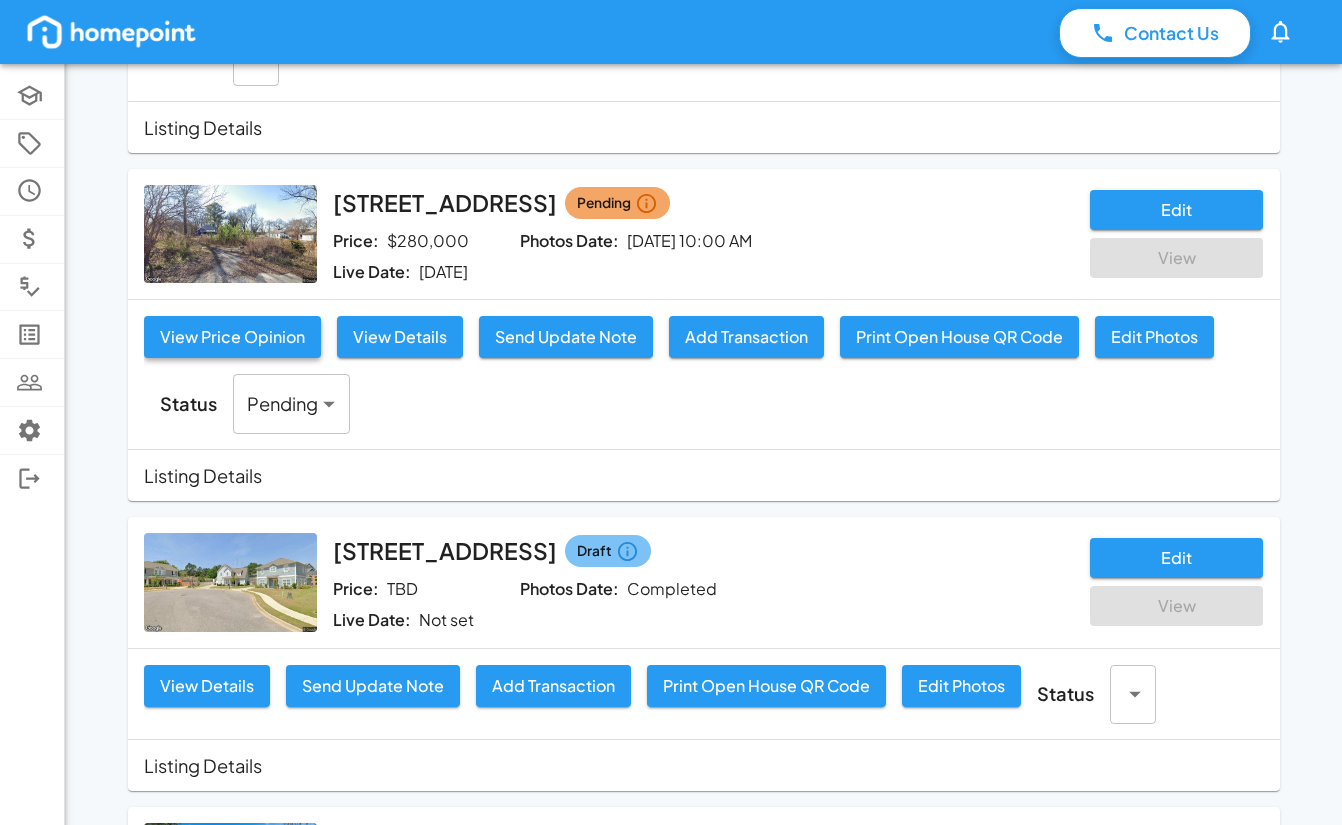 click at bounding box center [230, 234] 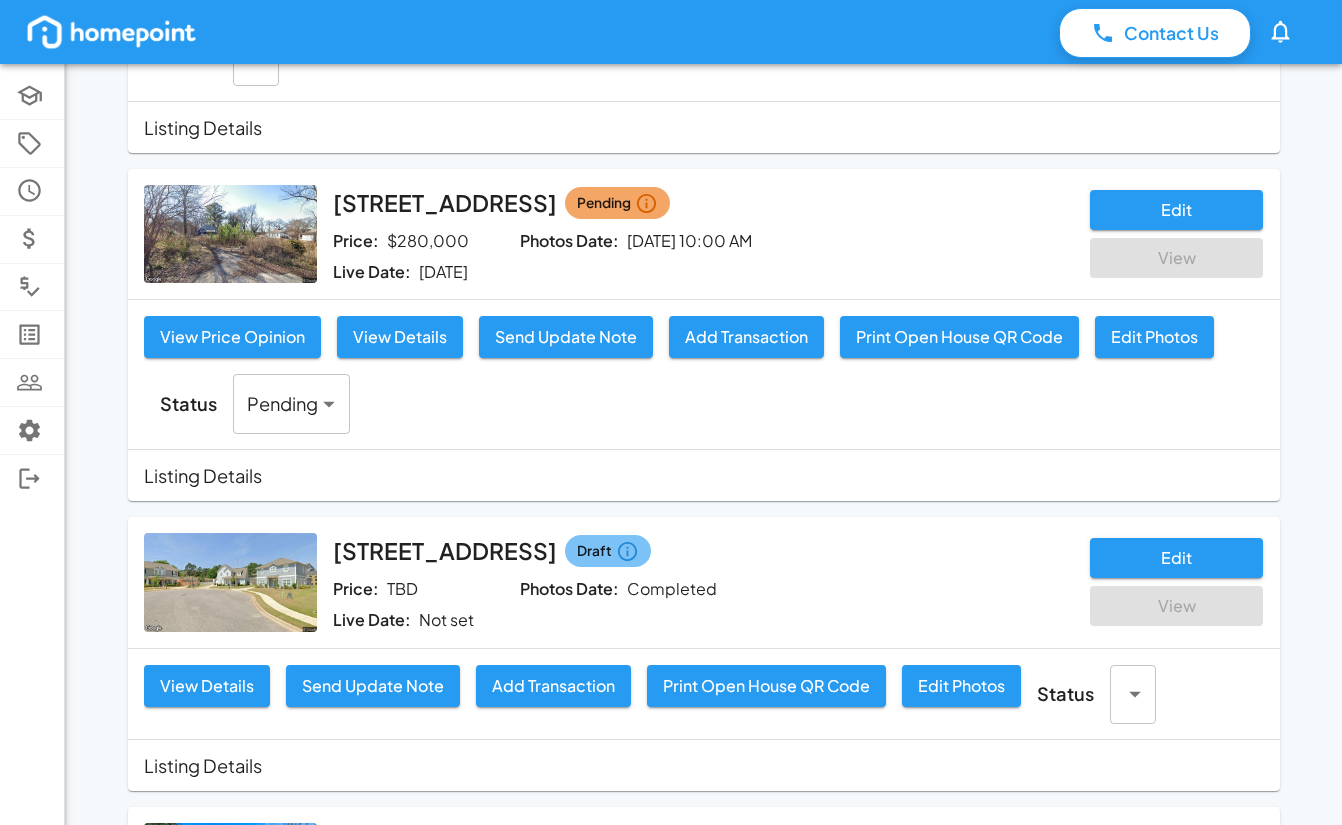 click on "[STREET_ADDRESS] Draft Price: TBD Photos Date: [DATE] 2:23 PM Live Date: [DATE] Edit View View Details Send Update Note Add Transaction Print Open House QR Code Edit Photos Status ​ ***** ​ Listing Details id : b8b9b8cf-13ea-4902-9ac7-cd7a6a3ac72b address : [STREET_ADDRESS] state : [US_STATE] zip : 35216 county : [GEOGRAPHIC_DATA] [GEOGRAPHIC_DATA] description : beds : 2 baths : 2 yearBuilt : 1963 legalDesc : LOT 39 BLK 2 SOUTHRIDGE ADD TO [GEOGRAPHIC_DATA] 3RD ADD RESUR OF LOTS 38 & 39 BLK 2 & LOT 1 BLK 1-A 60/37 halfBaths : 0 hasBasement : false basementArea : 0 hasGarage : false garageSpaces : 0 area : 1711 homepointPrice : true price : 0 renovationsScore : 0 amenitiesScore : 0 commission : 2.5 tax : 4402 mortgageBalance : 258365 kitchenRenos : [] bathroomRenos : [] generalRenos : [] mechRenos : [] htmlRenos : null htmlUpgrades : null photoDate : [DATE]T19:23:04.493Z liveDate : [DATE]T19:23:04.493Z inclusions : [] uniques : [] phone : null" at bounding box center (704, 2896) 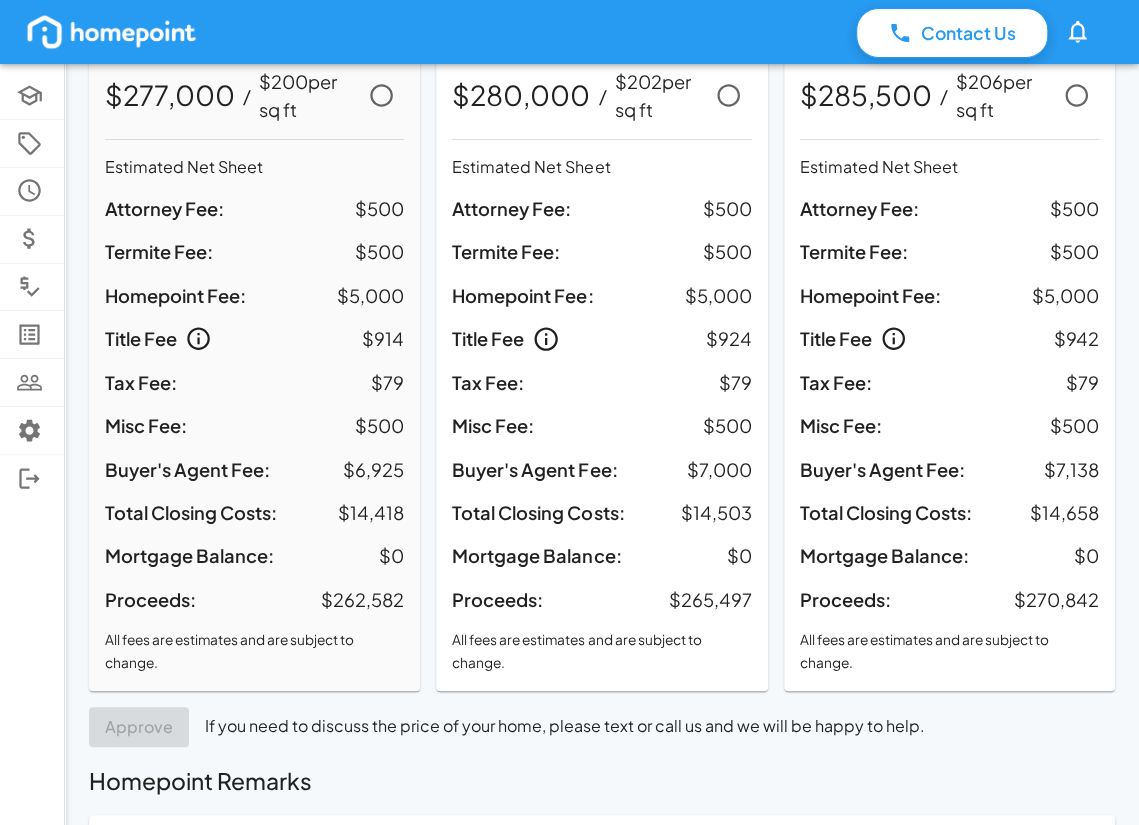 scroll, scrollTop: 173, scrollLeft: 0, axis: vertical 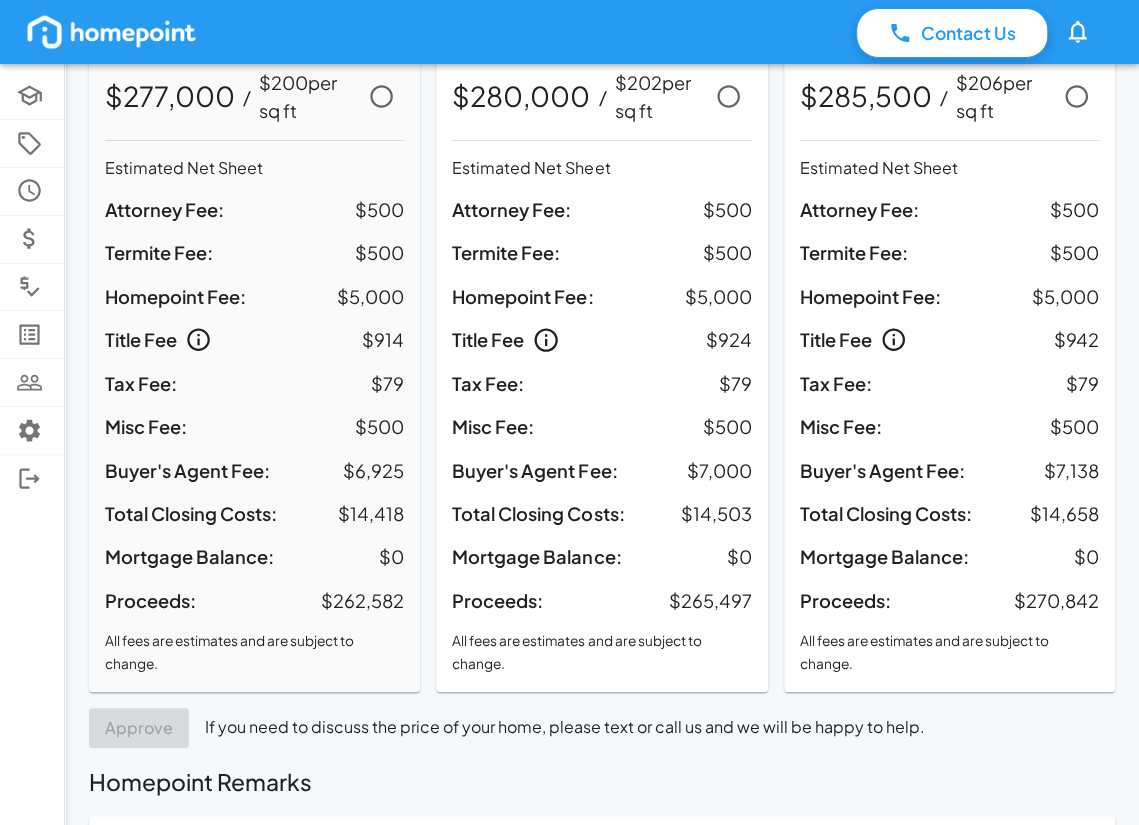 click on "All fees are estimates and are subject to change." at bounding box center [254, 653] 